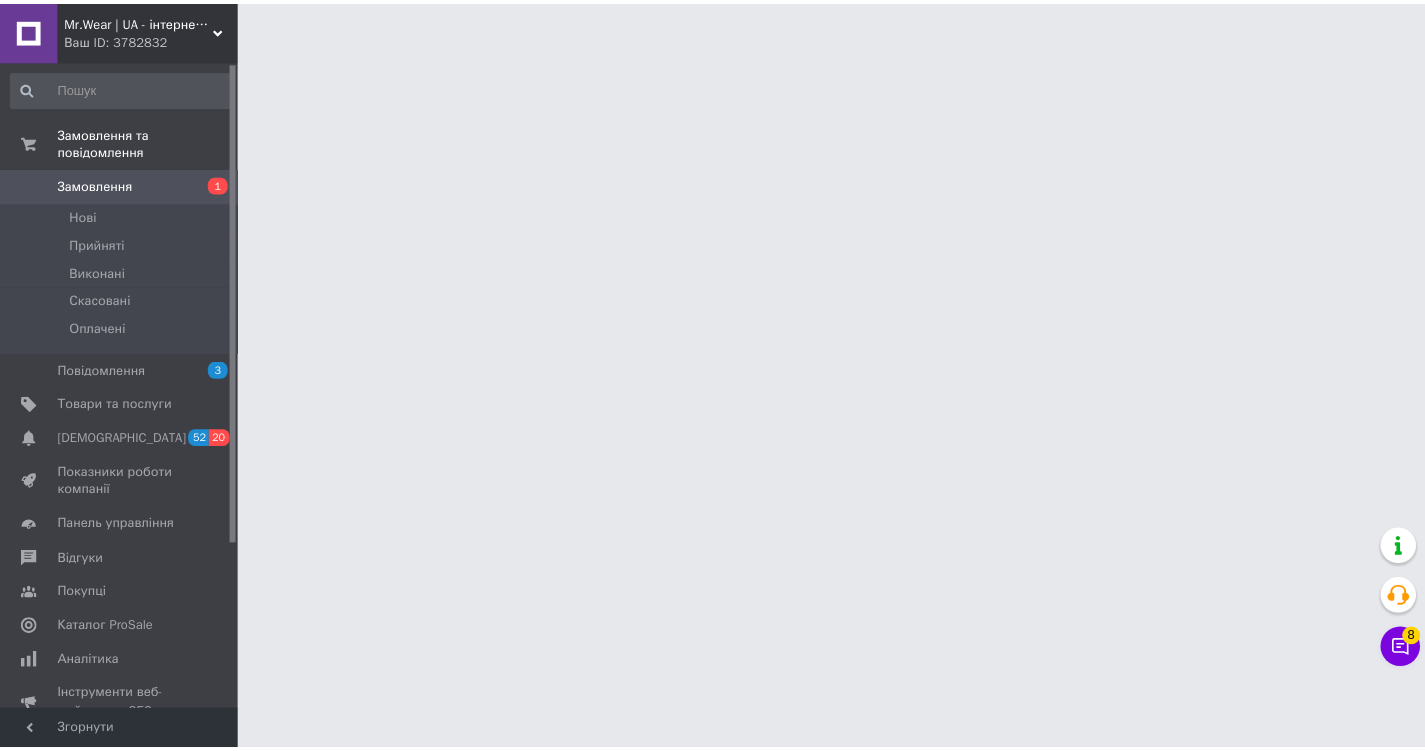 scroll, scrollTop: 0, scrollLeft: 0, axis: both 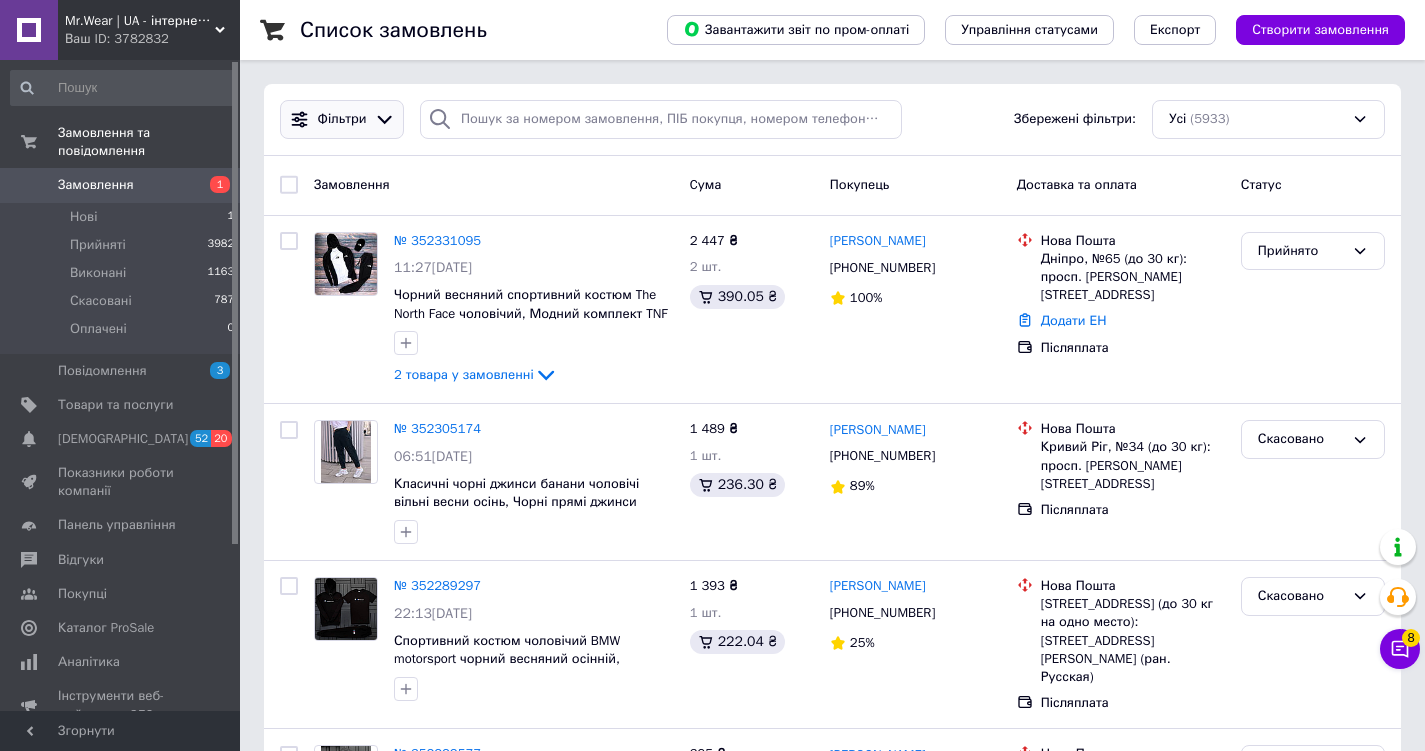 click at bounding box center (384, 119) 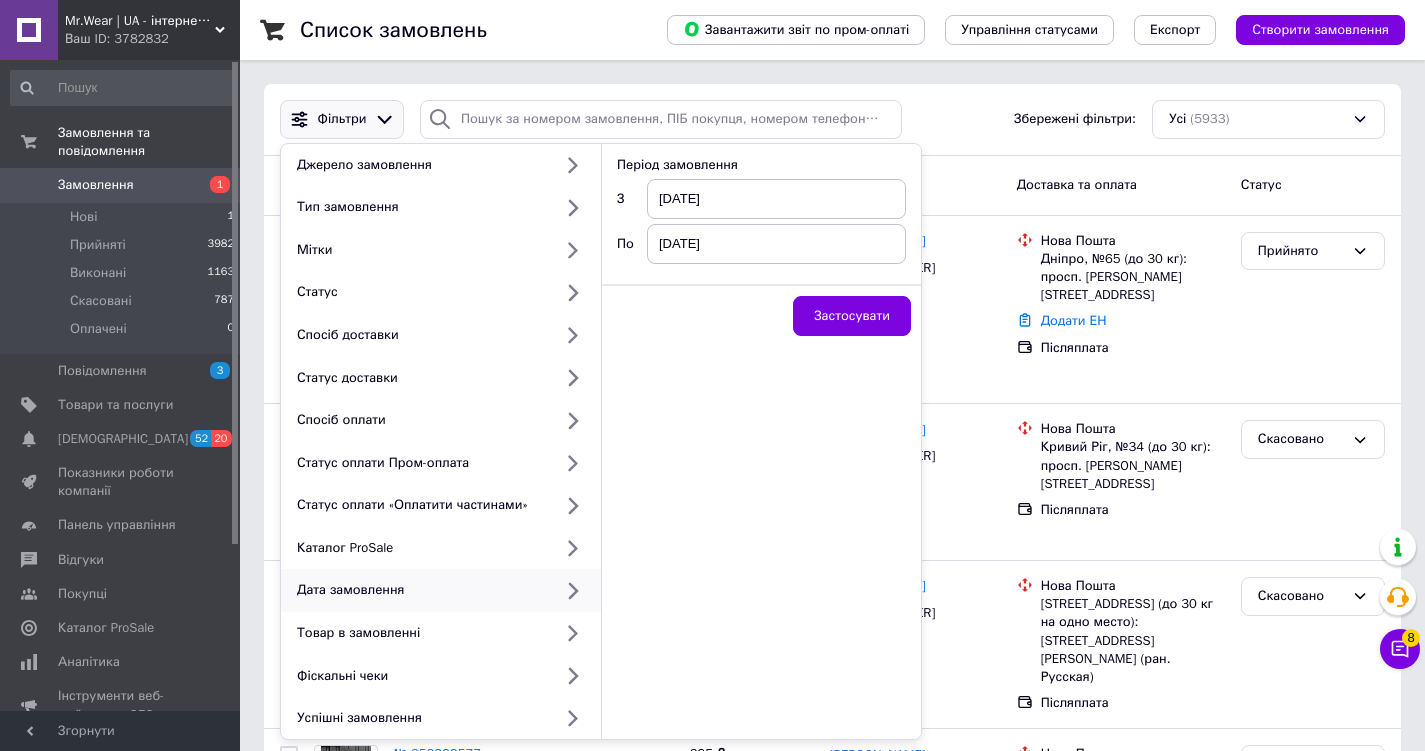 click on "Дата замовлення" at bounding box center [420, 590] 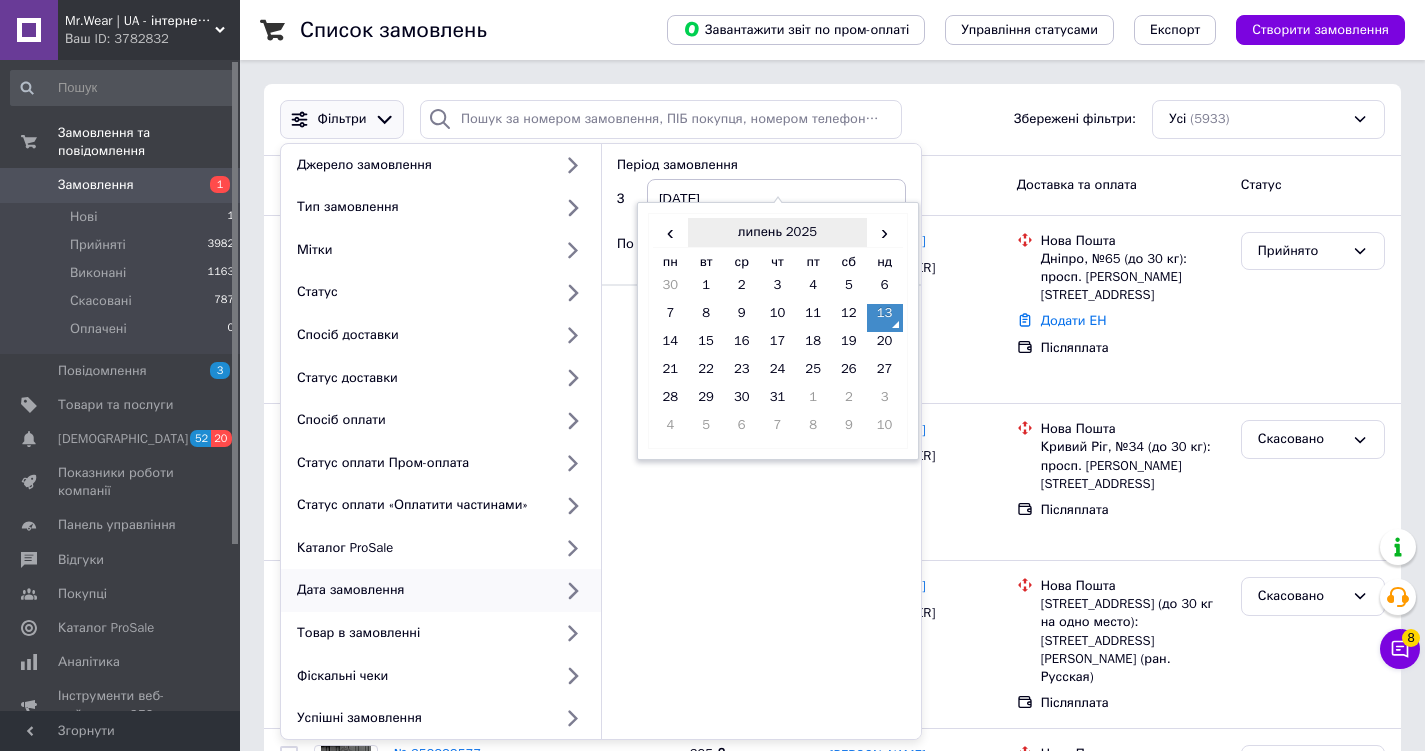 click on "липень 2025" at bounding box center [777, 233] 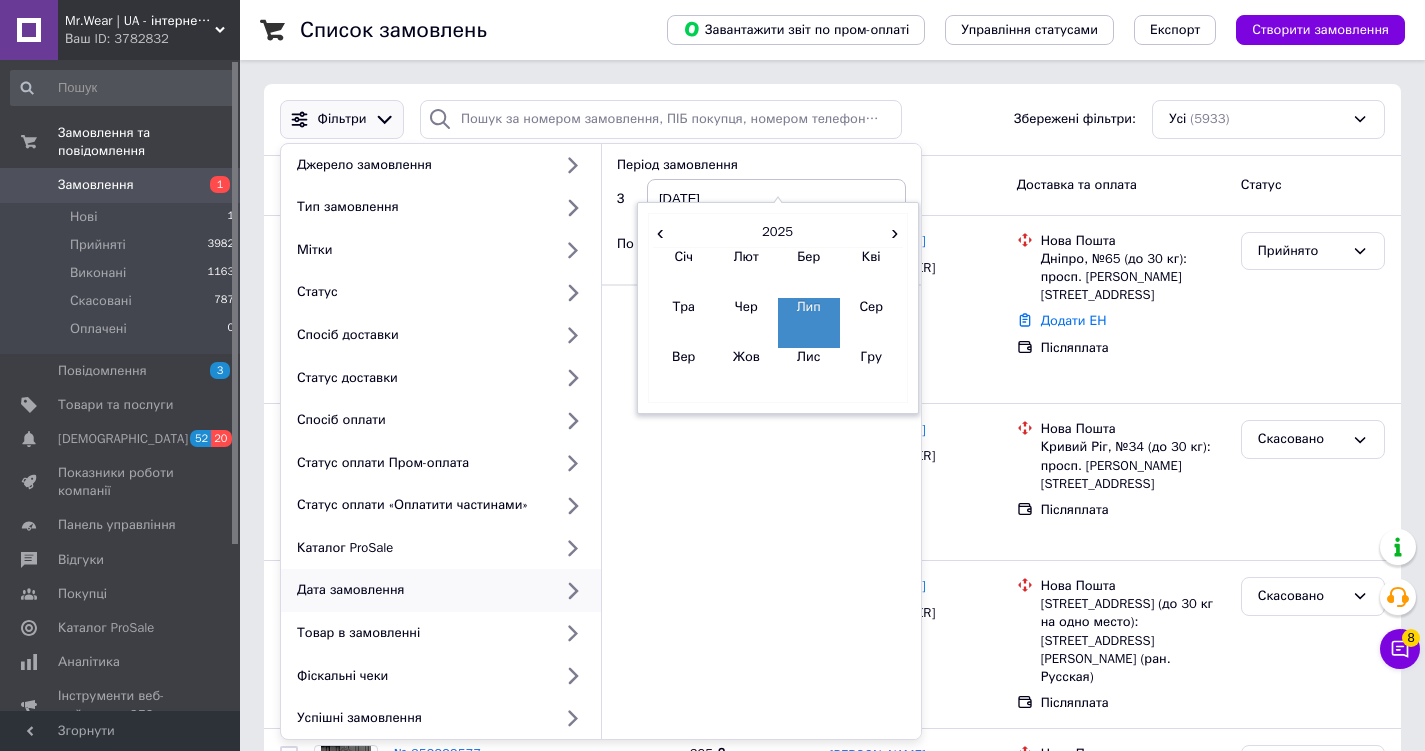 click on "2025" at bounding box center [777, 233] 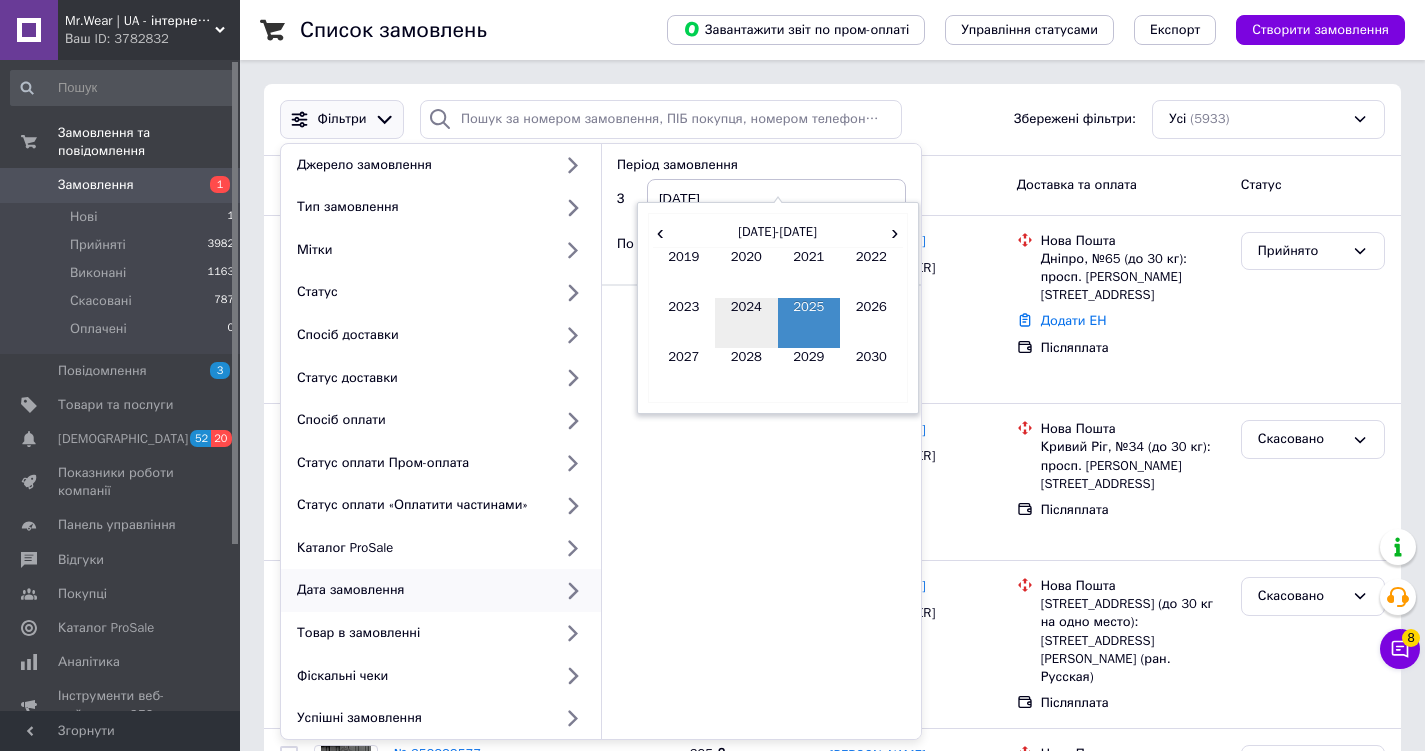 click on "2024" at bounding box center (746, 323) 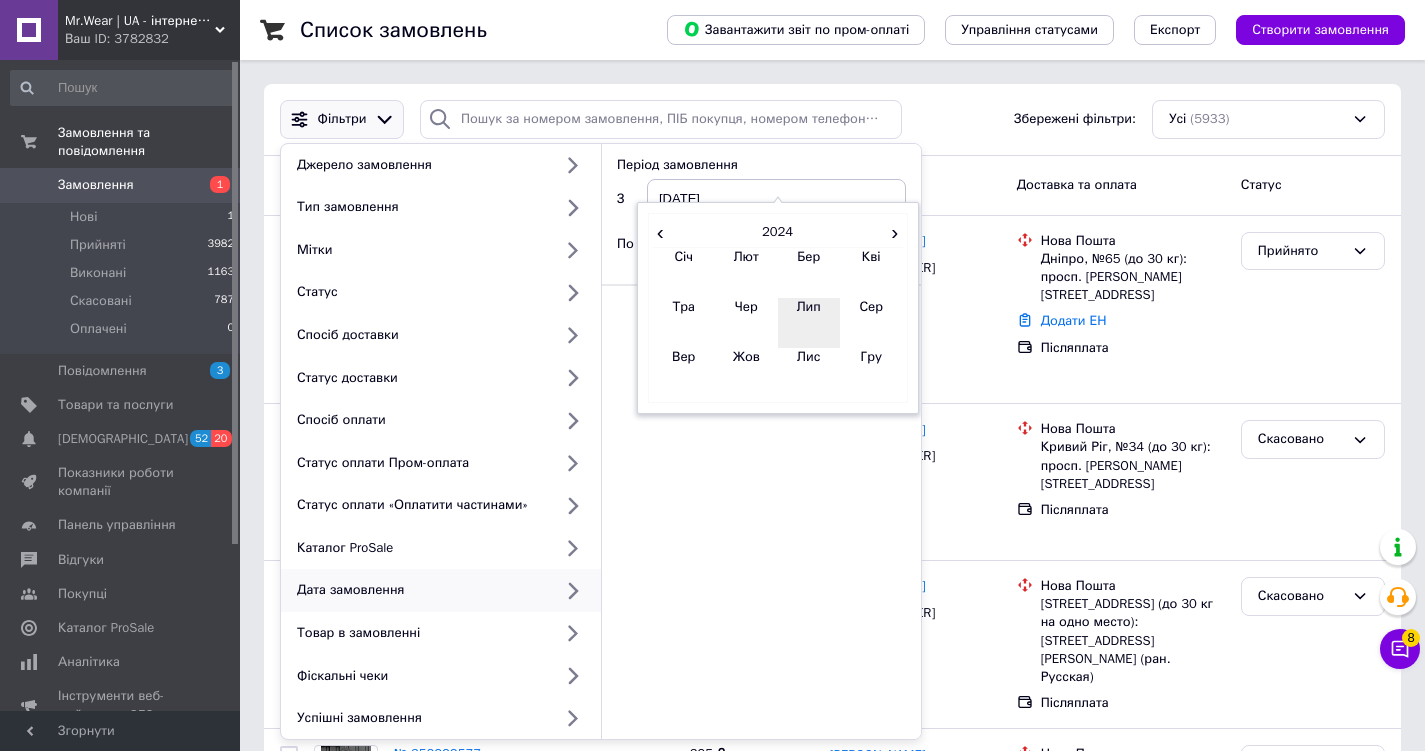 click on "Лип" at bounding box center [809, 323] 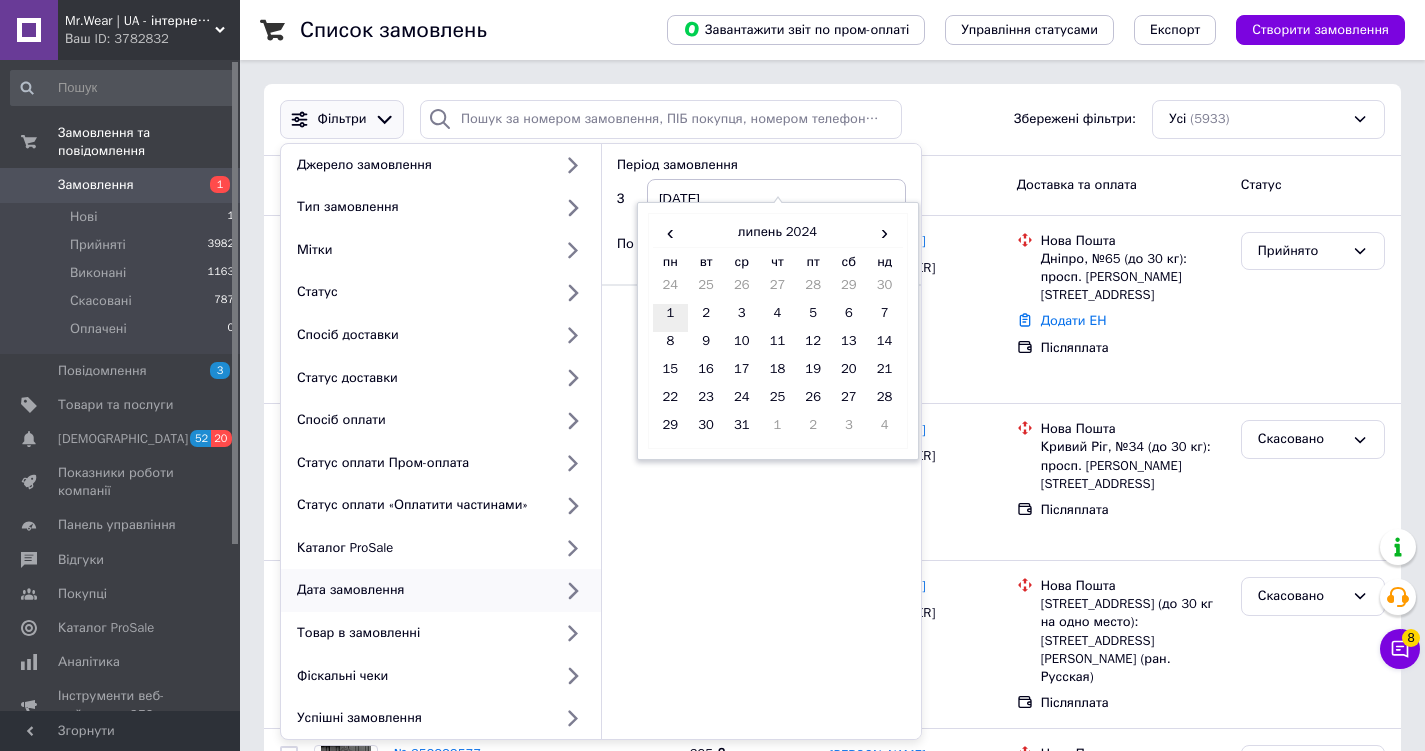 click on "1" at bounding box center (671, 318) 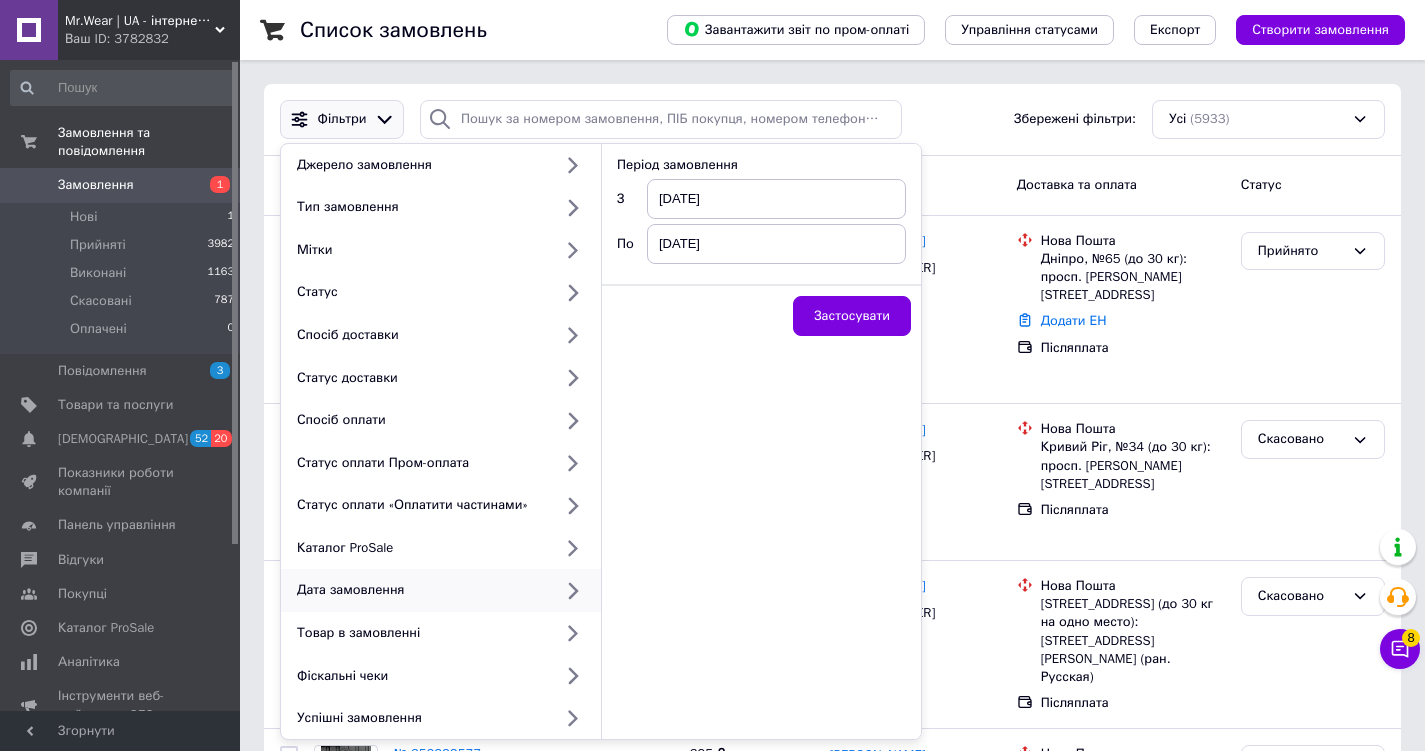 click on "13.07.2025" at bounding box center [776, 244] 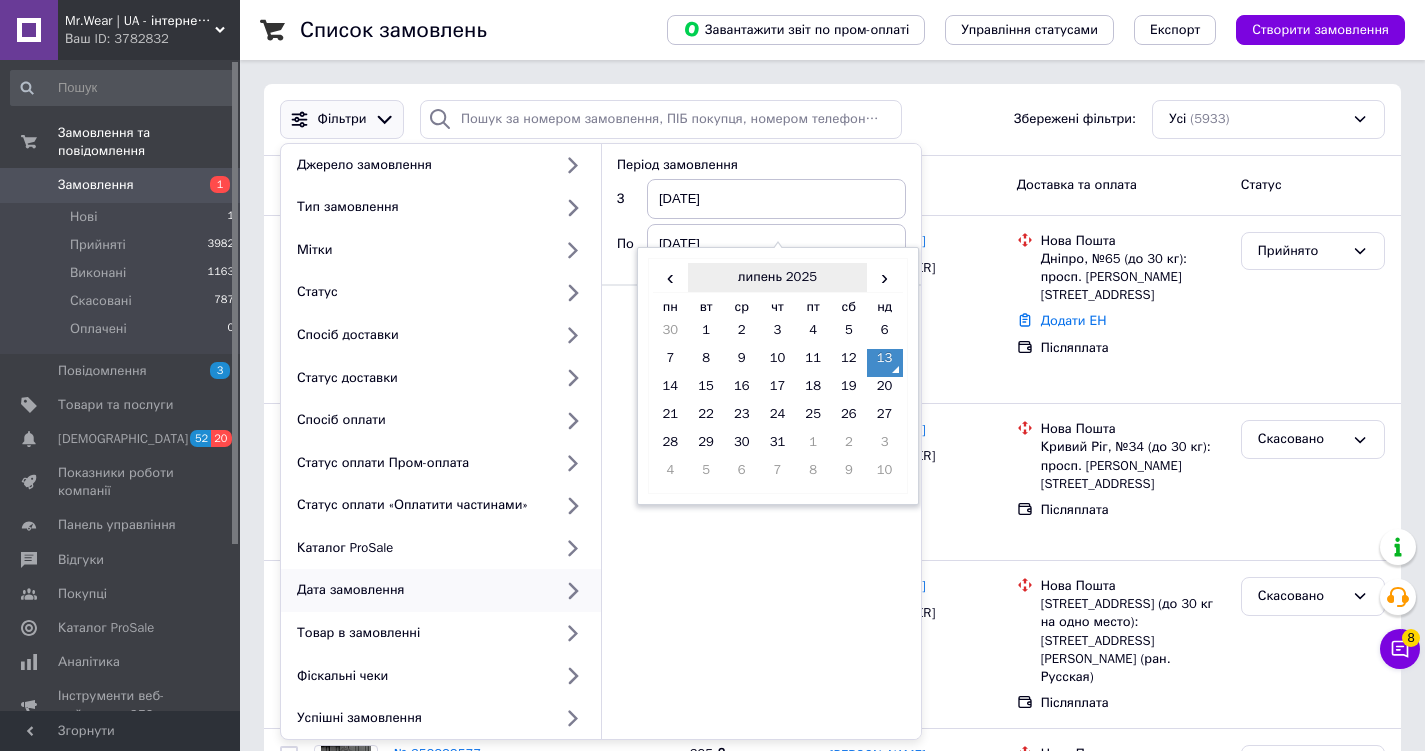 click on "липень 2025" at bounding box center [777, 278] 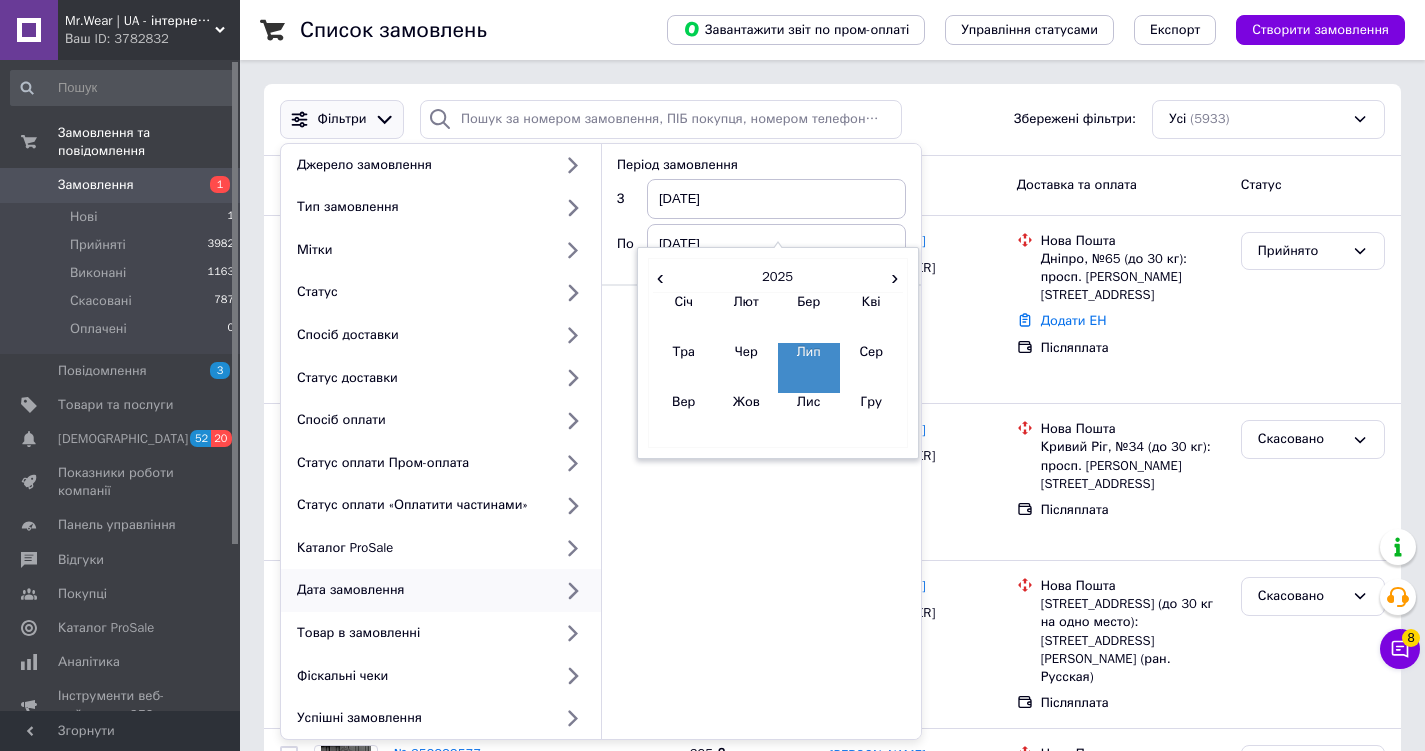click on "2025" at bounding box center (777, 278) 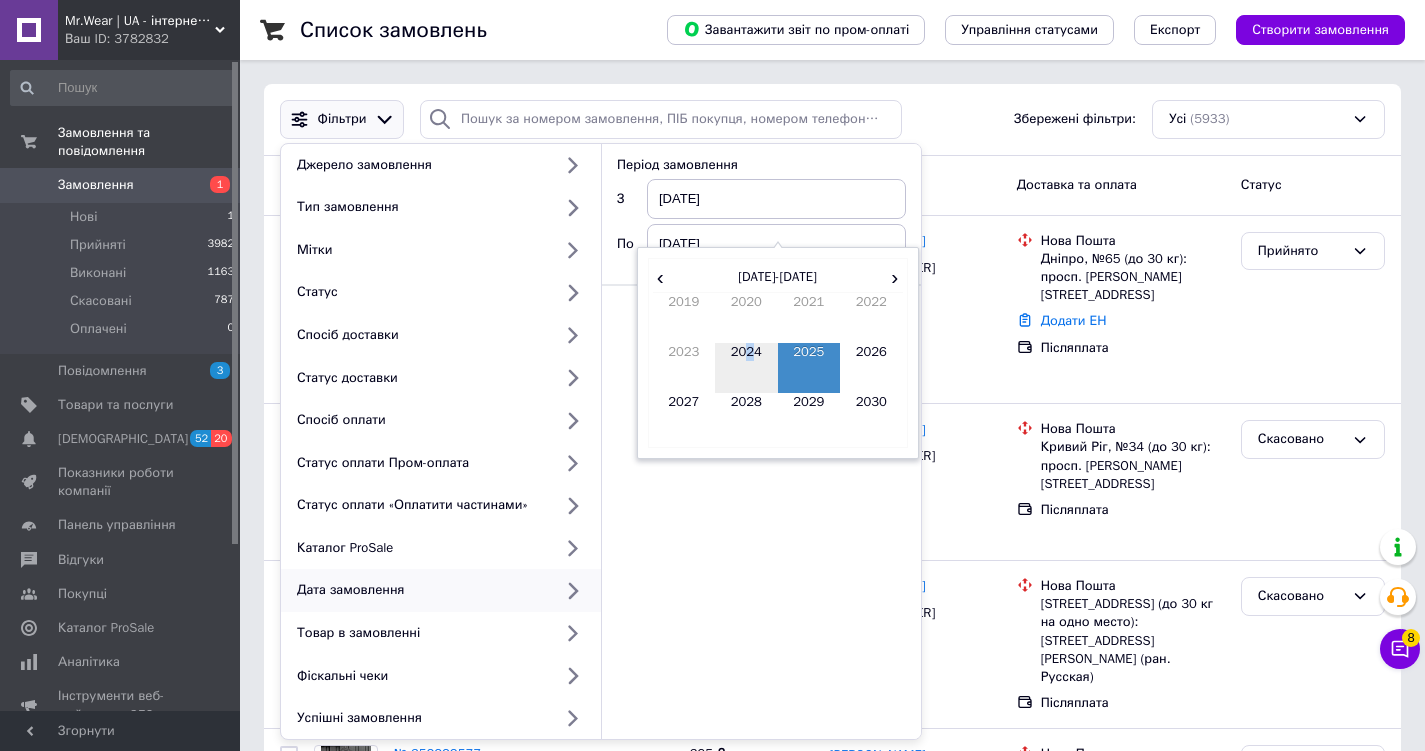 click on "2024" at bounding box center [746, 368] 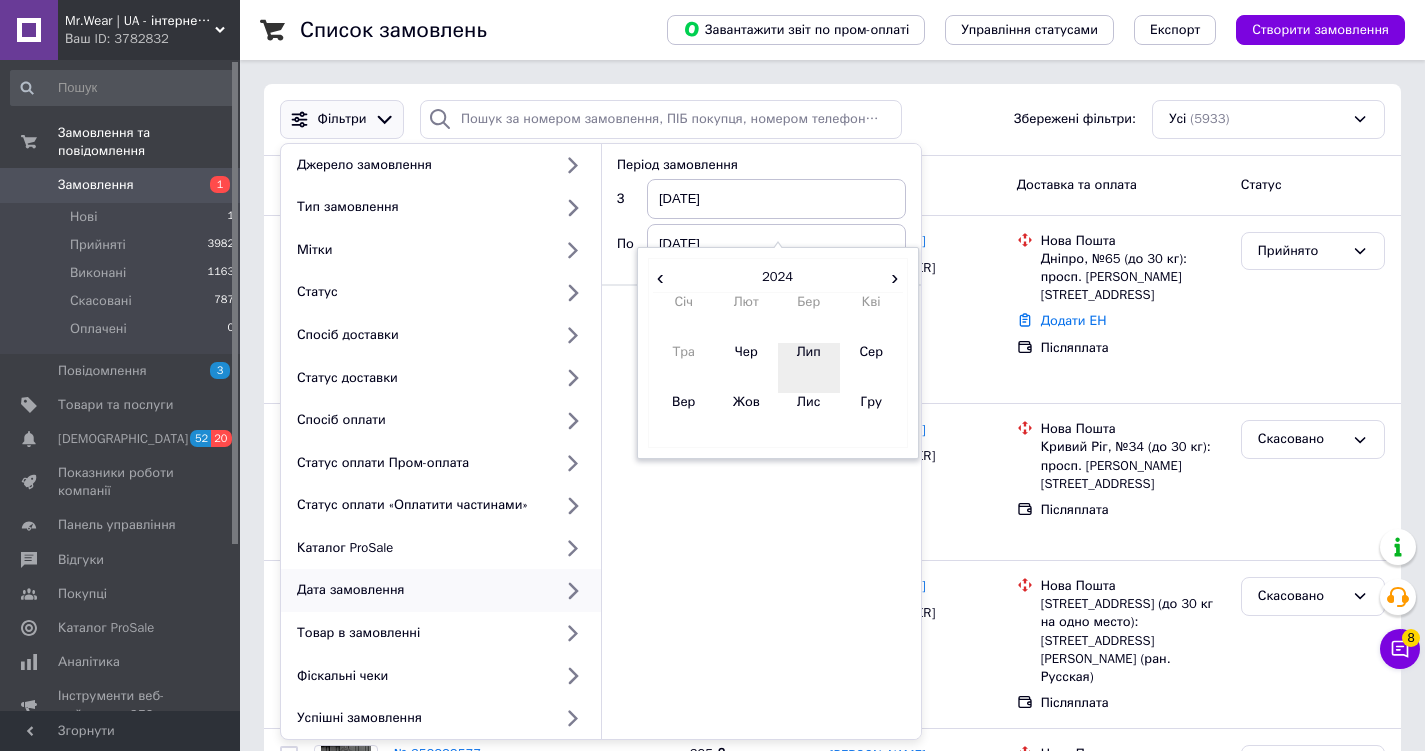 click on "Лип" at bounding box center (809, 368) 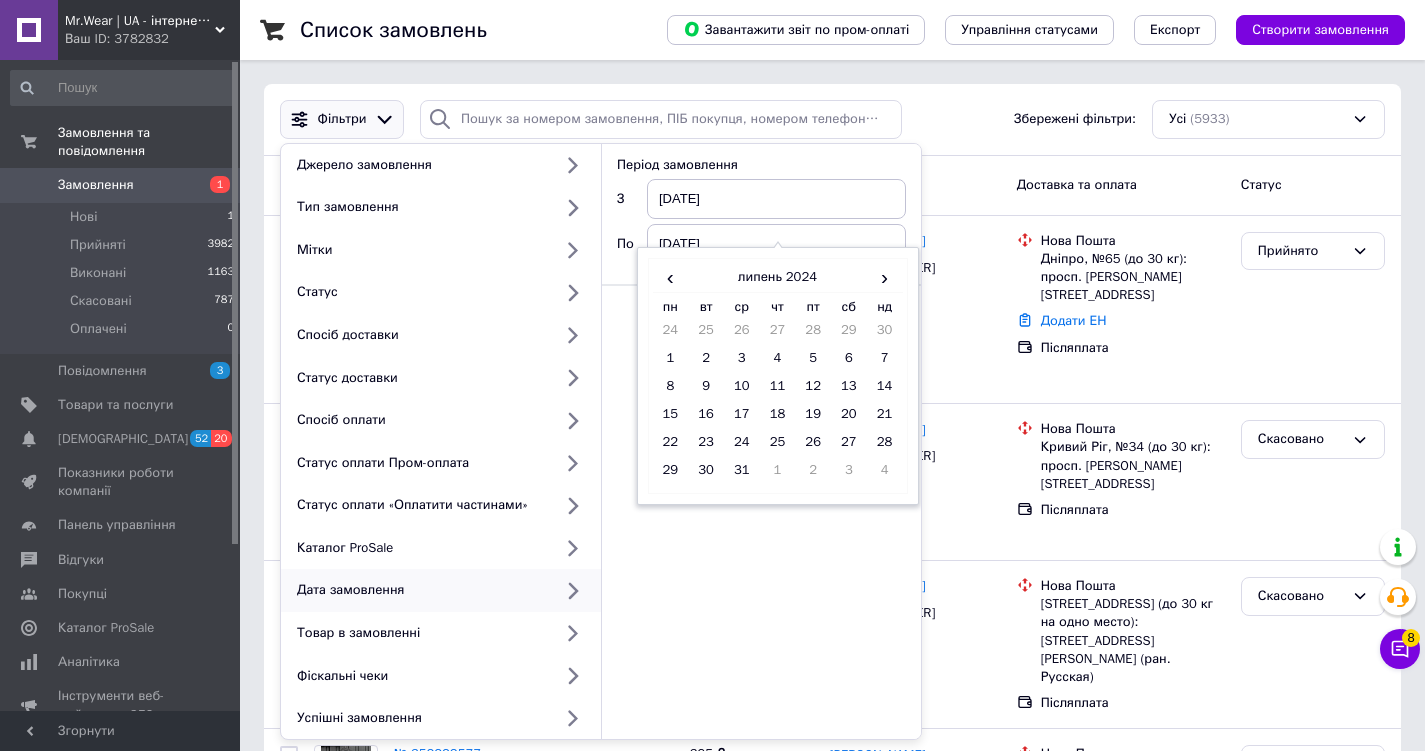 click on "31" at bounding box center (742, 475) 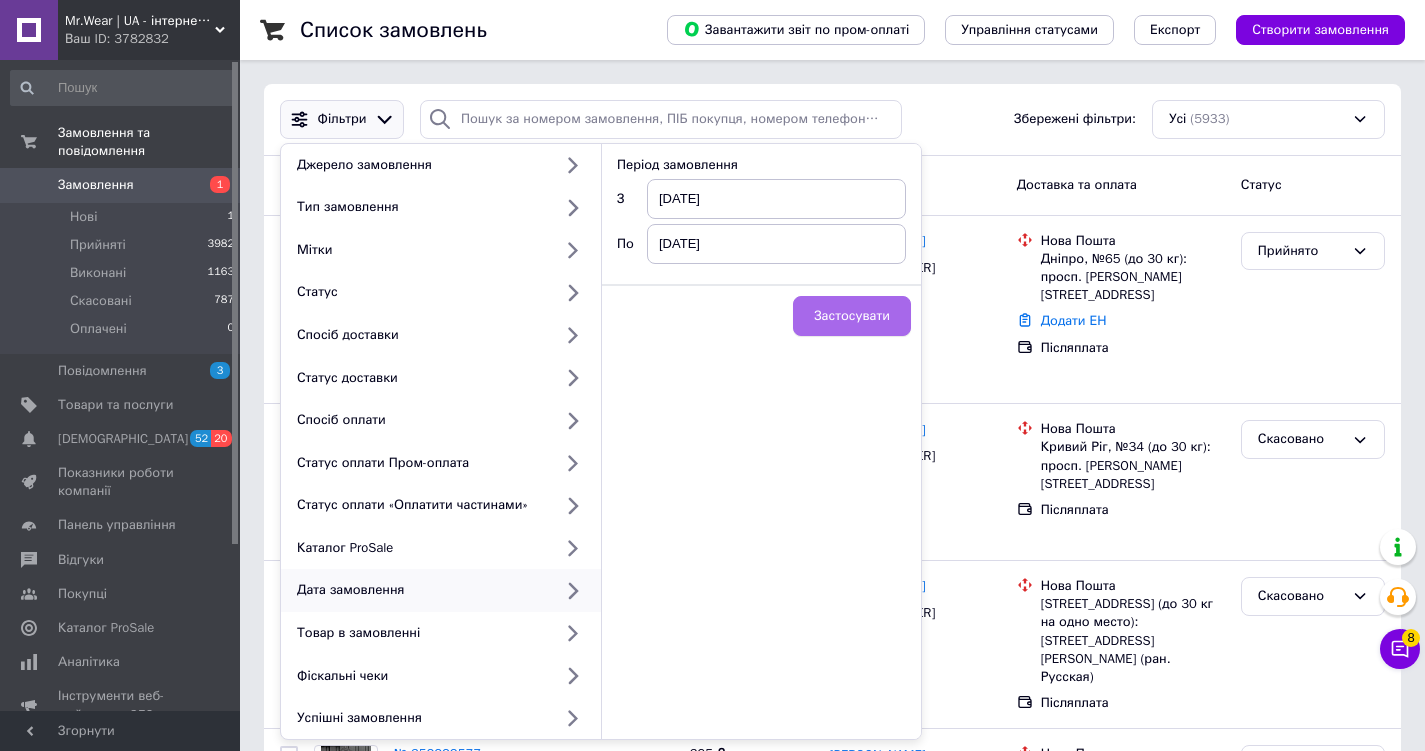 click on "Застосувати" at bounding box center [852, 316] 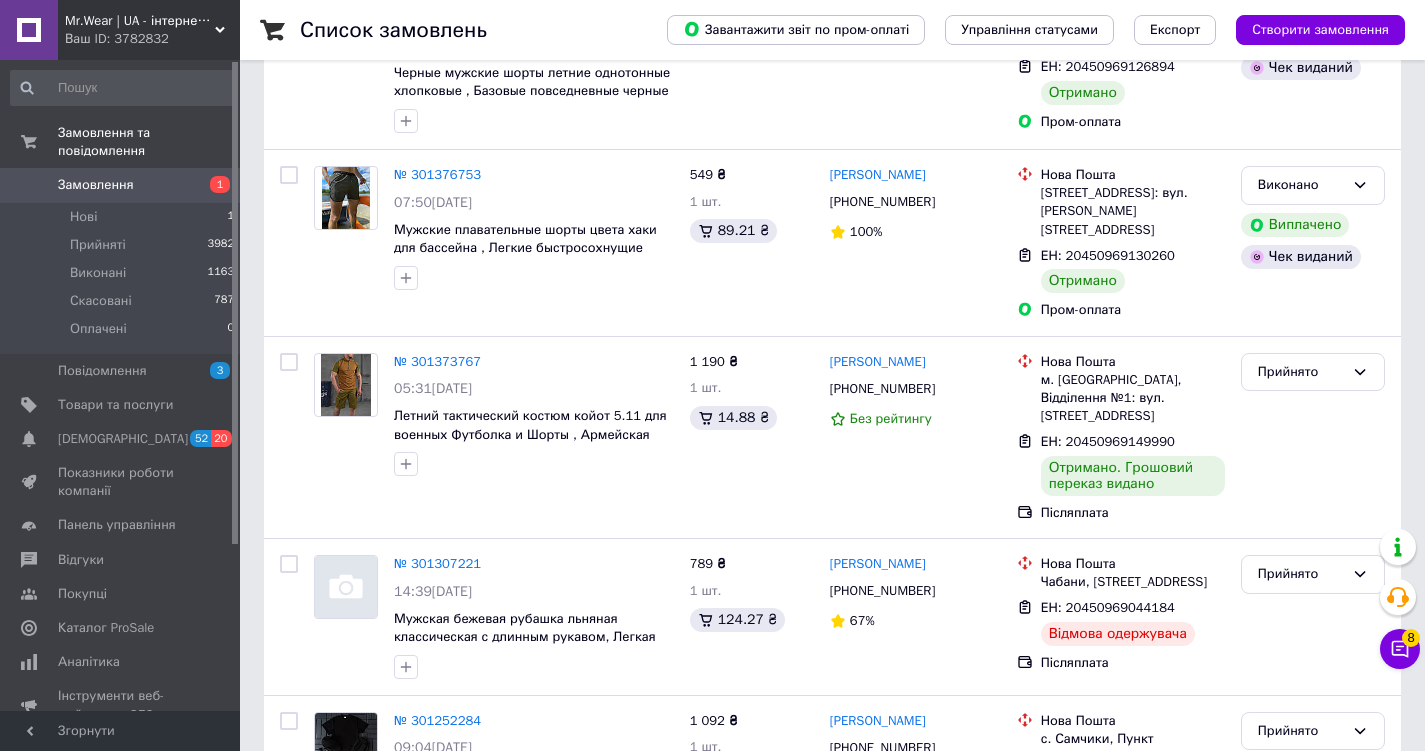 scroll, scrollTop: 2741, scrollLeft: 0, axis: vertical 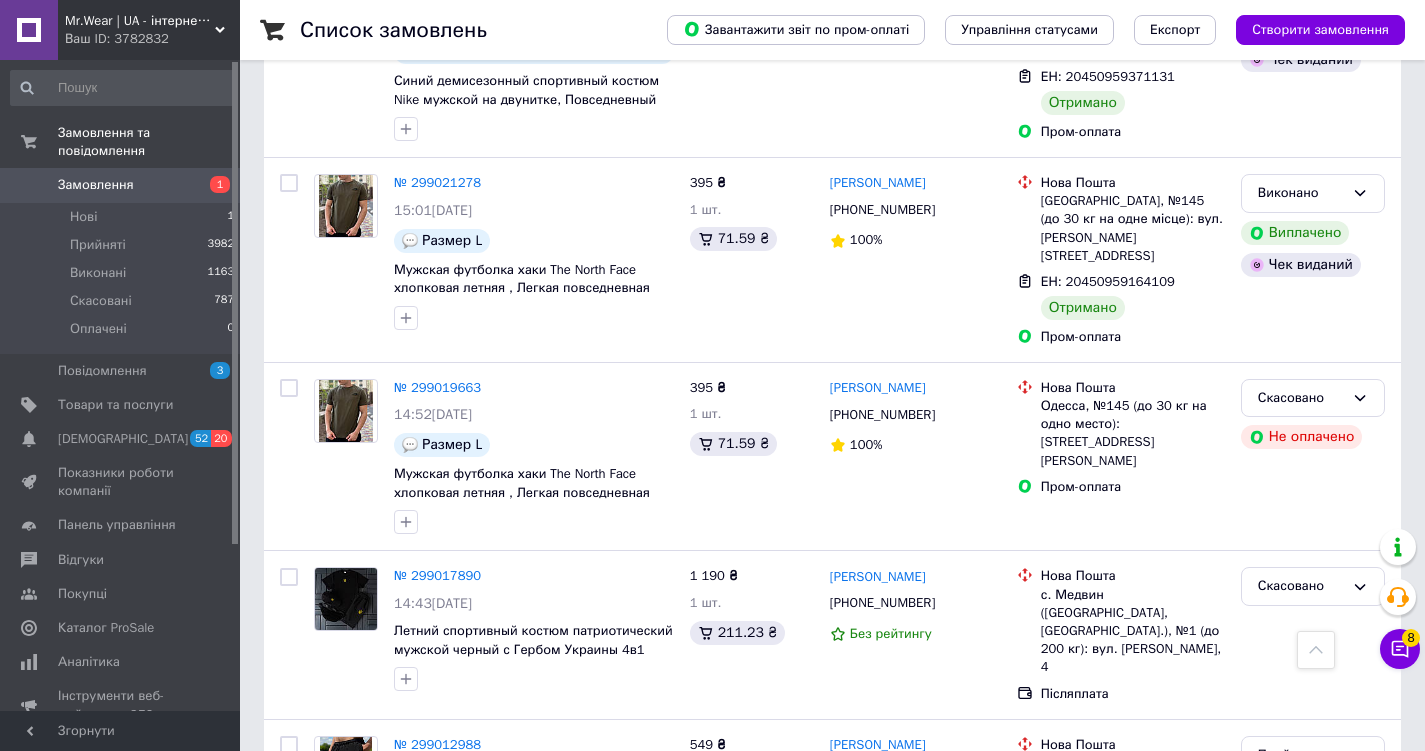 click on "2" at bounding box center [327, 1339] 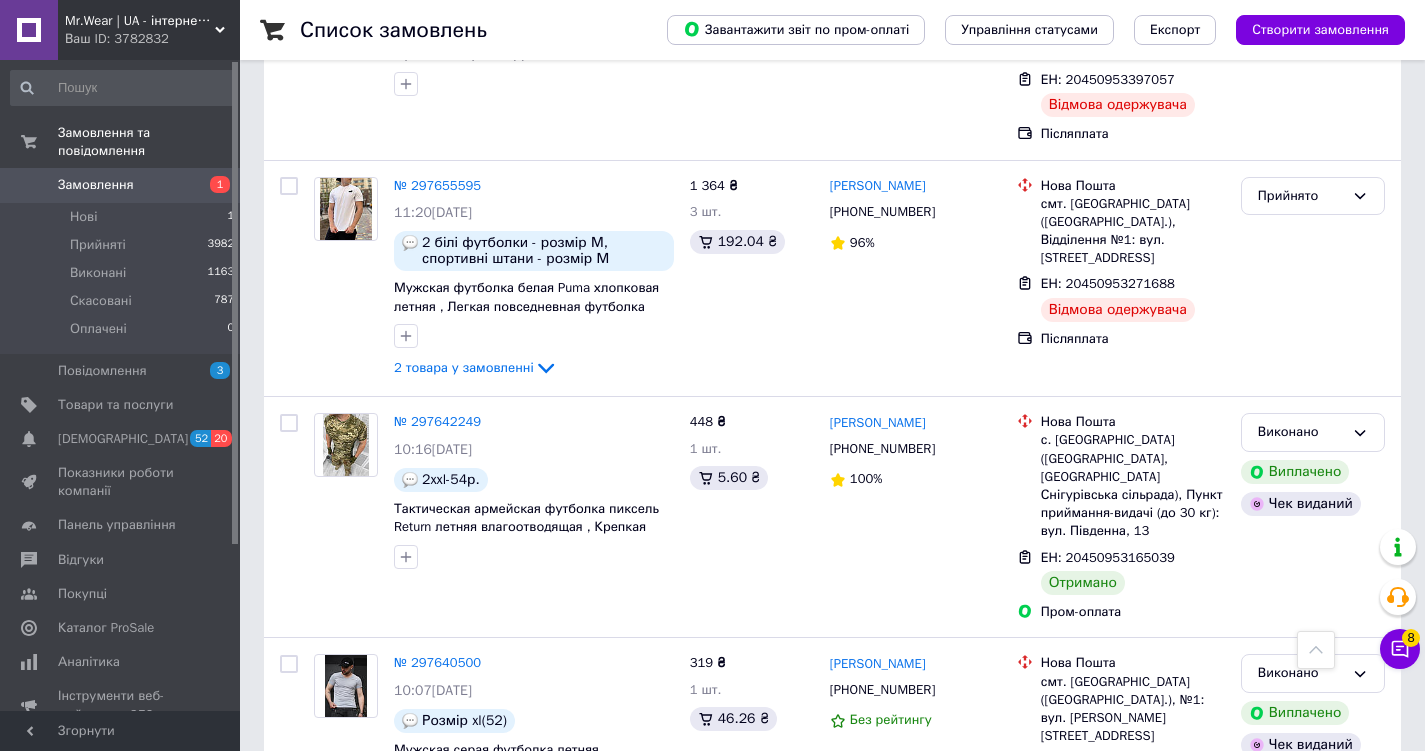 scroll, scrollTop: 10901, scrollLeft: 0, axis: vertical 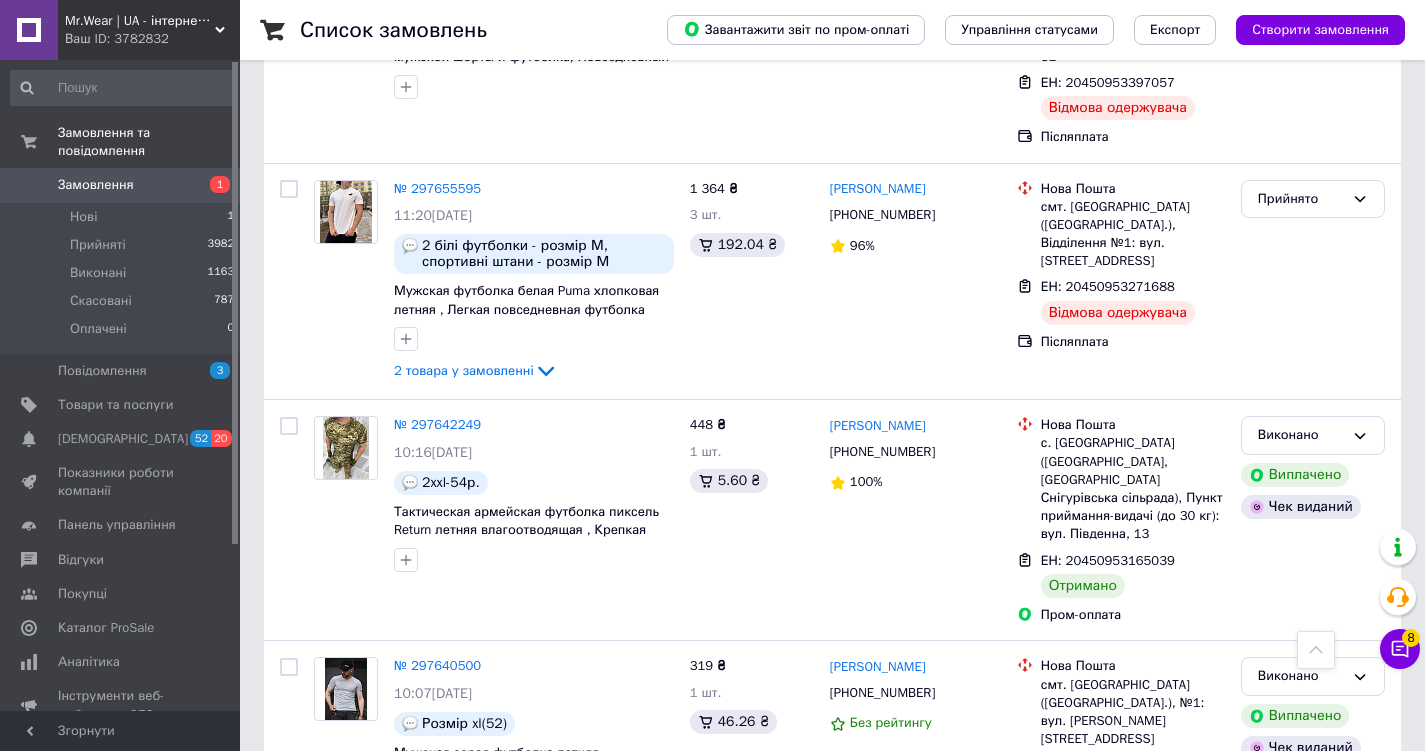 click on "1" at bounding box center [404, 1095] 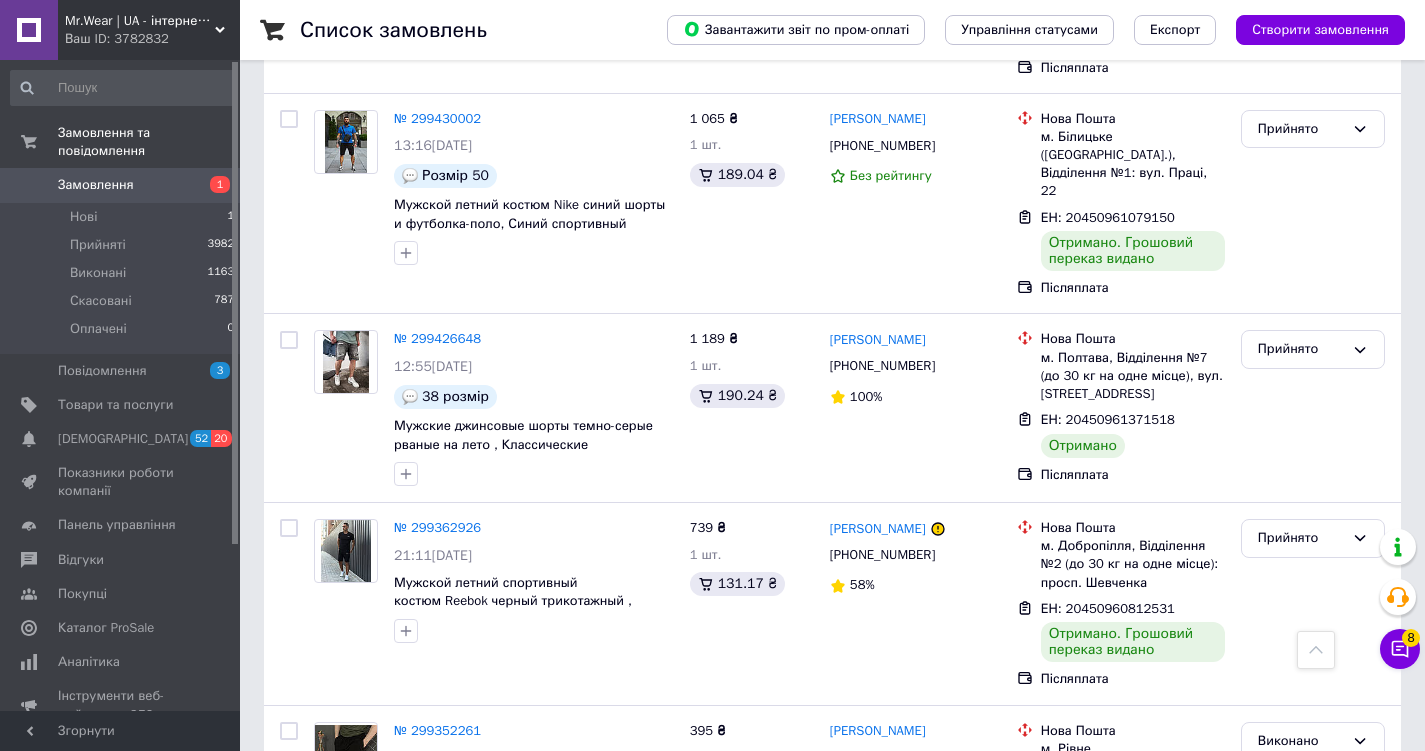 scroll, scrollTop: 14256, scrollLeft: 0, axis: vertical 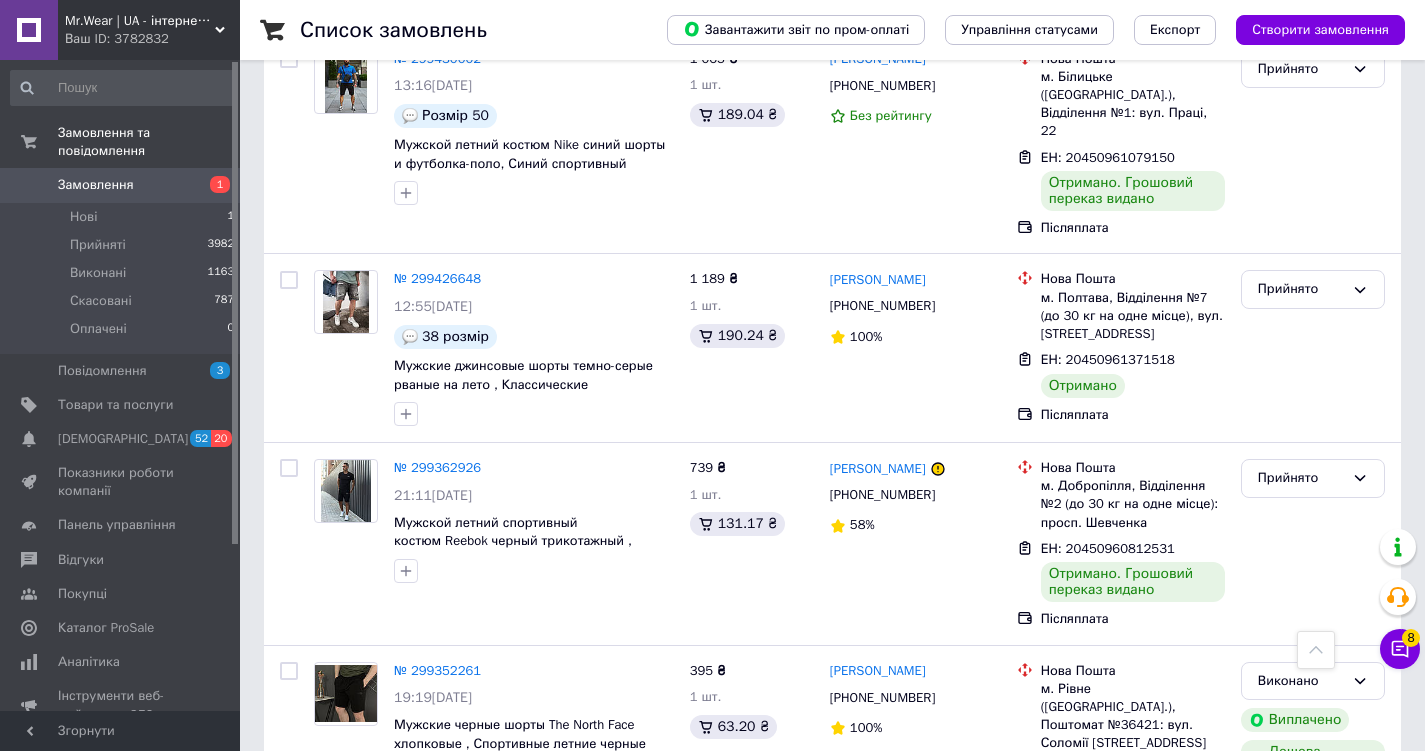 click on "2 товара у замовленні" at bounding box center [464, 1027] 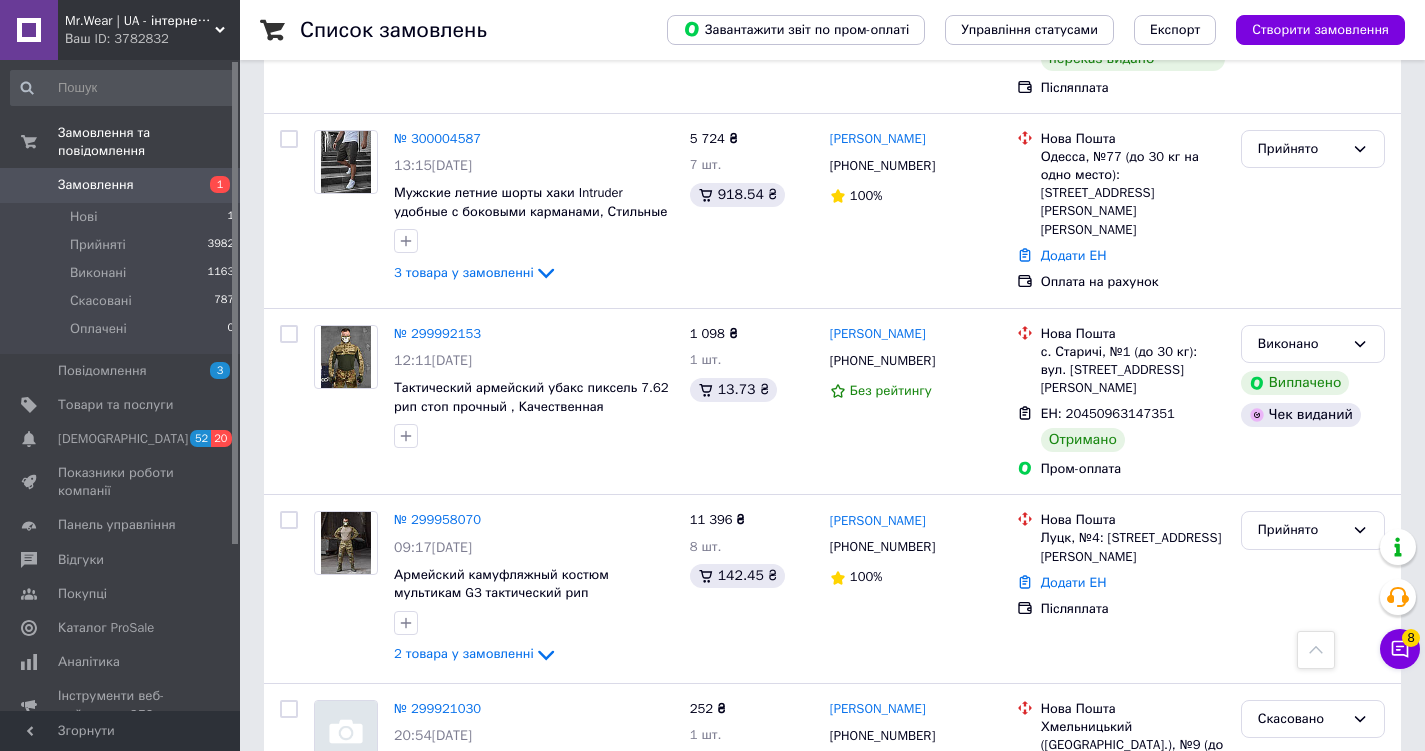 scroll, scrollTop: 10970, scrollLeft: 0, axis: vertical 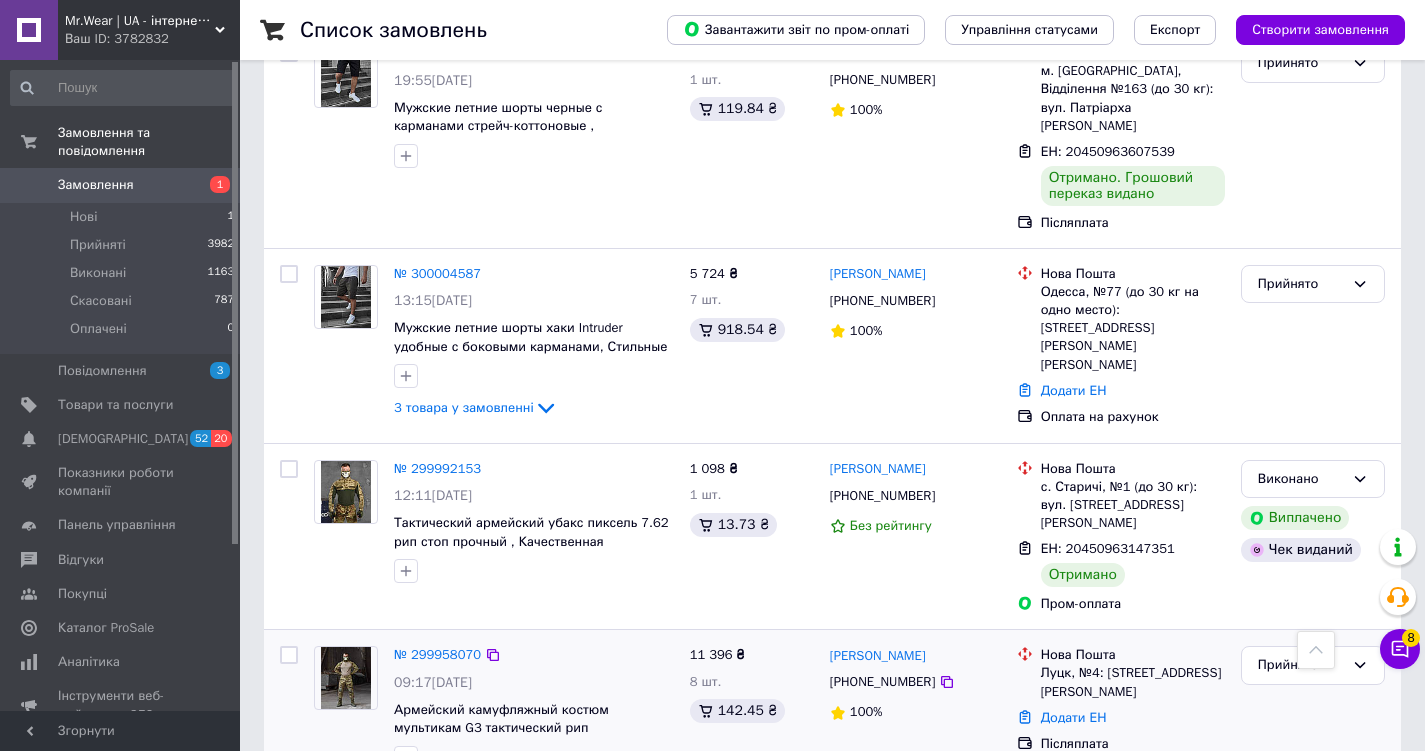 click on "2 товара у замовленні" at bounding box center (464, 789) 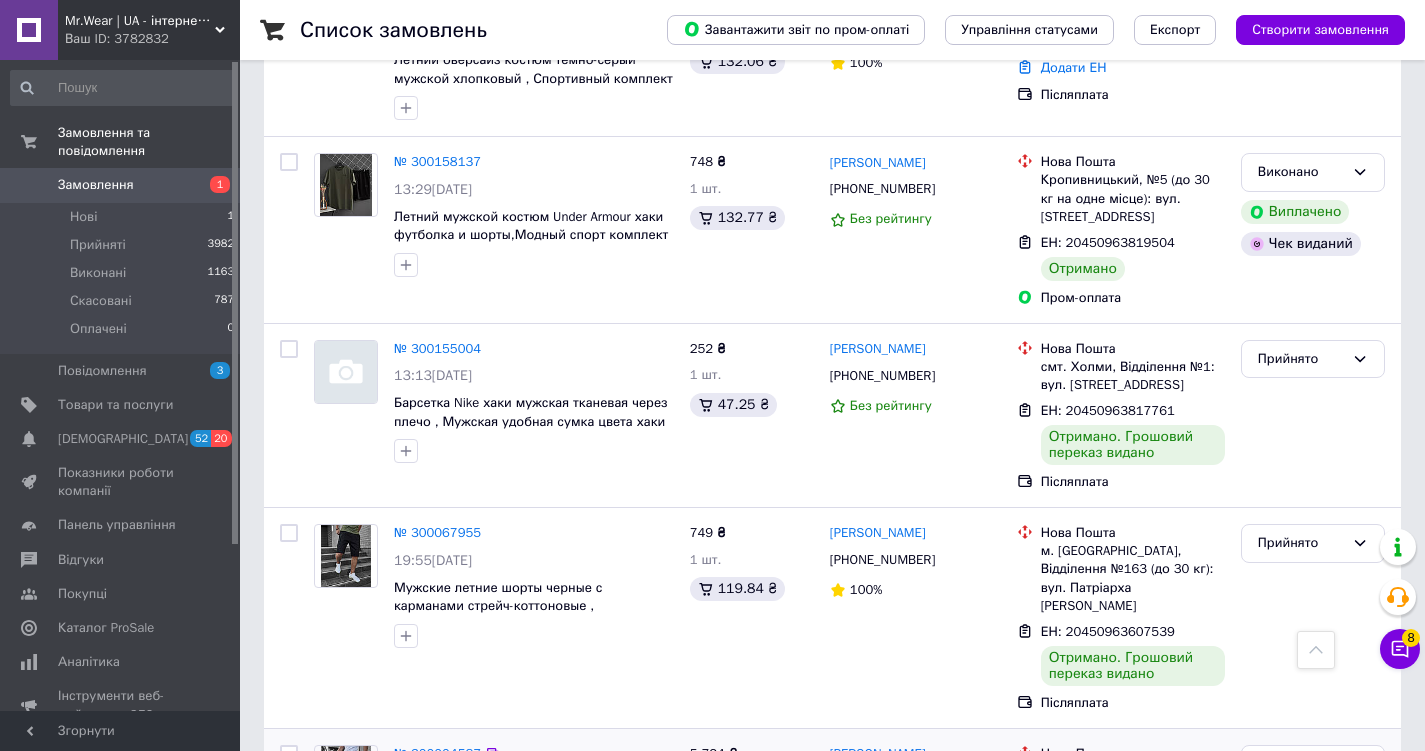 scroll, scrollTop: 10484, scrollLeft: 0, axis: vertical 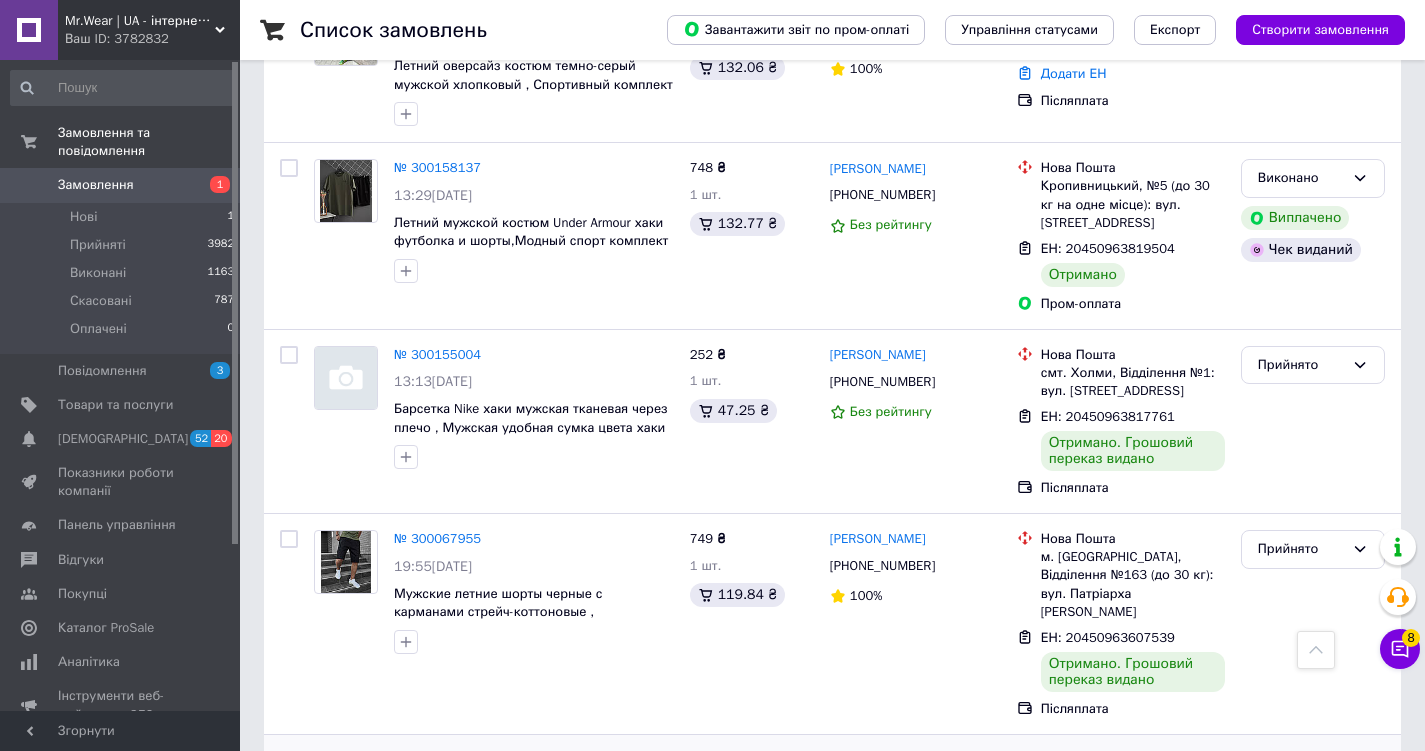 click on "3 товара у замовленні" at bounding box center (464, 893) 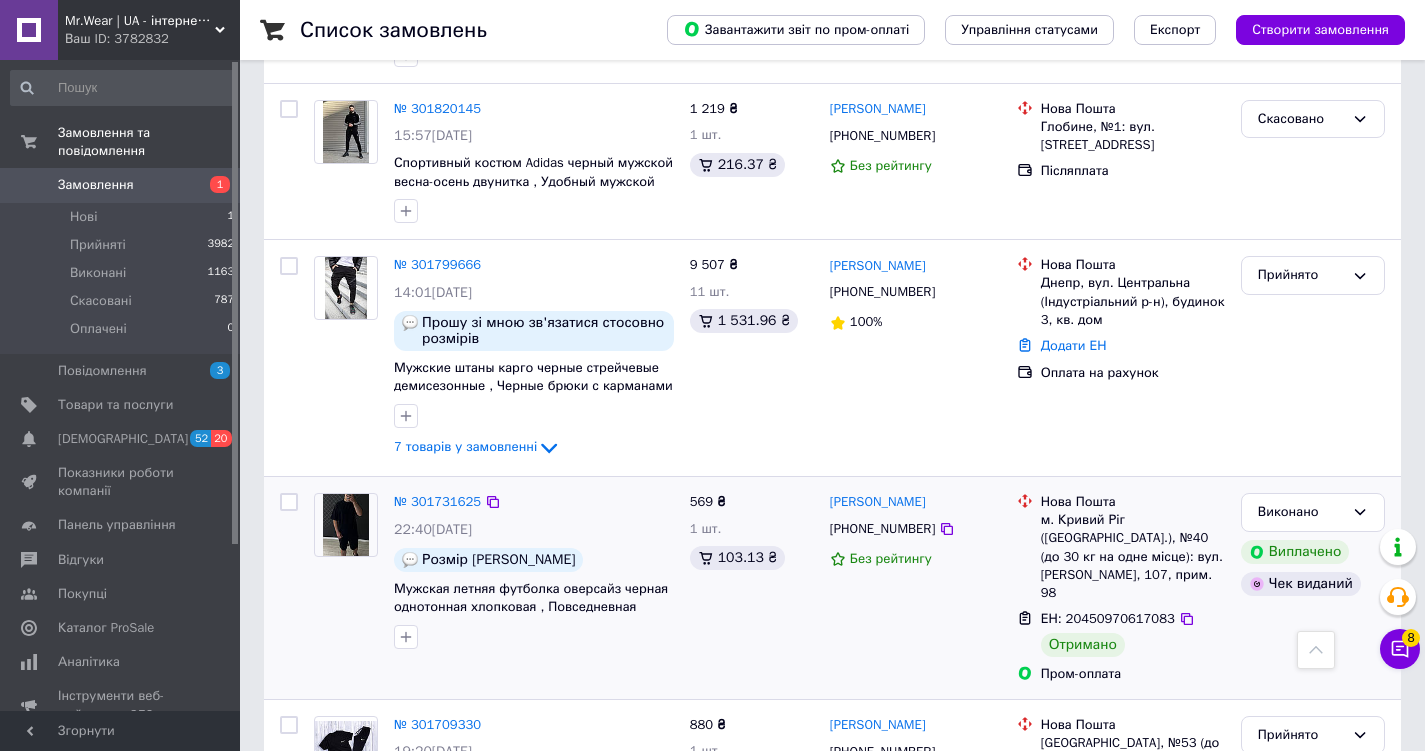 scroll, scrollTop: 1108, scrollLeft: 0, axis: vertical 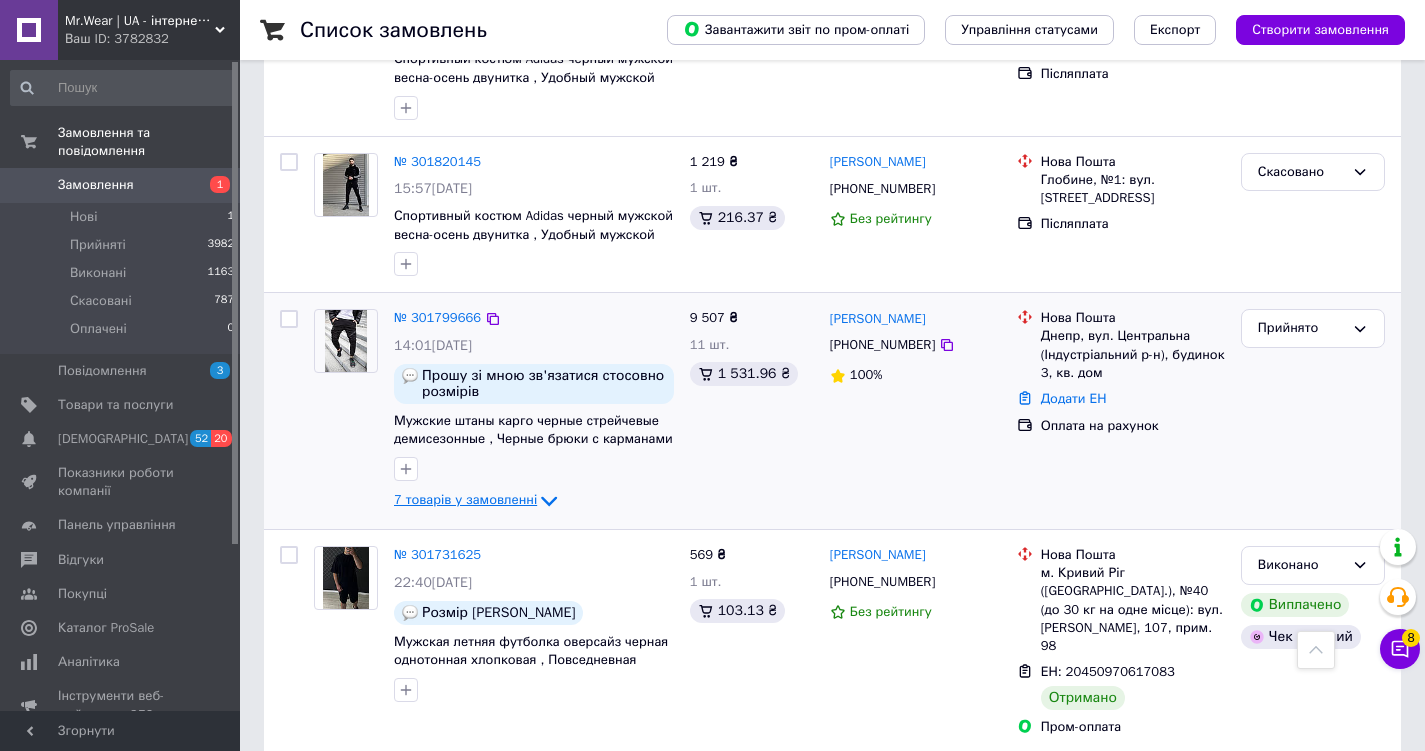 click on "7 товарів у замовленні" at bounding box center (465, 500) 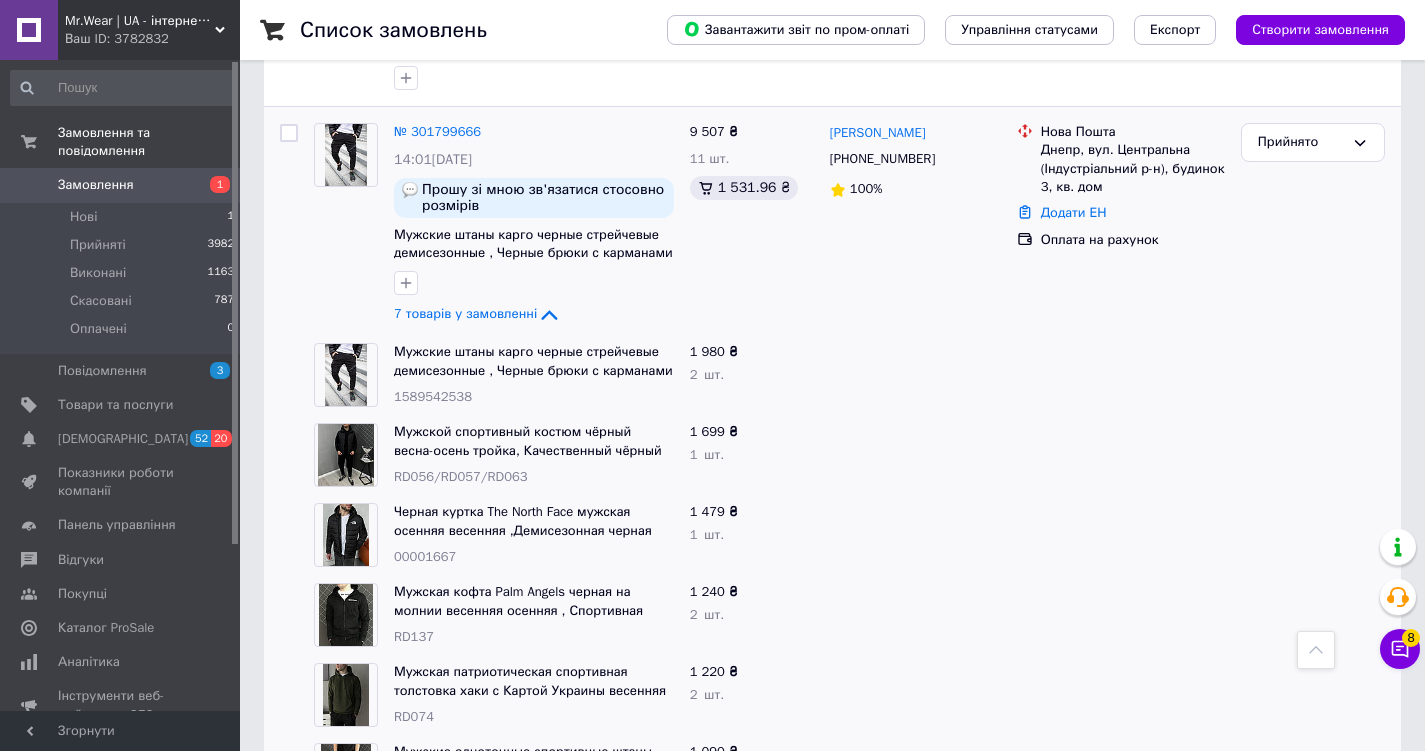 scroll, scrollTop: 1295, scrollLeft: 0, axis: vertical 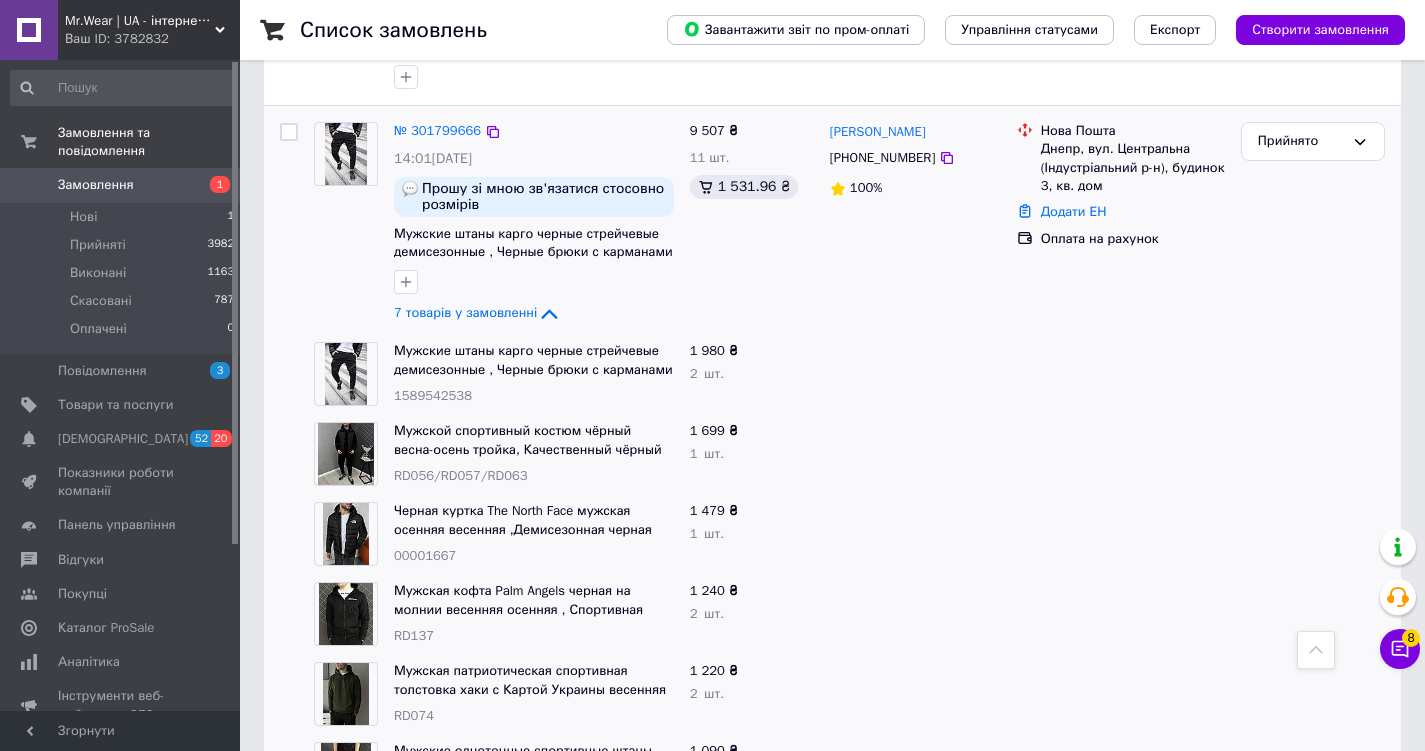 click on "+380738722188" at bounding box center (882, 158) 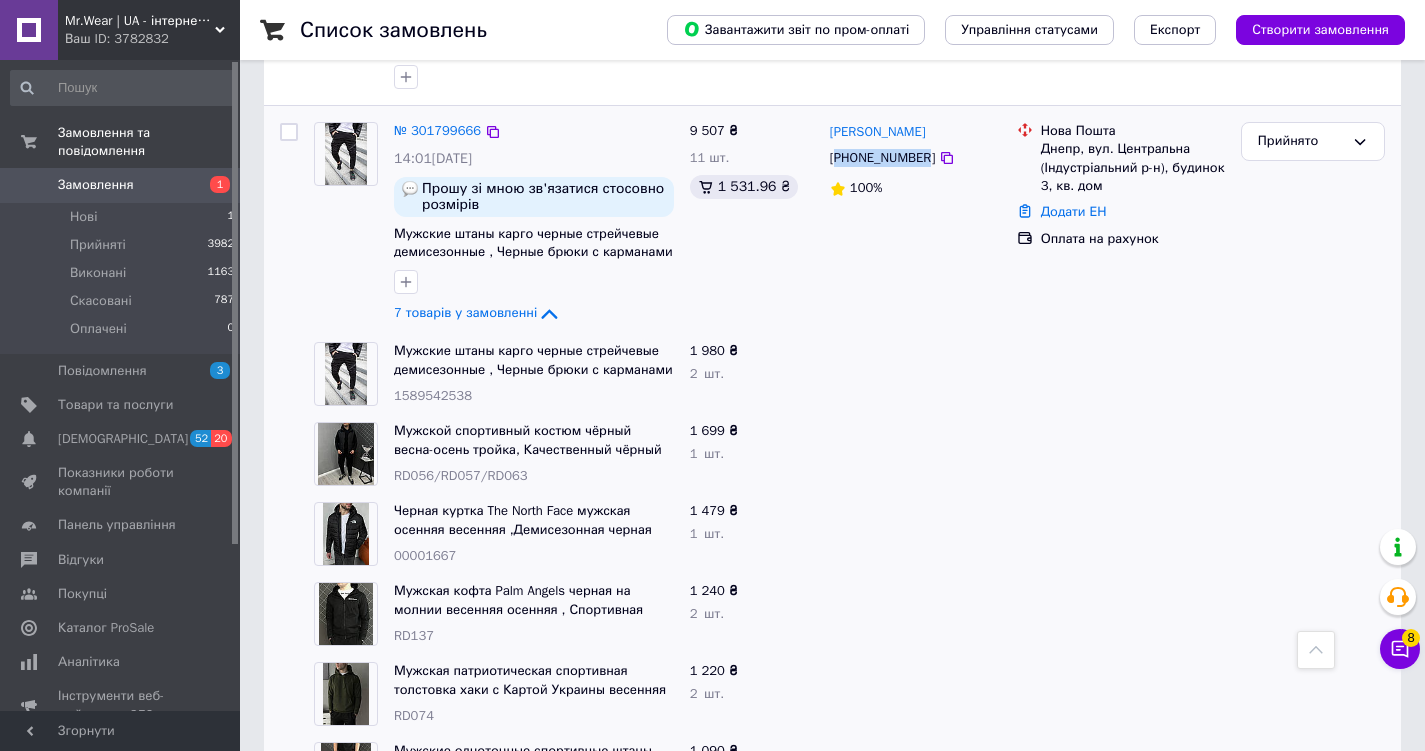 click on "+380738722188" at bounding box center (882, 158) 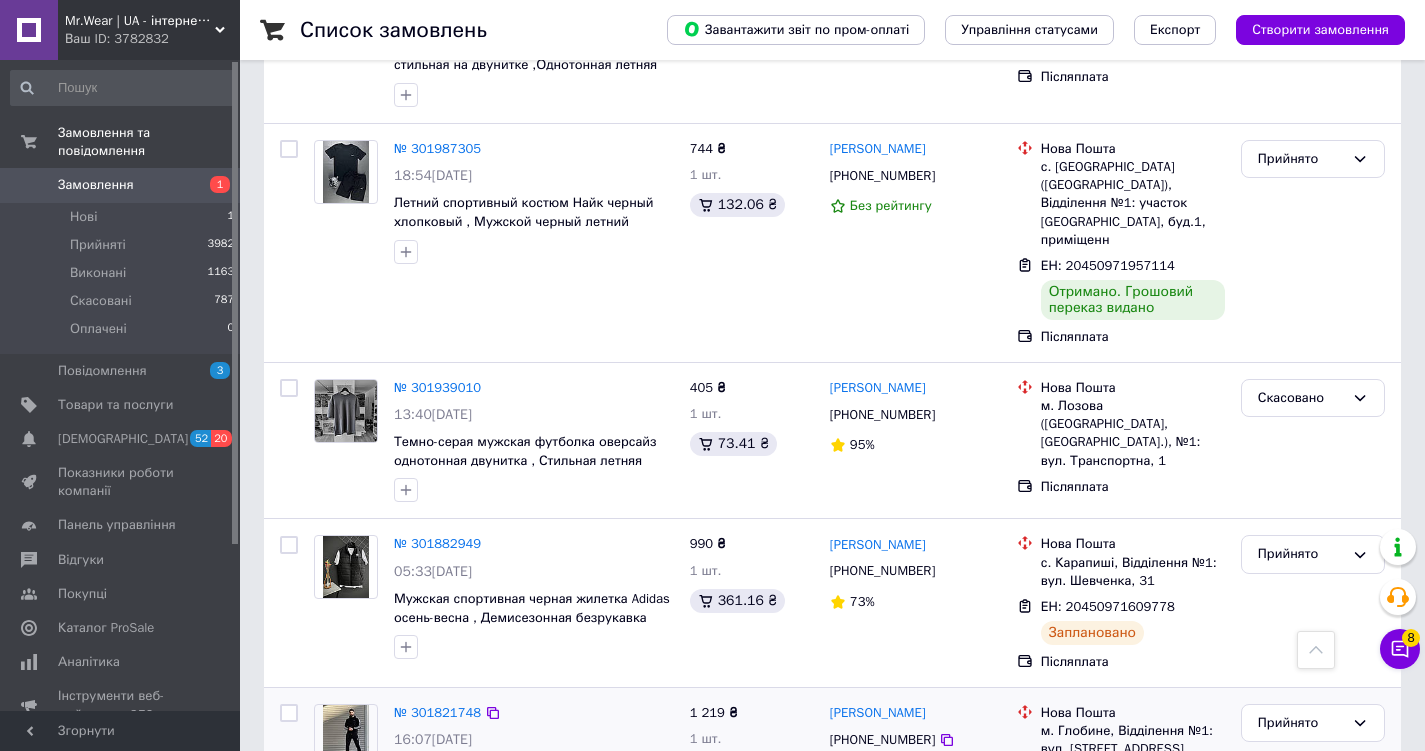 scroll, scrollTop: 0, scrollLeft: 0, axis: both 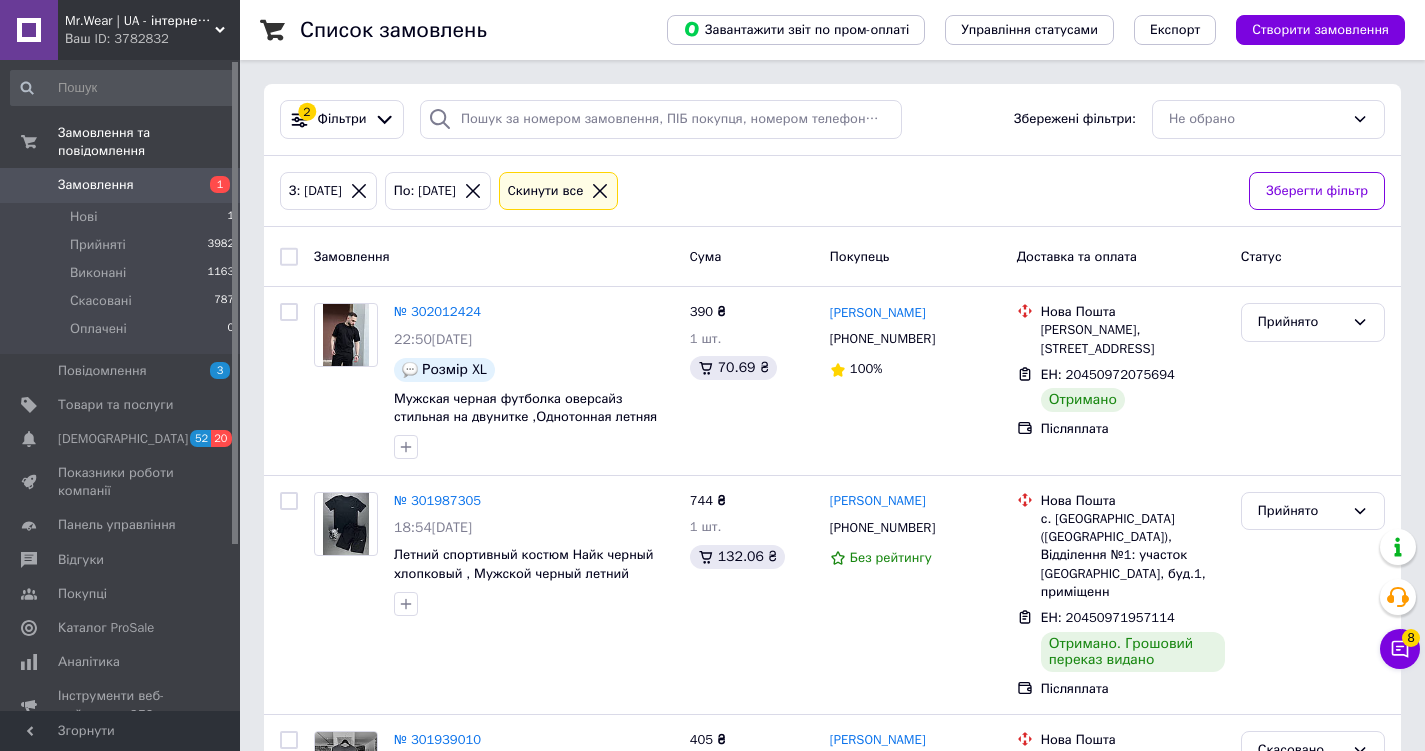 click on "По: 31.07.2024" at bounding box center (425, 191) 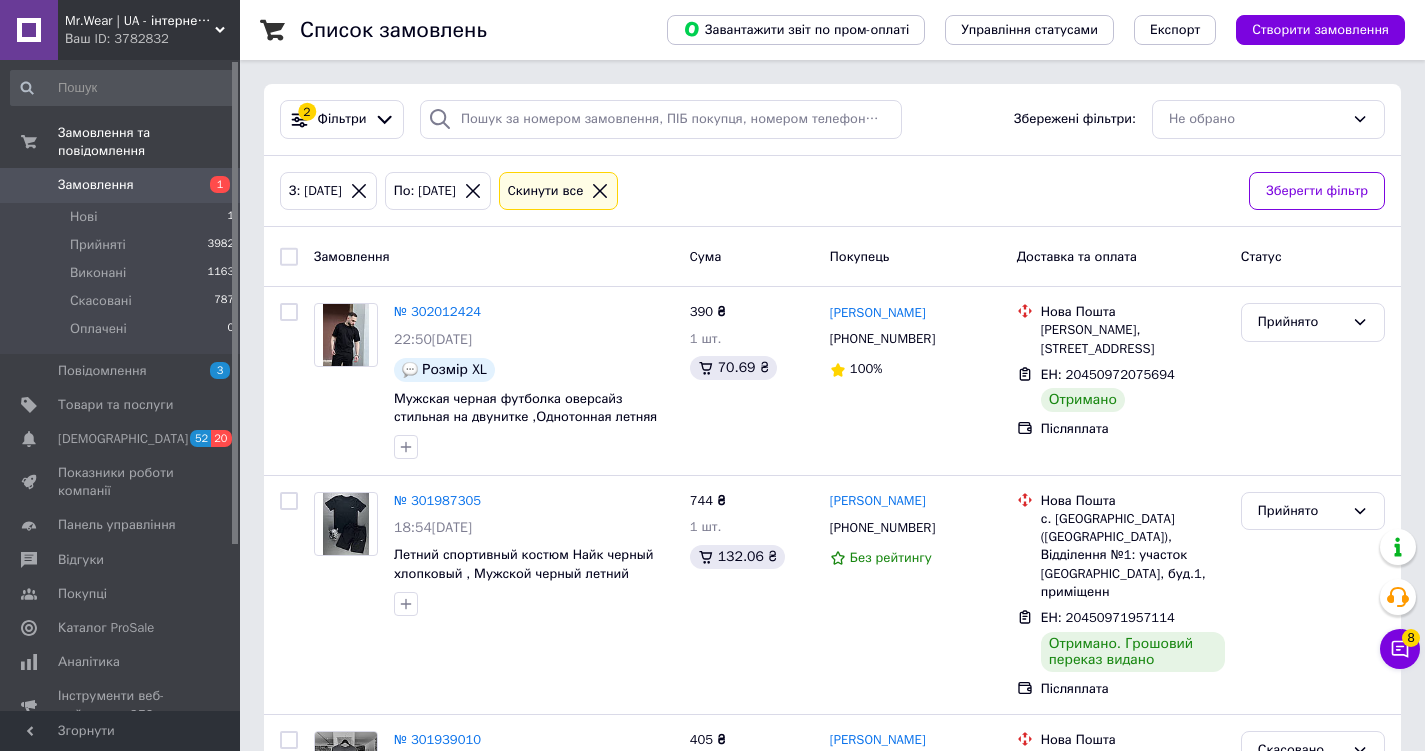 click 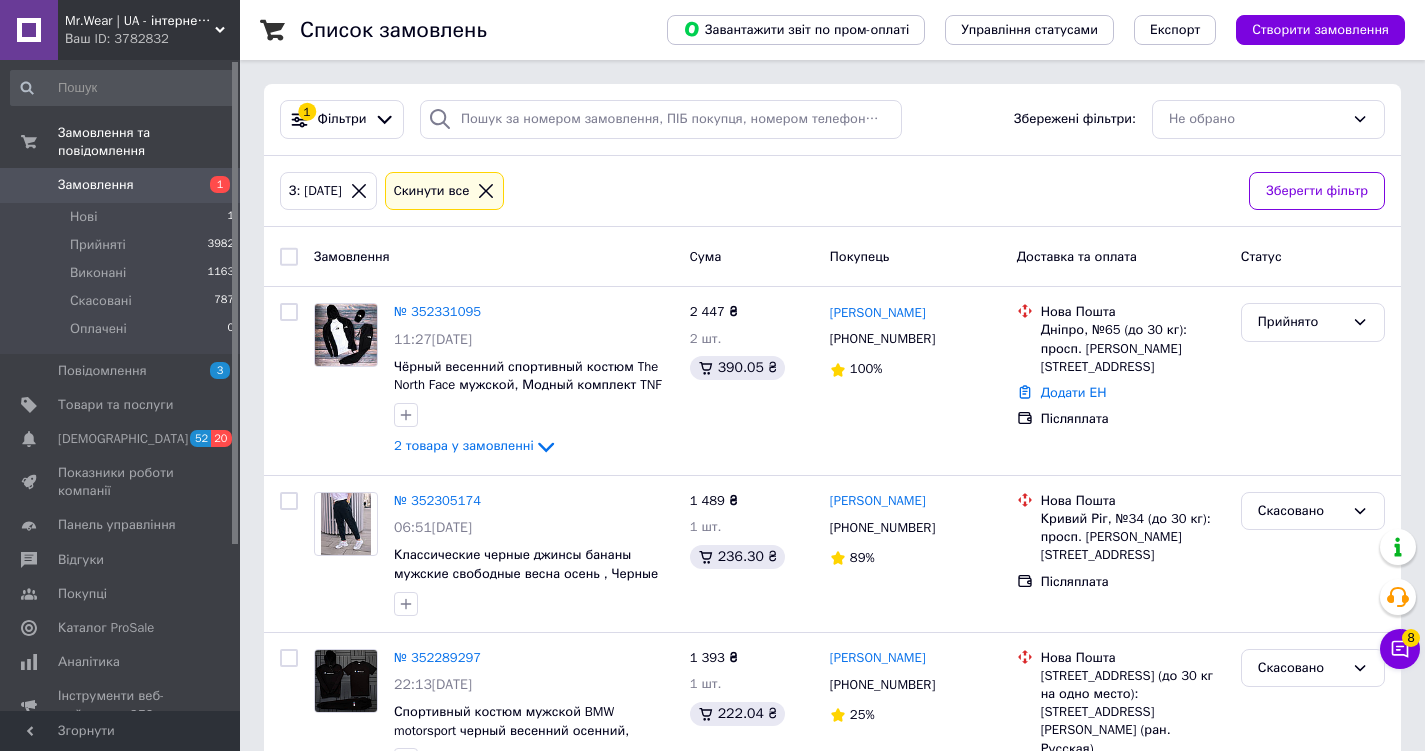 scroll, scrollTop: 18231, scrollLeft: 0, axis: vertical 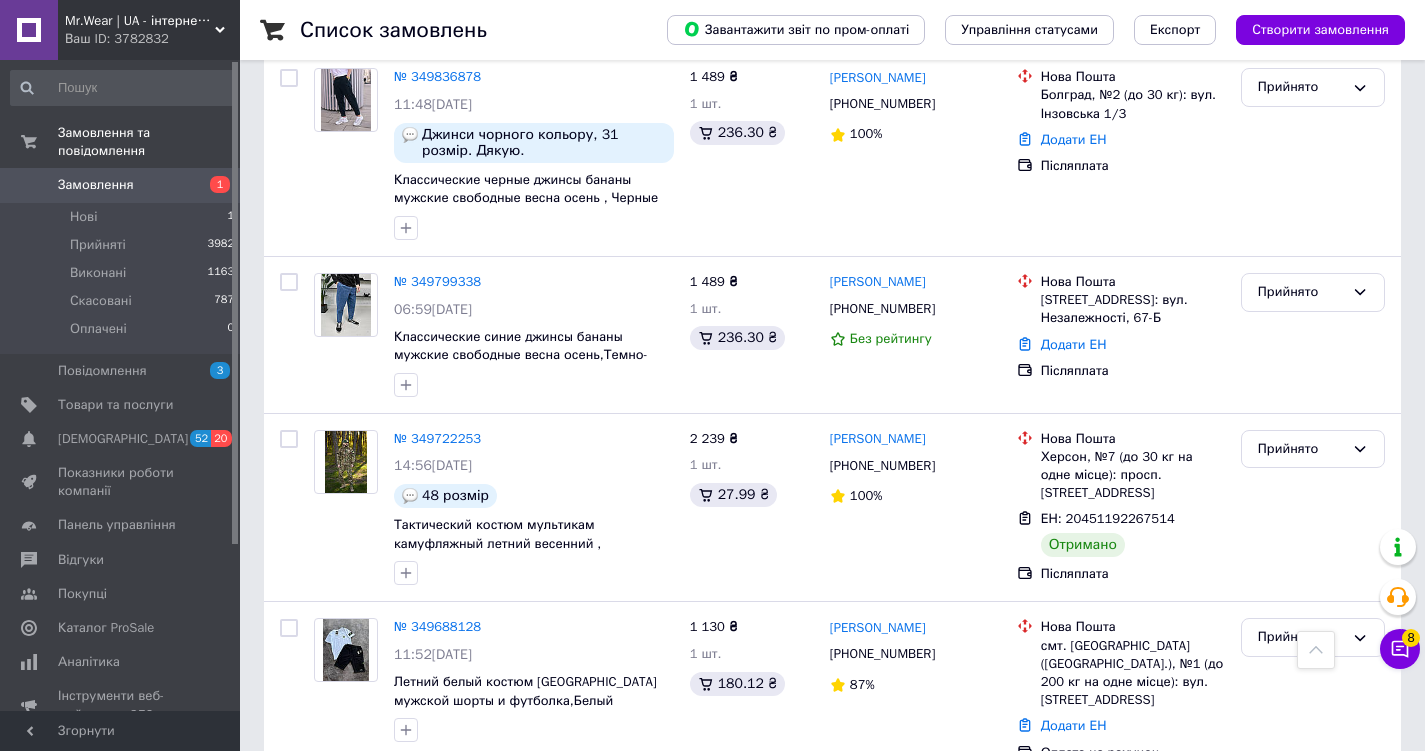 click on "29" at bounding box center (461, 1010) 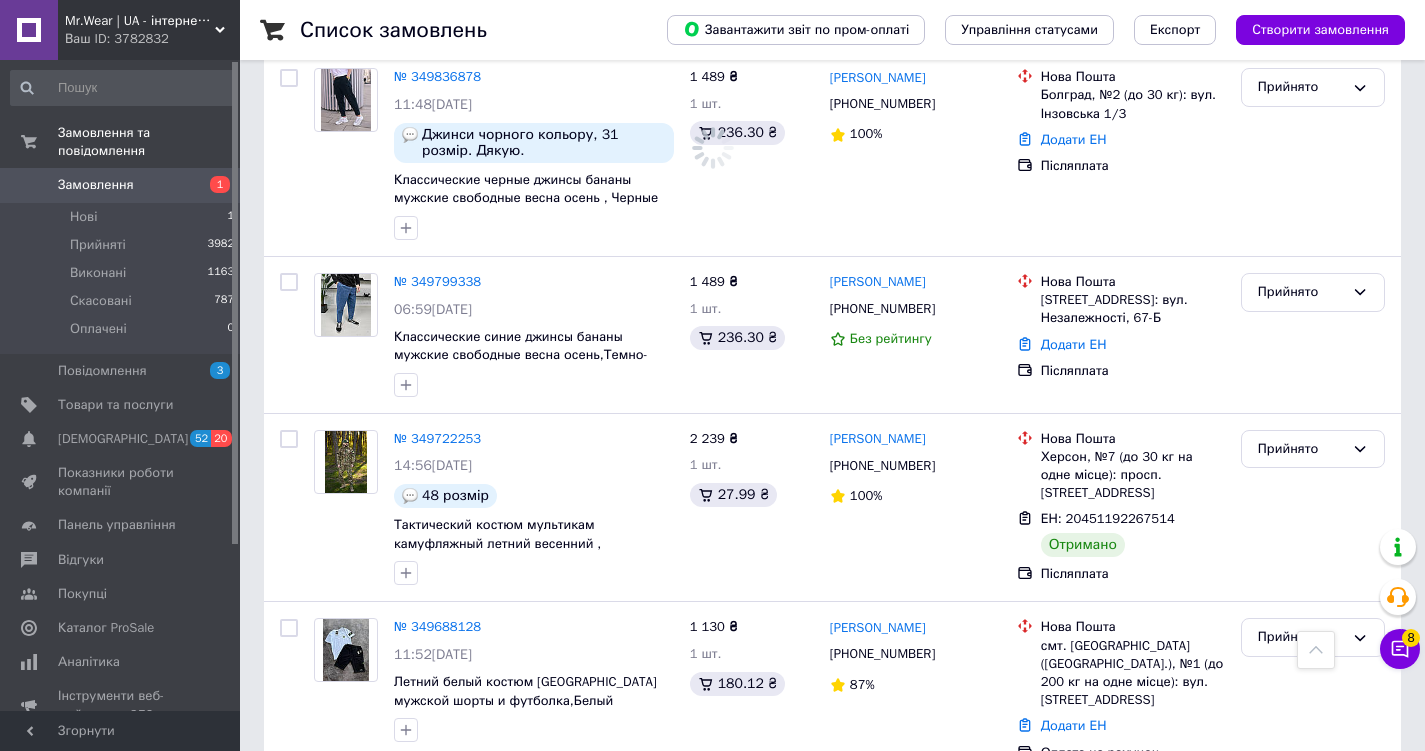 click on "28" at bounding box center (539, 1010) 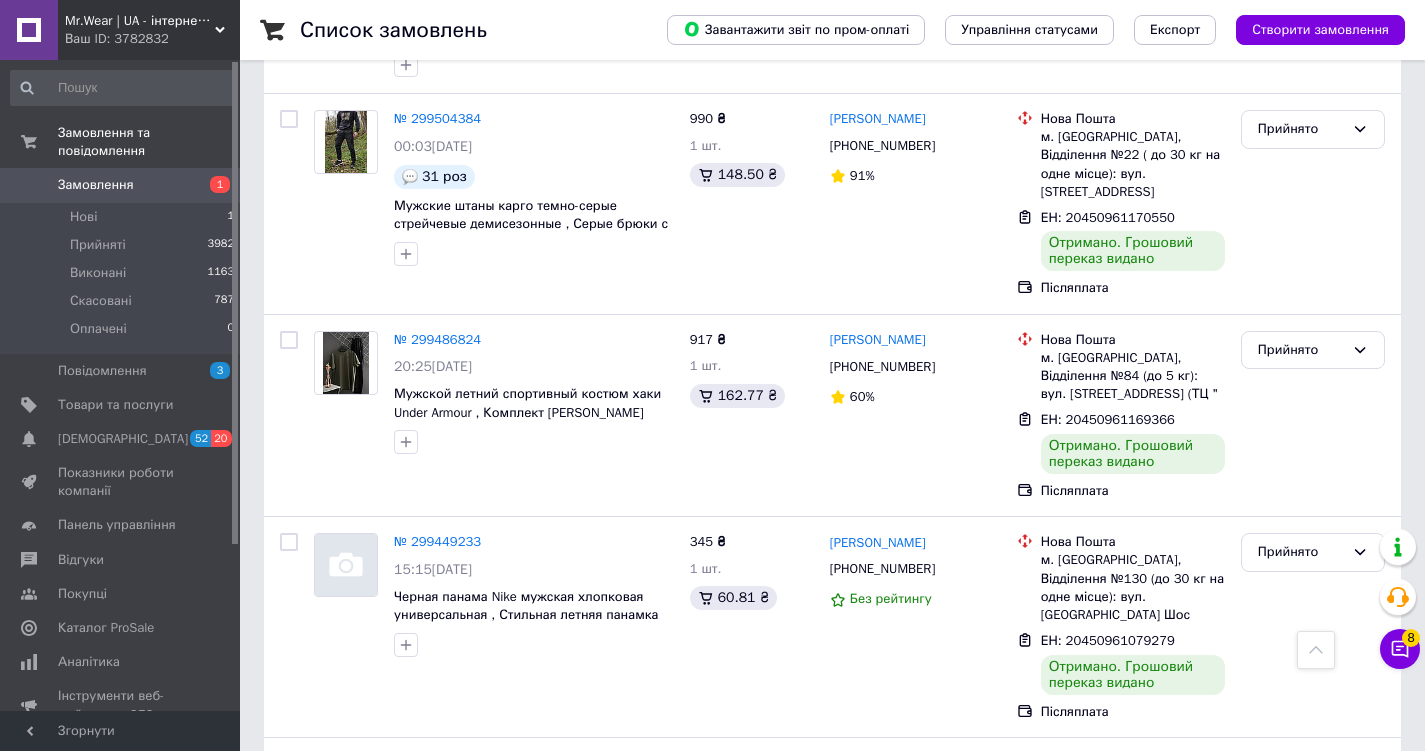 scroll, scrollTop: 18946, scrollLeft: 0, axis: vertical 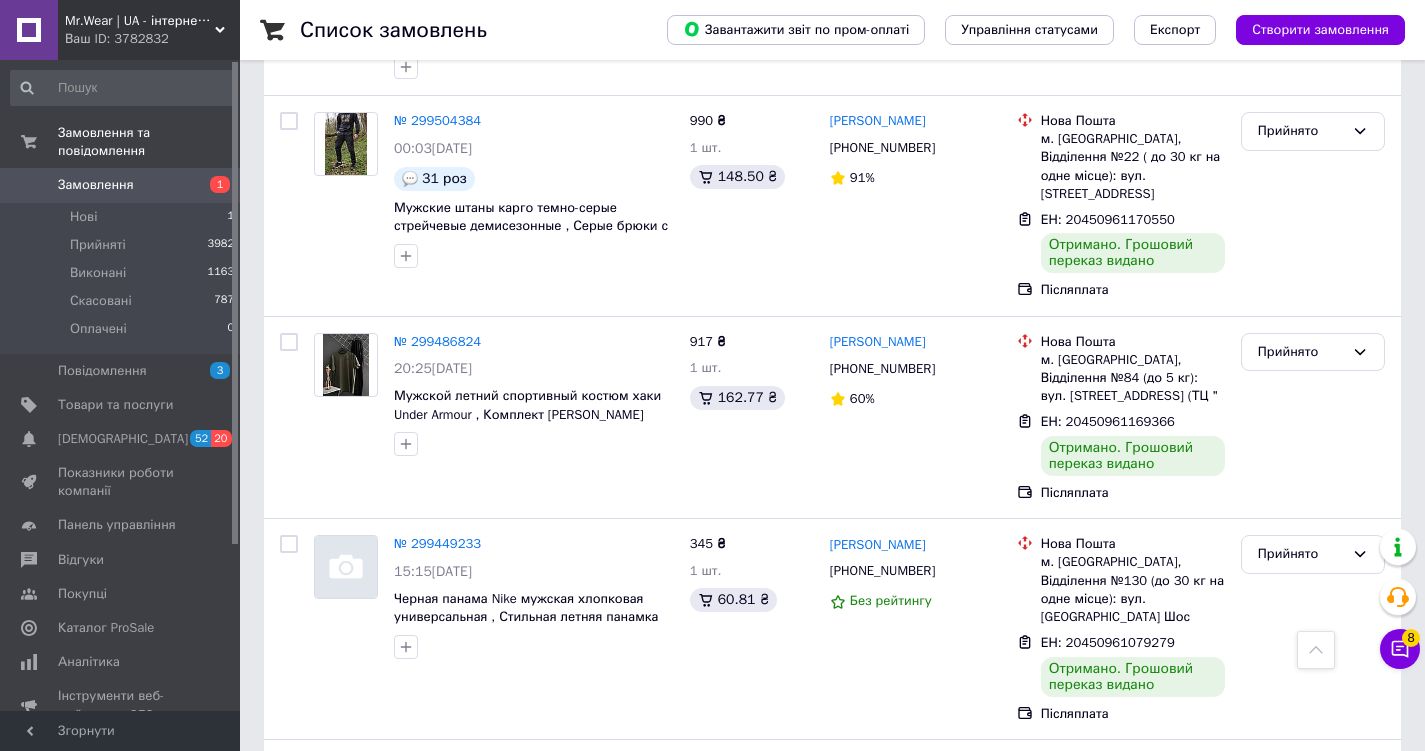click on "27" at bounding box center [539, 1375] 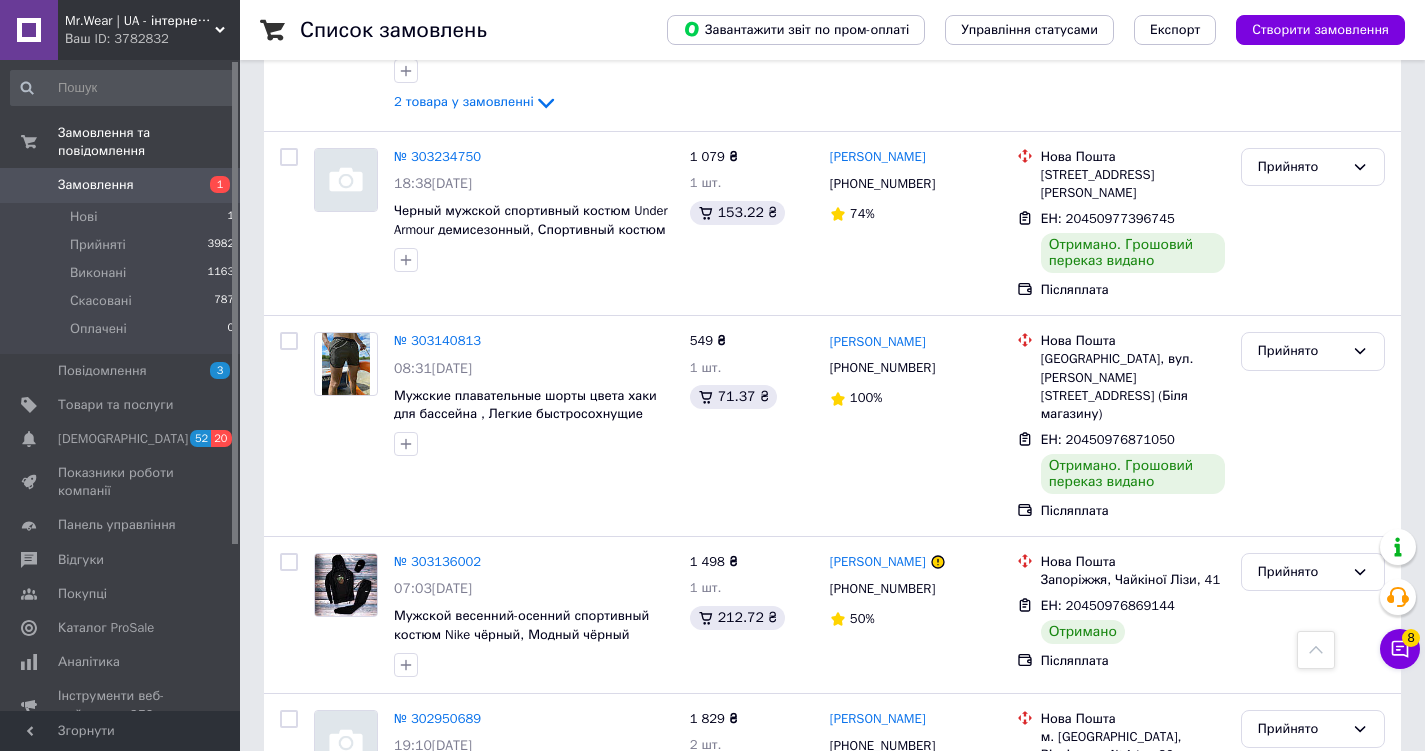 scroll, scrollTop: 17603, scrollLeft: 0, axis: vertical 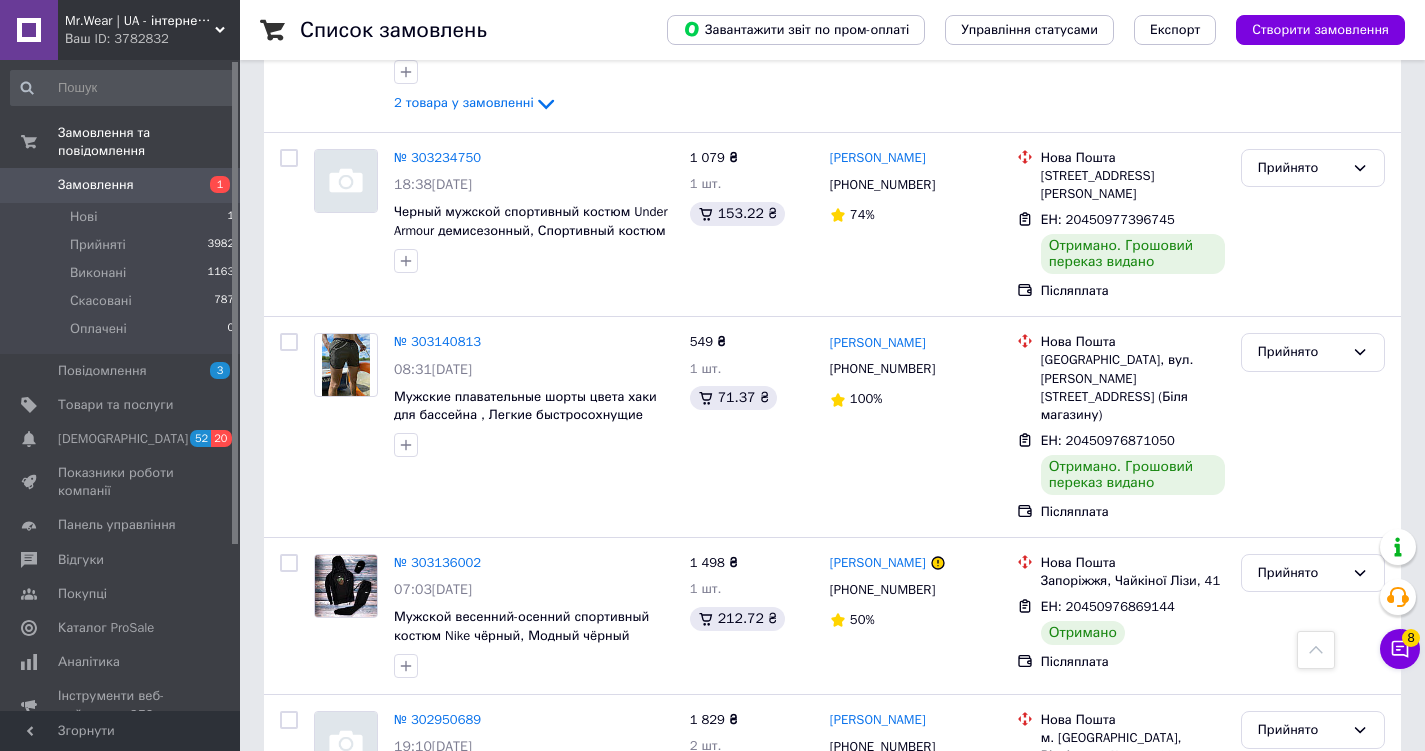 click on "28" at bounding box center (629, 1164) 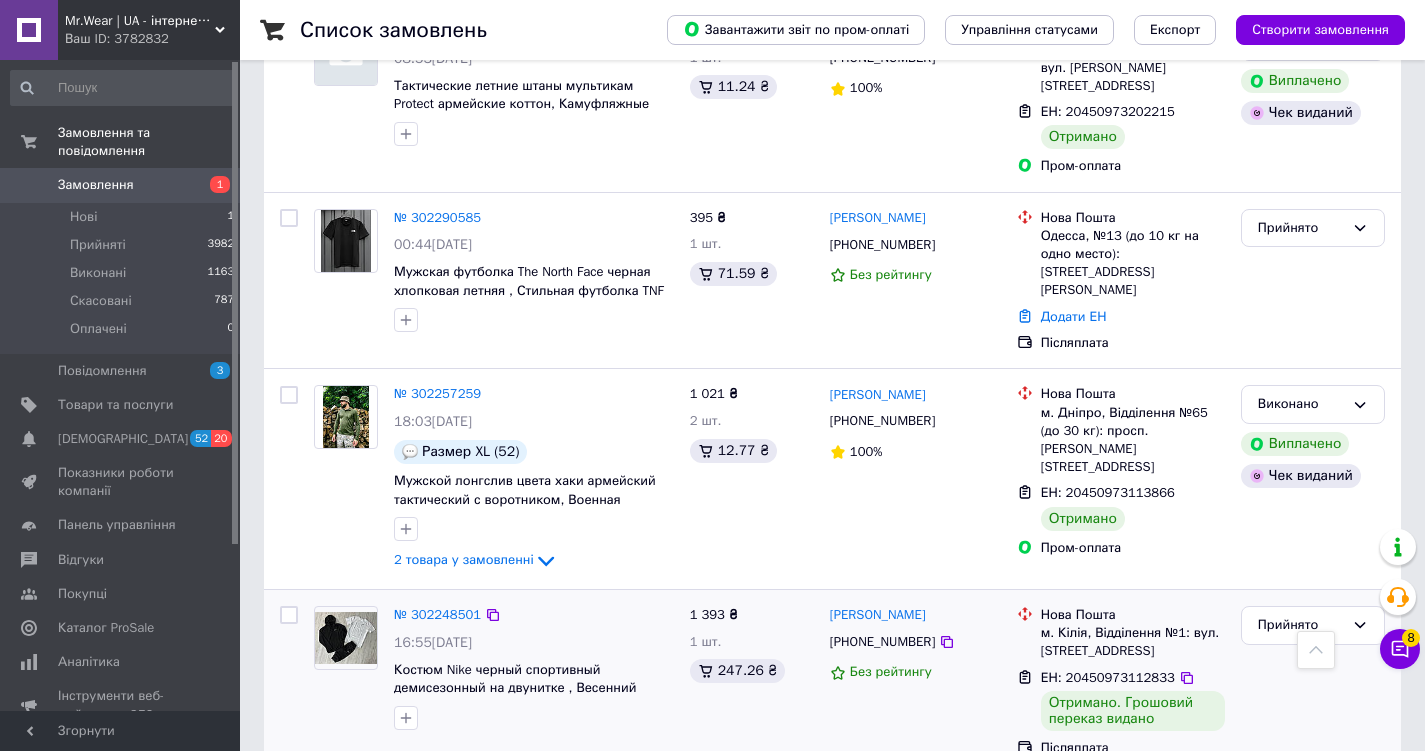 scroll, scrollTop: 2926, scrollLeft: 0, axis: vertical 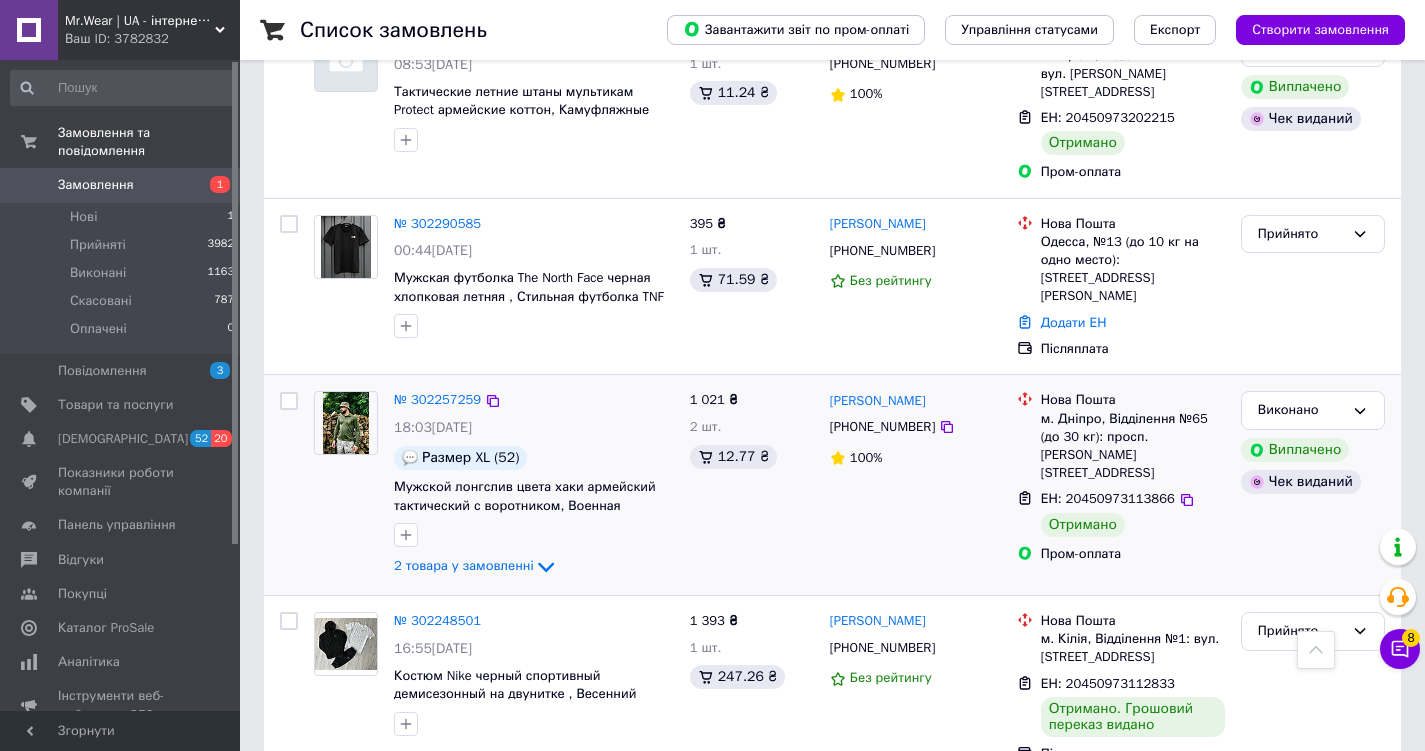 click on "2 товара у замовленні" at bounding box center (534, 567) 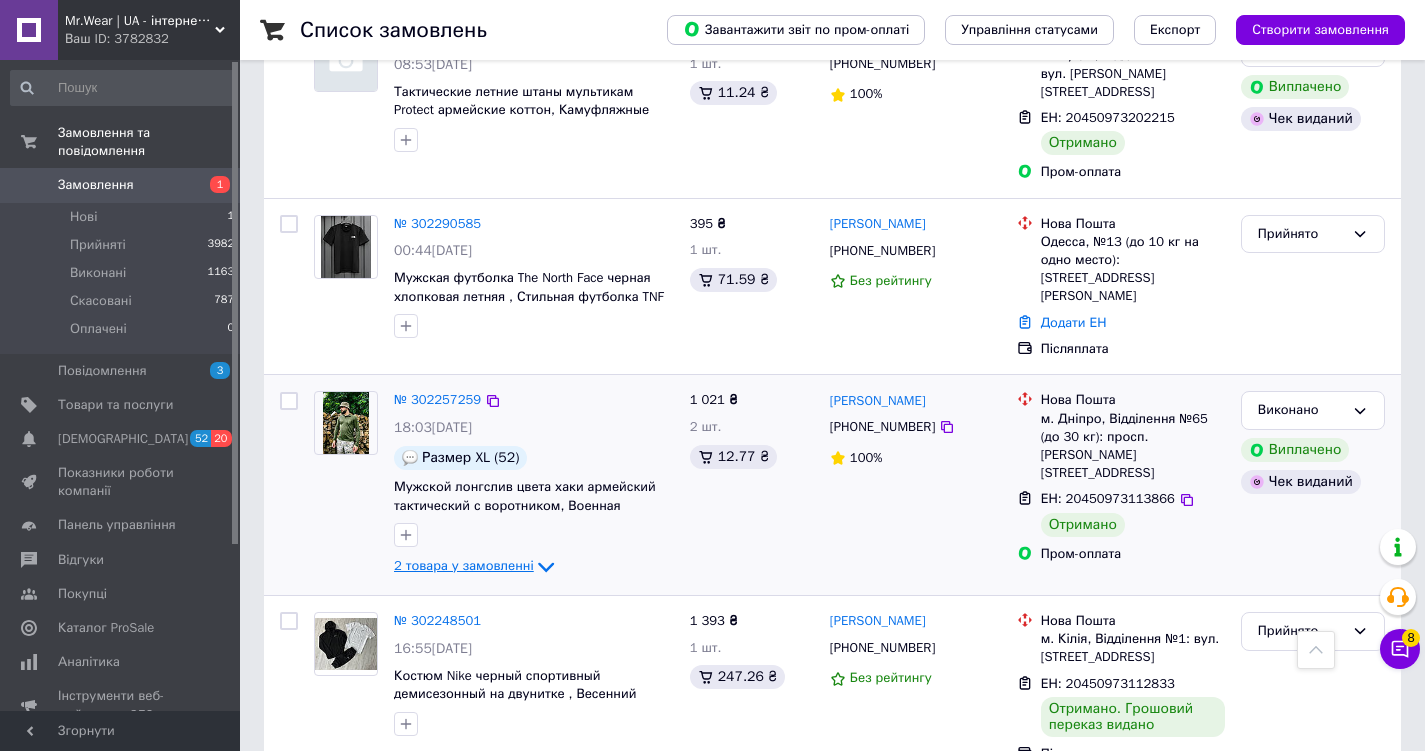 click on "2 товара у замовленні" at bounding box center [464, 566] 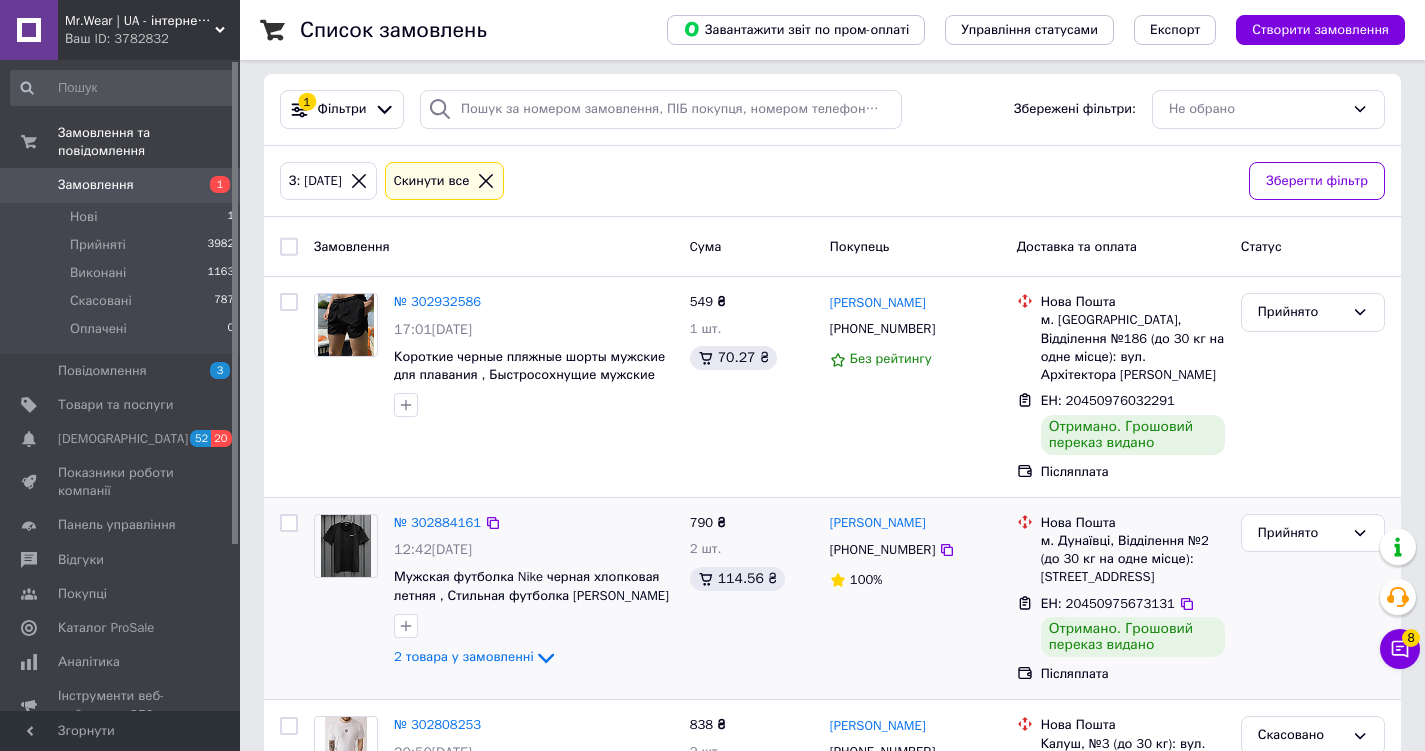 scroll, scrollTop: 14, scrollLeft: 0, axis: vertical 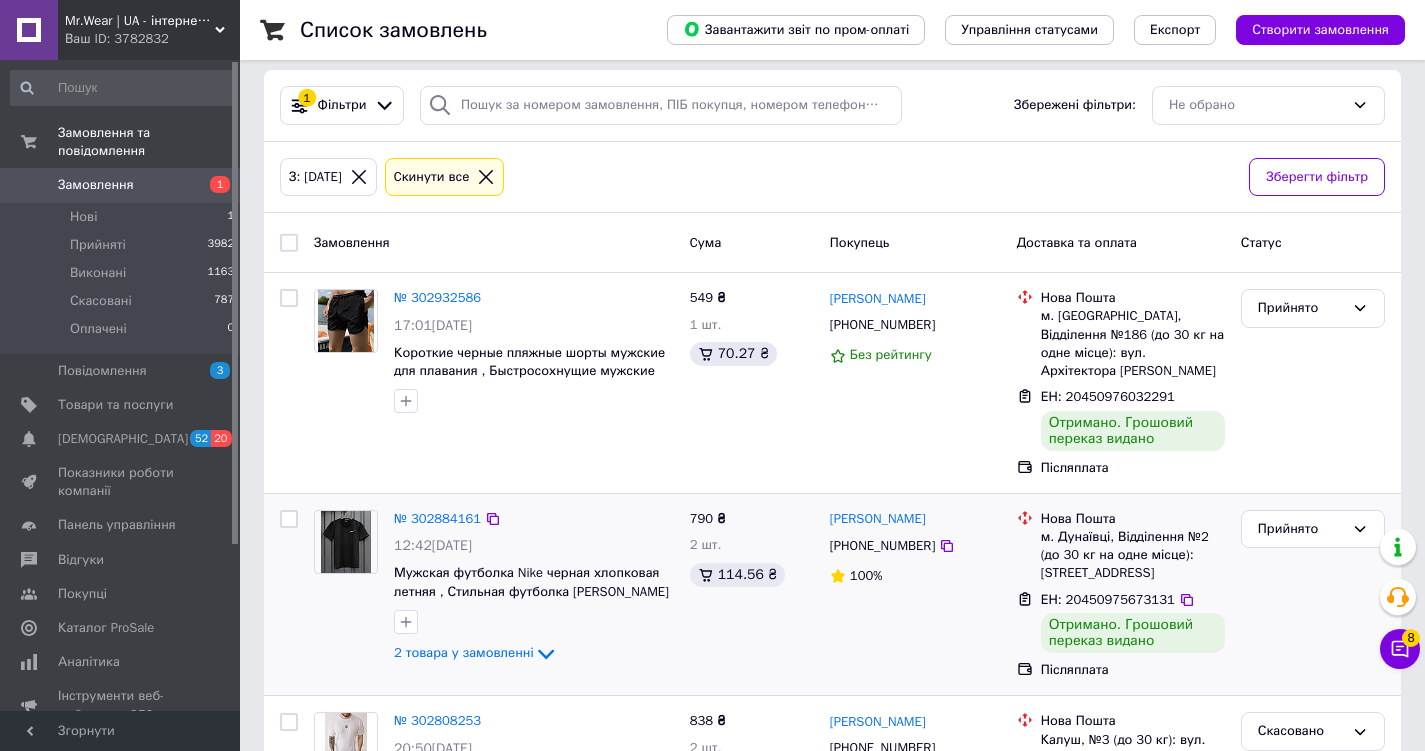 click on "№ 302884161 12:42, 07.08.2024 Мужская футболка Nike черная хлопковая летняя , Стильная футболка Найк черная спортивная однотонная trek 2 товара у замовленні" at bounding box center (534, 588) 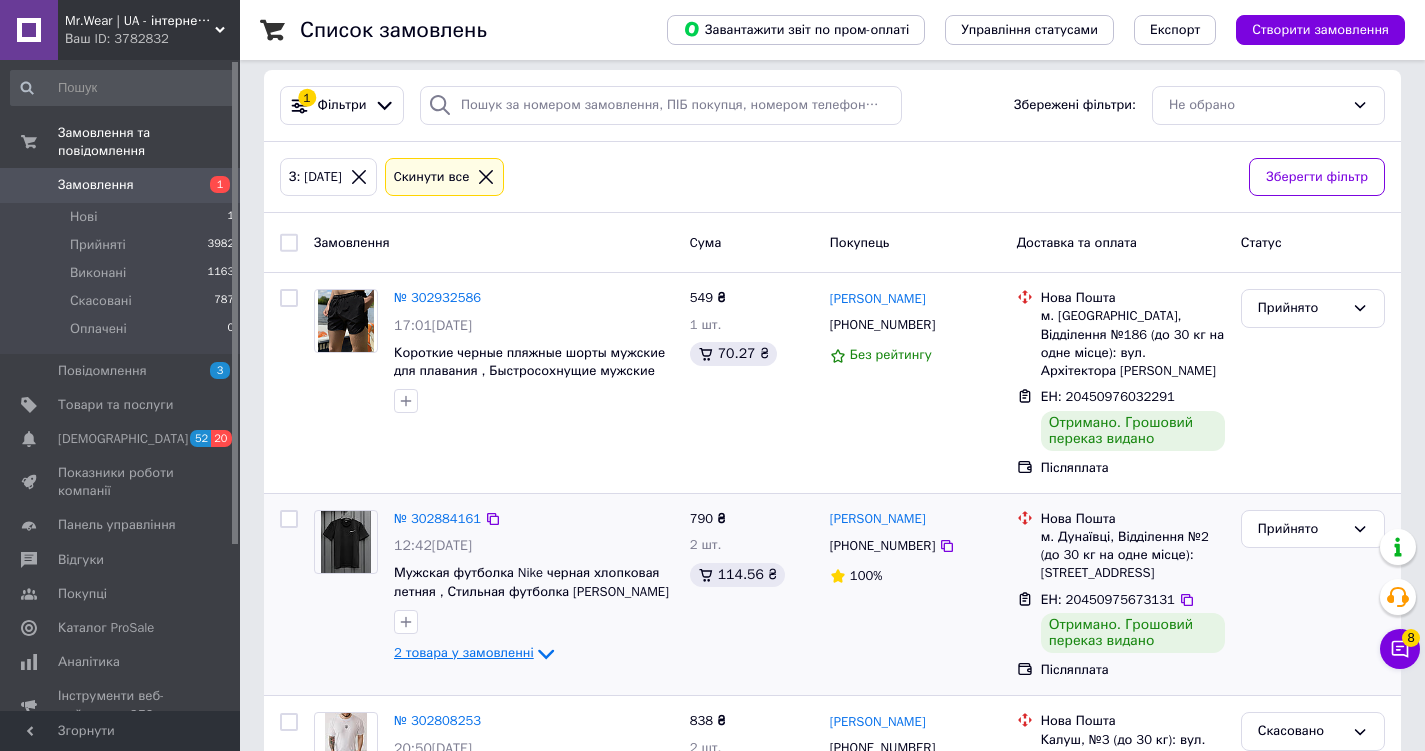 click on "2 товара у замовленні" at bounding box center [464, 652] 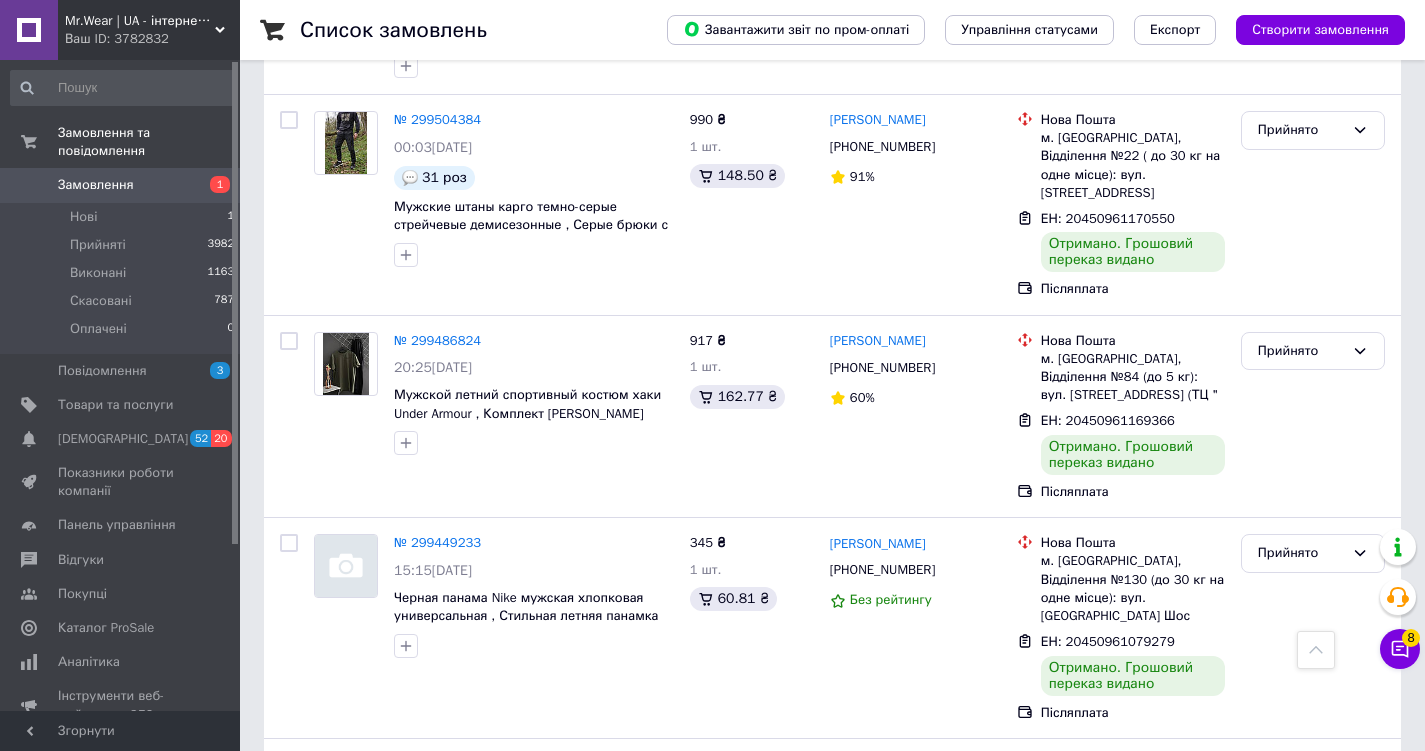 scroll, scrollTop: 19266, scrollLeft: 0, axis: vertical 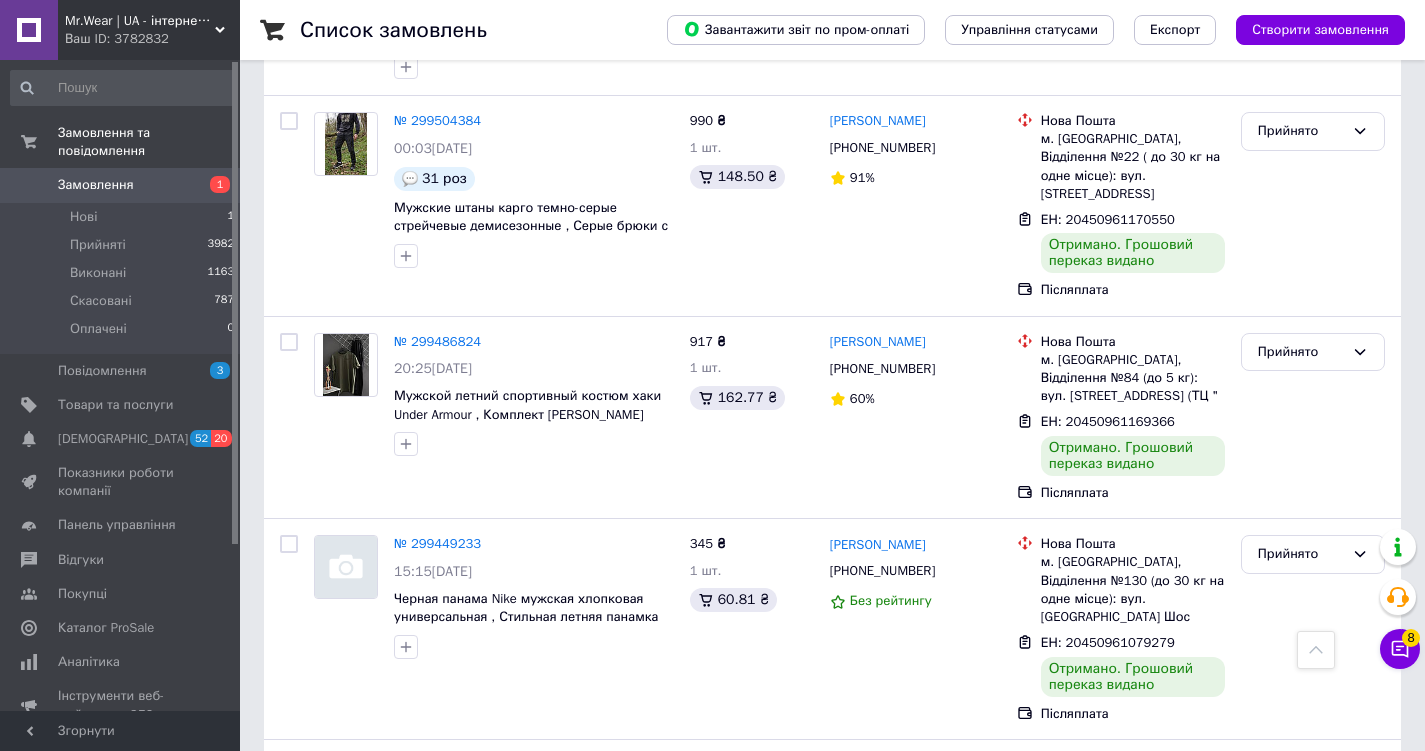 click on "27" at bounding box center [539, 1375] 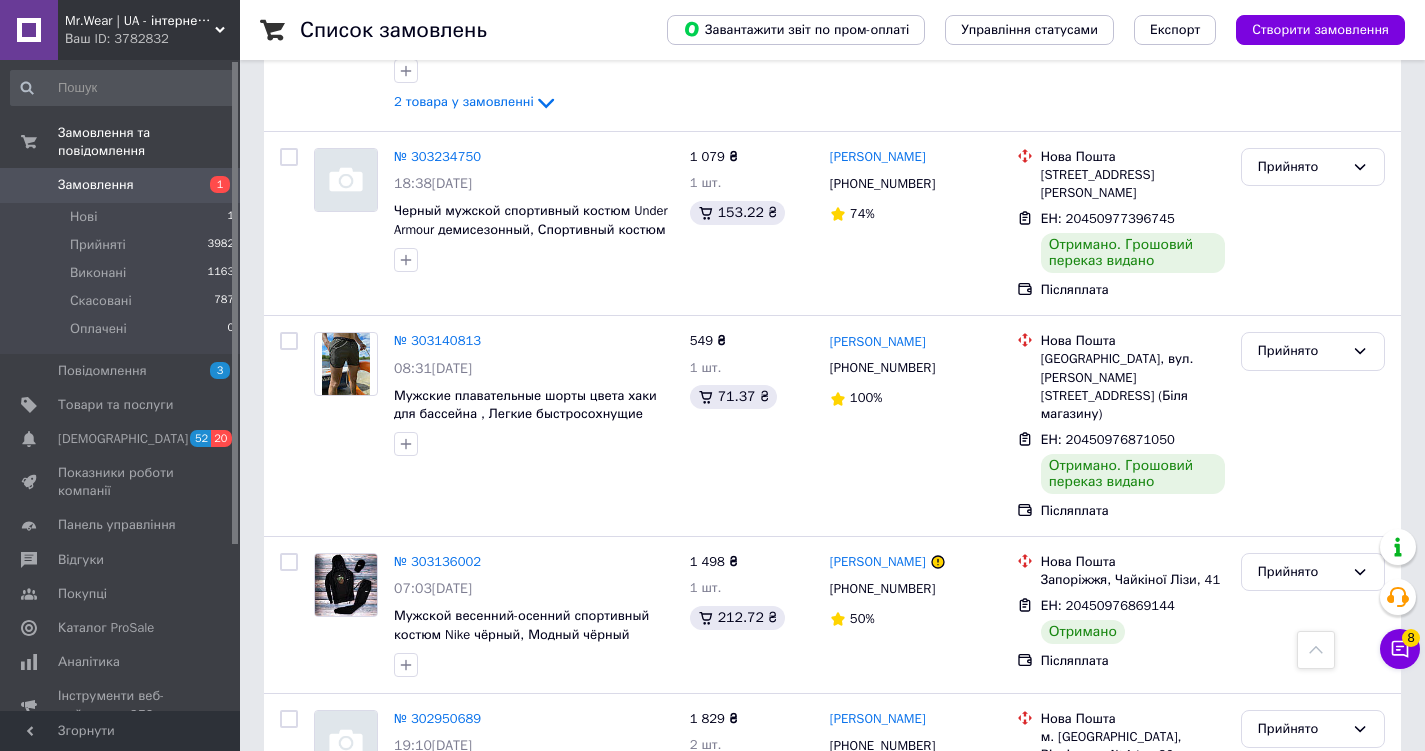 scroll, scrollTop: 17603, scrollLeft: 0, axis: vertical 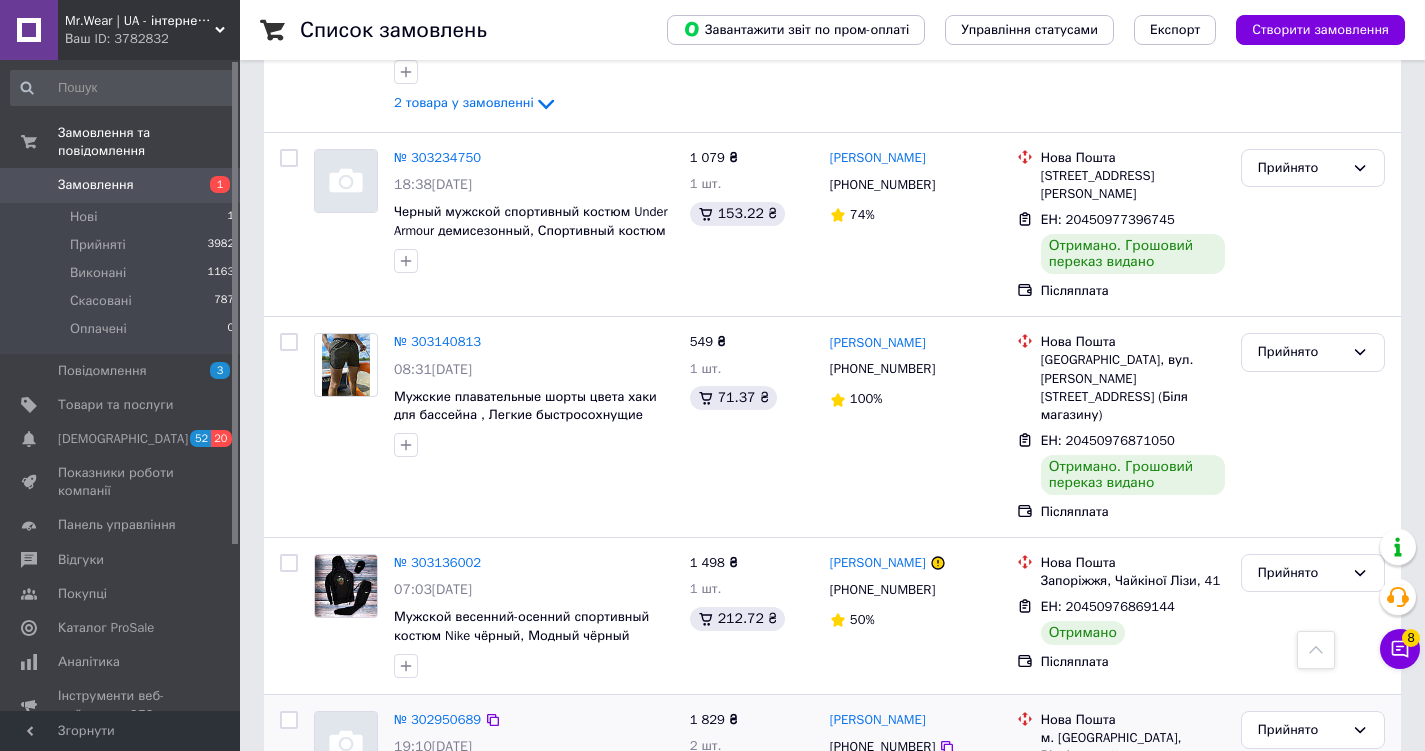 click on "2 товара у замовленні" at bounding box center (464, 853) 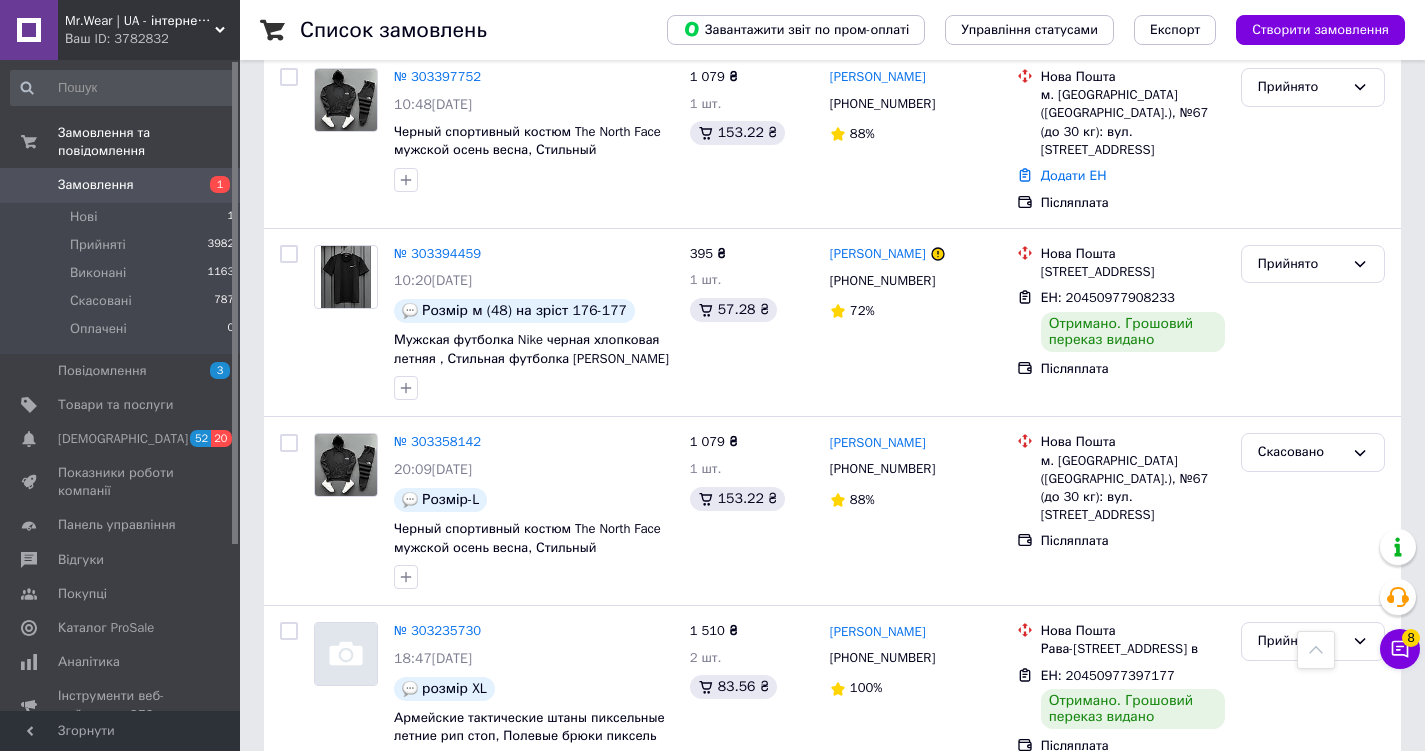 scroll, scrollTop: 16885, scrollLeft: 0, axis: vertical 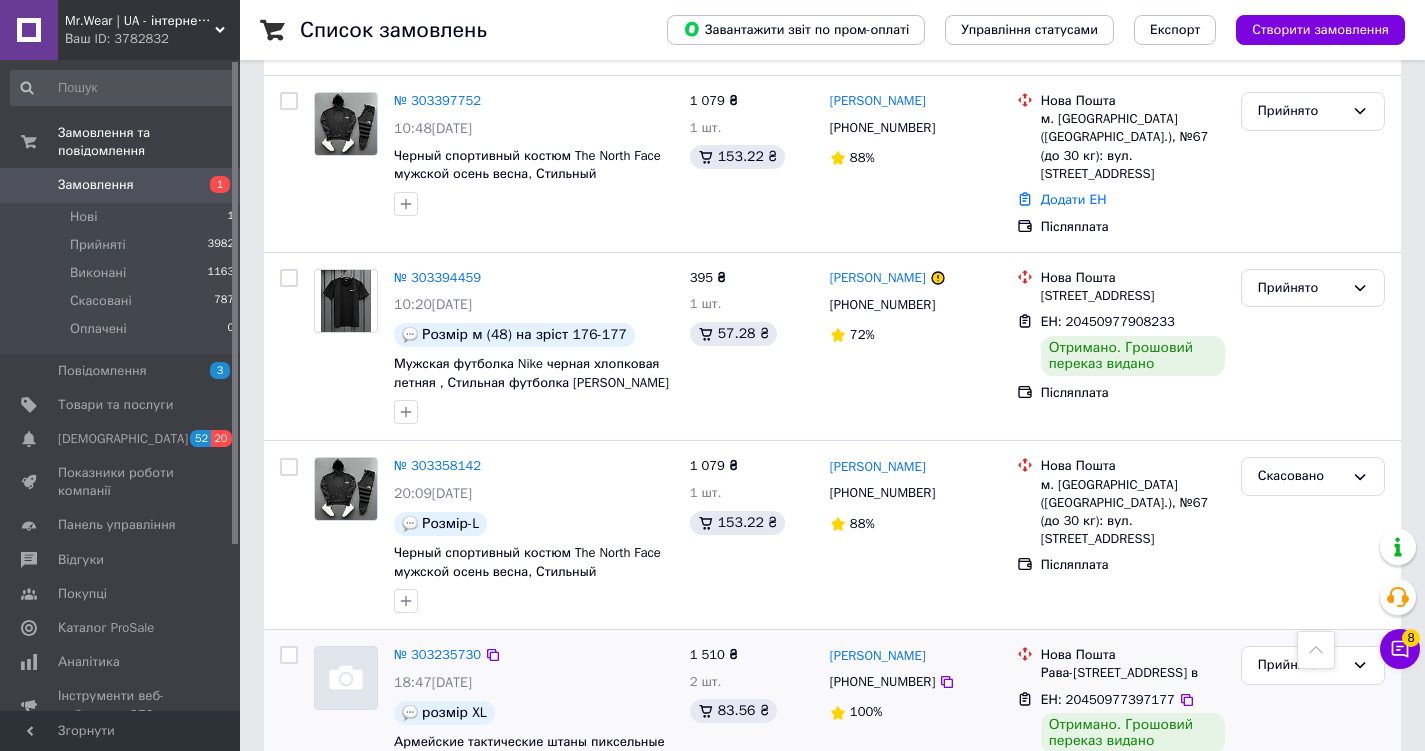 click on "2 товара у замовленні" at bounding box center (464, 821) 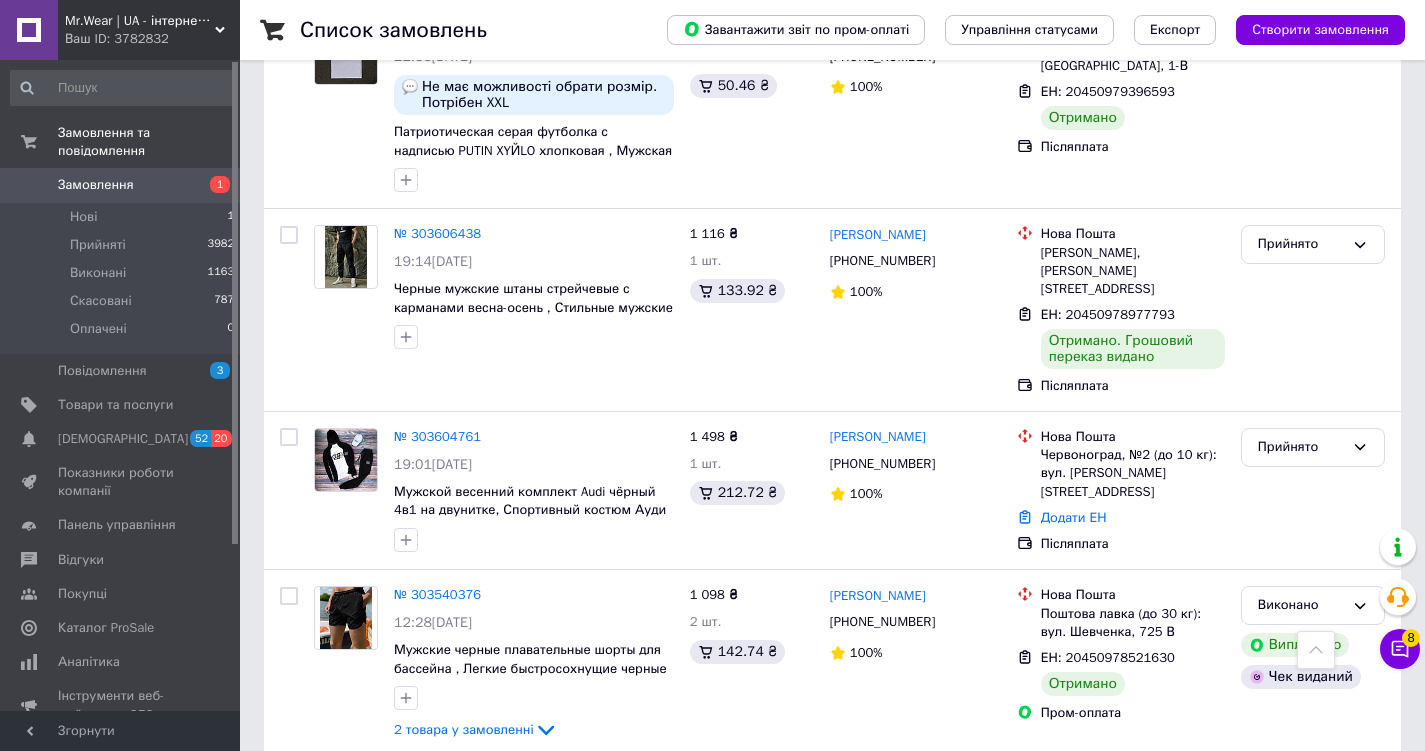 scroll, scrollTop: 15098, scrollLeft: 0, axis: vertical 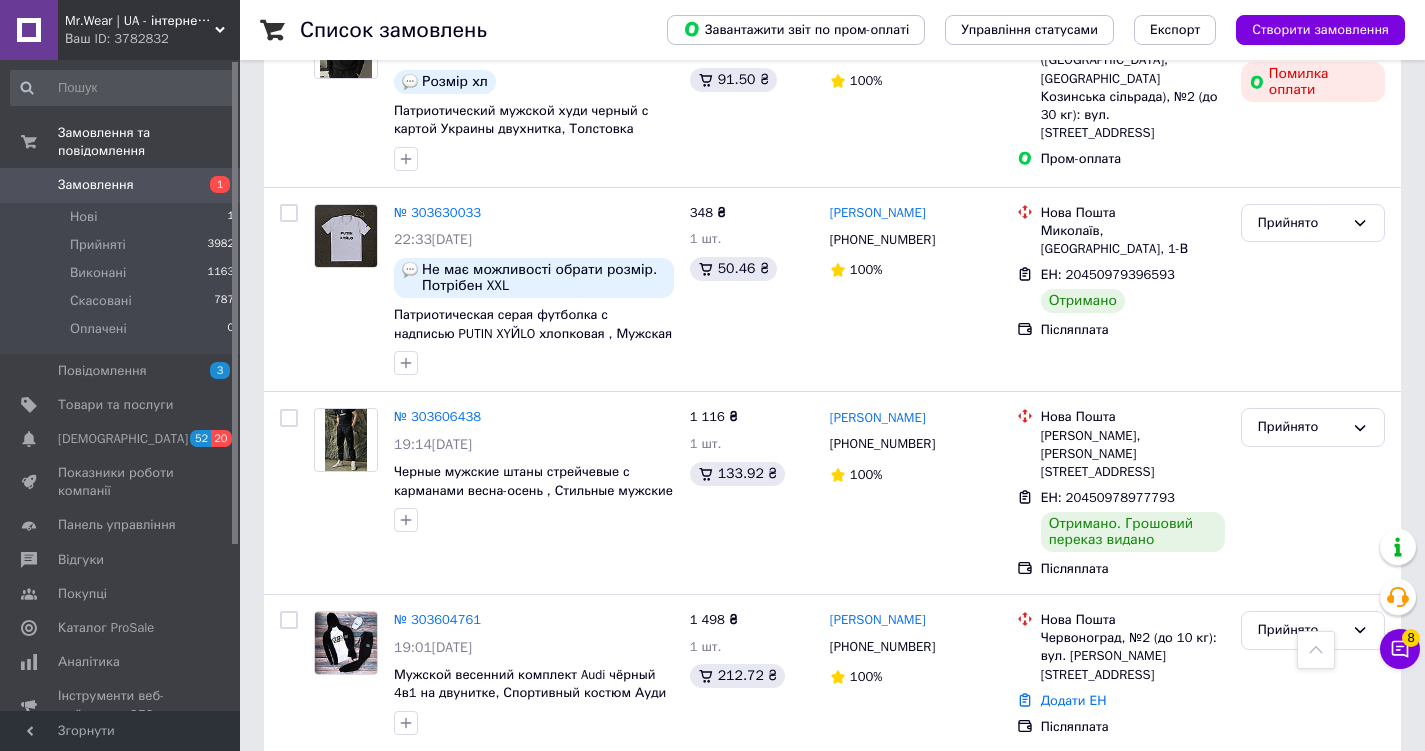 click on "2 товара у замовленні" at bounding box center (464, 912) 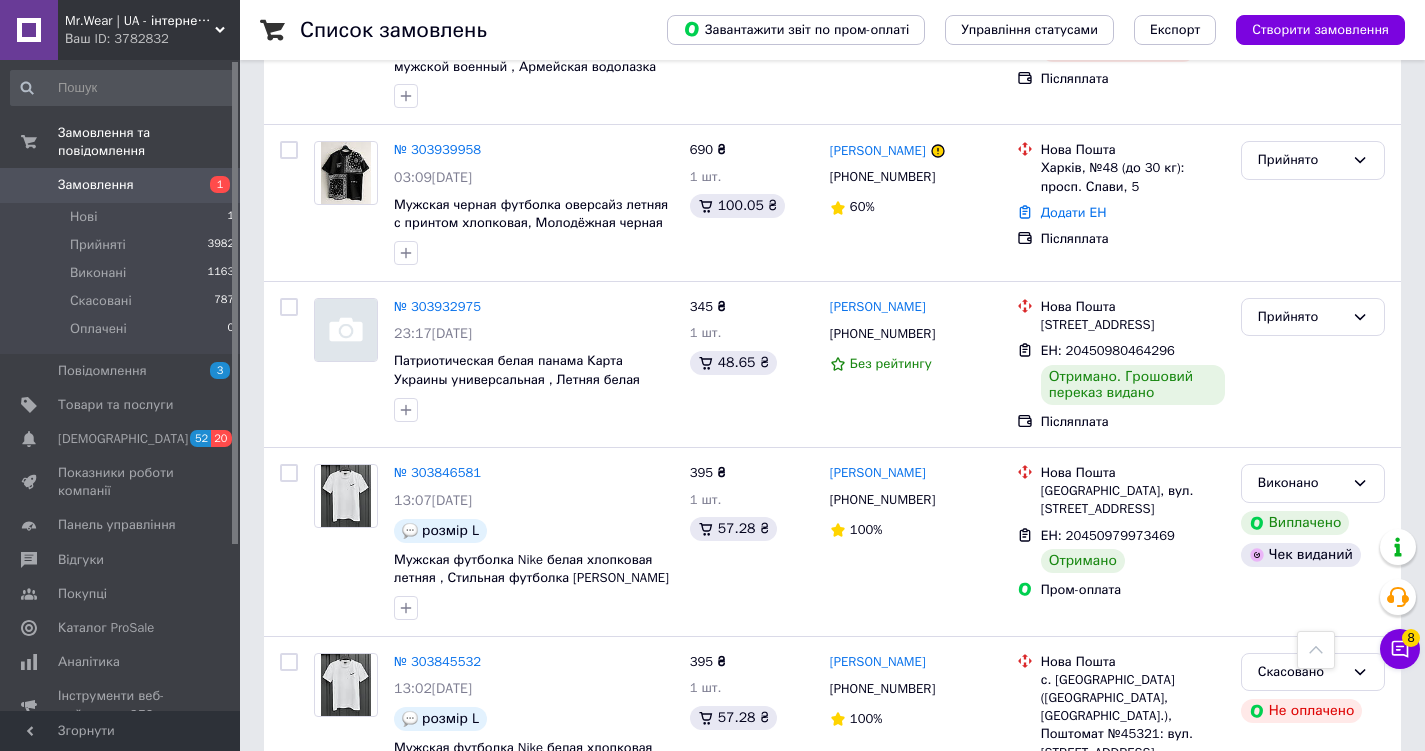 scroll, scrollTop: 13242, scrollLeft: 0, axis: vertical 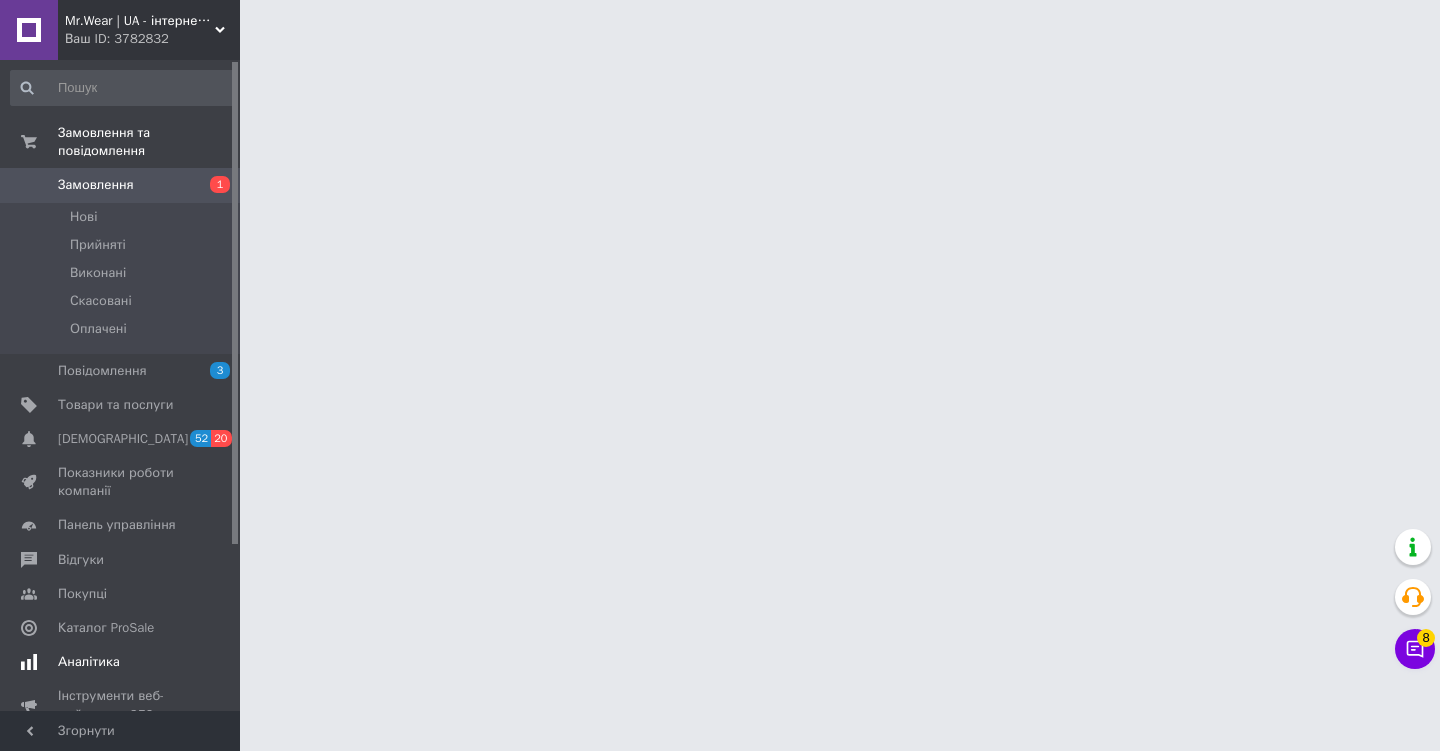 click on "Аналітика" at bounding box center (121, 662) 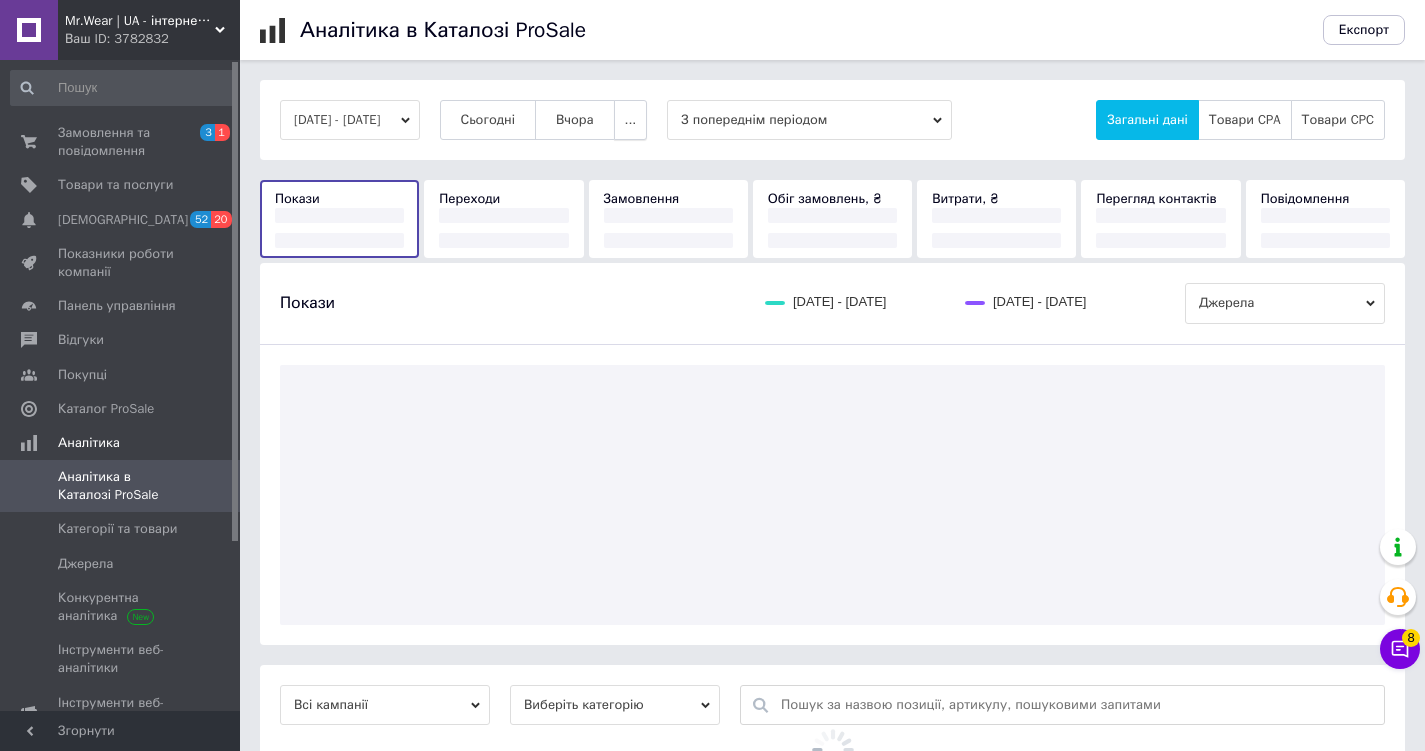 click on "..." at bounding box center (631, 120) 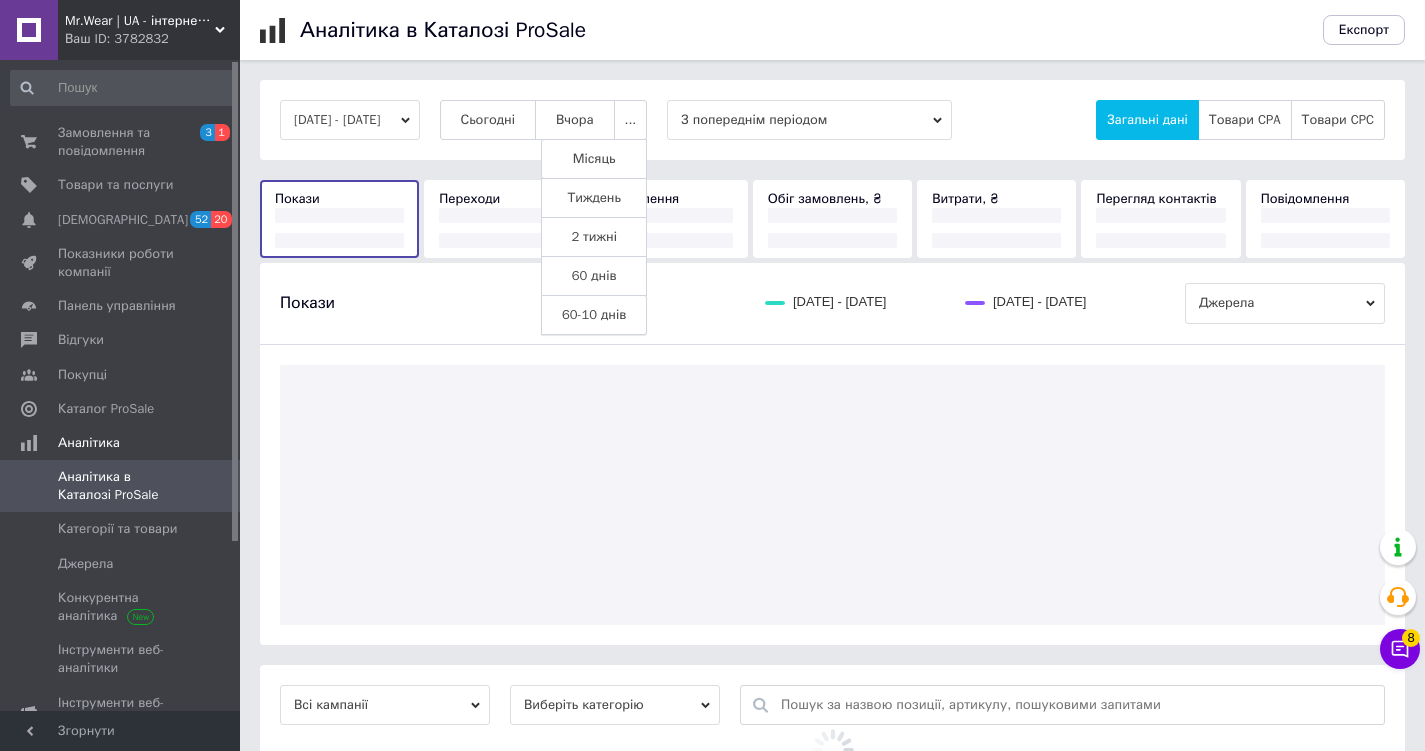 click on "60-10 днів" at bounding box center [594, 315] 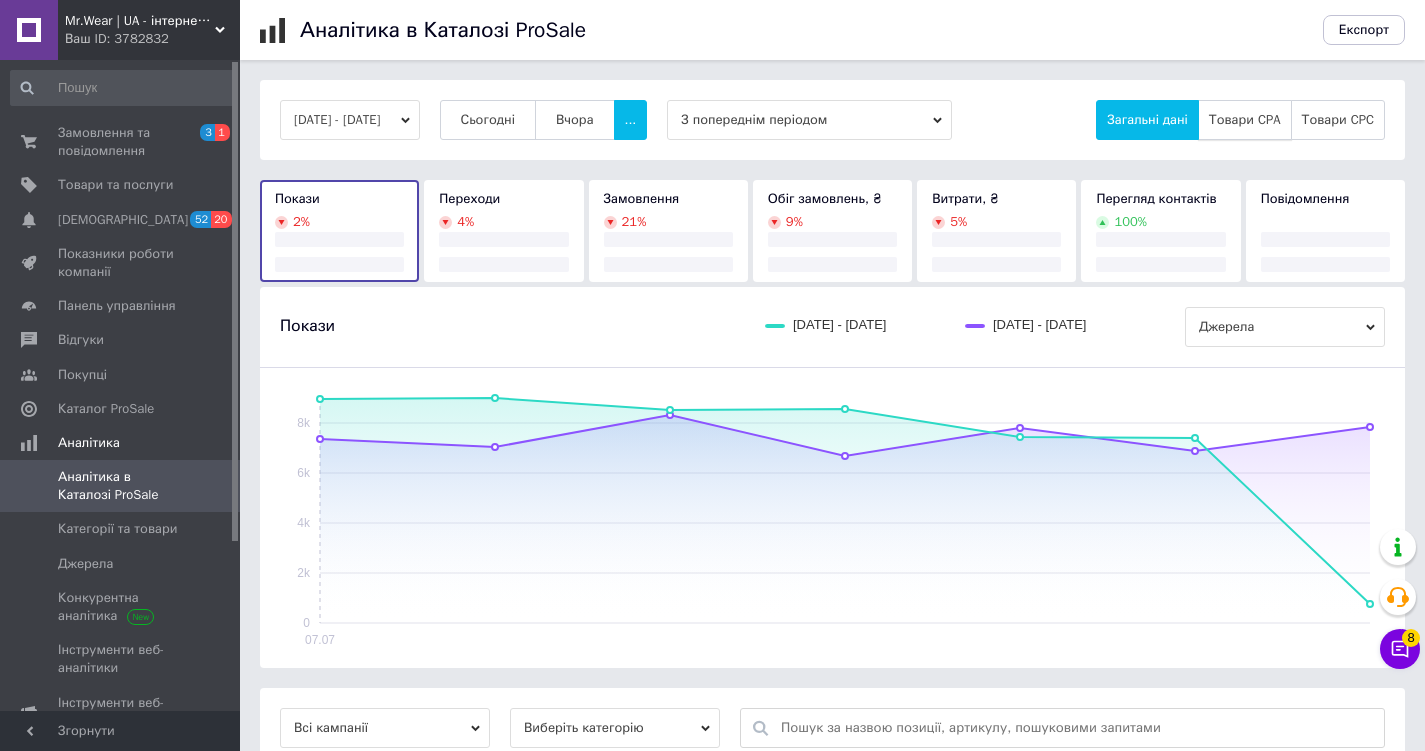 click on "Товари CPA" at bounding box center [1245, 120] 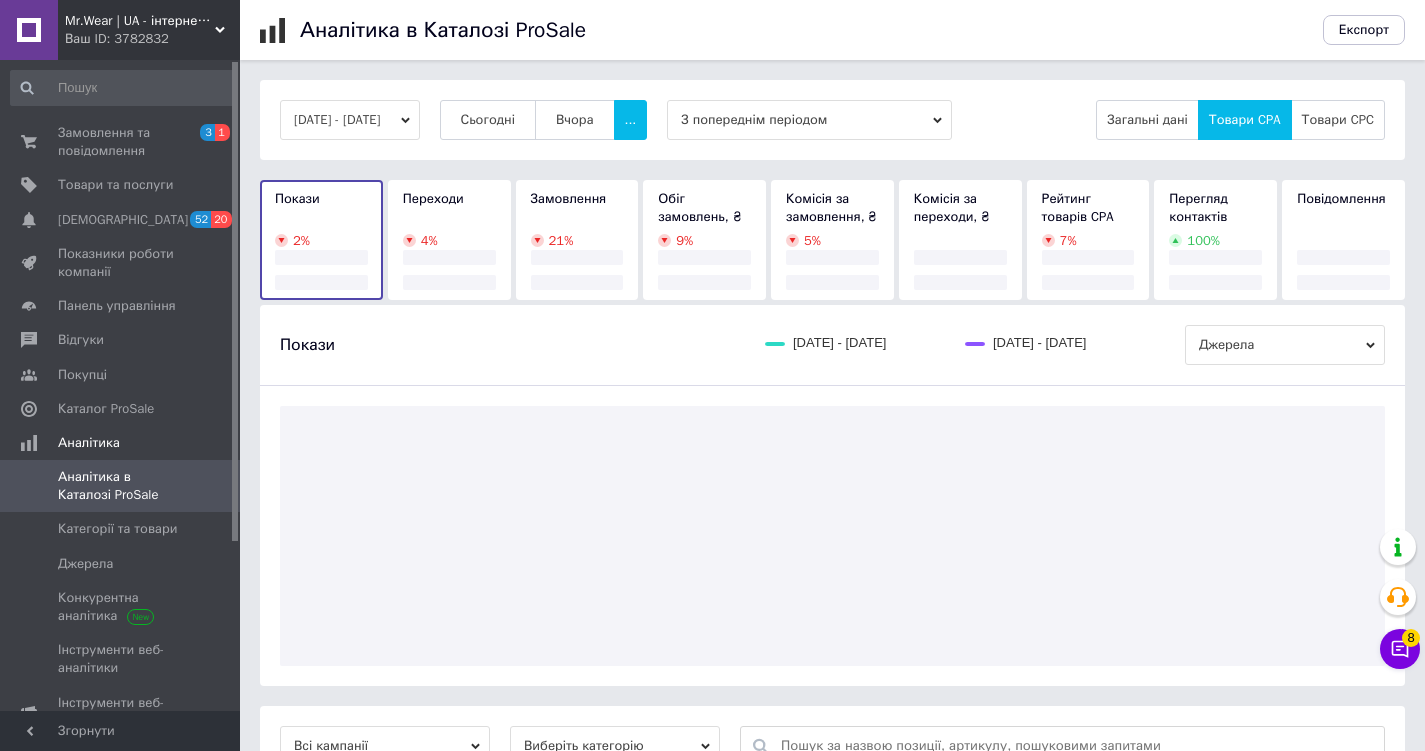 click on "З попереднім періодом" at bounding box center (809, 120) 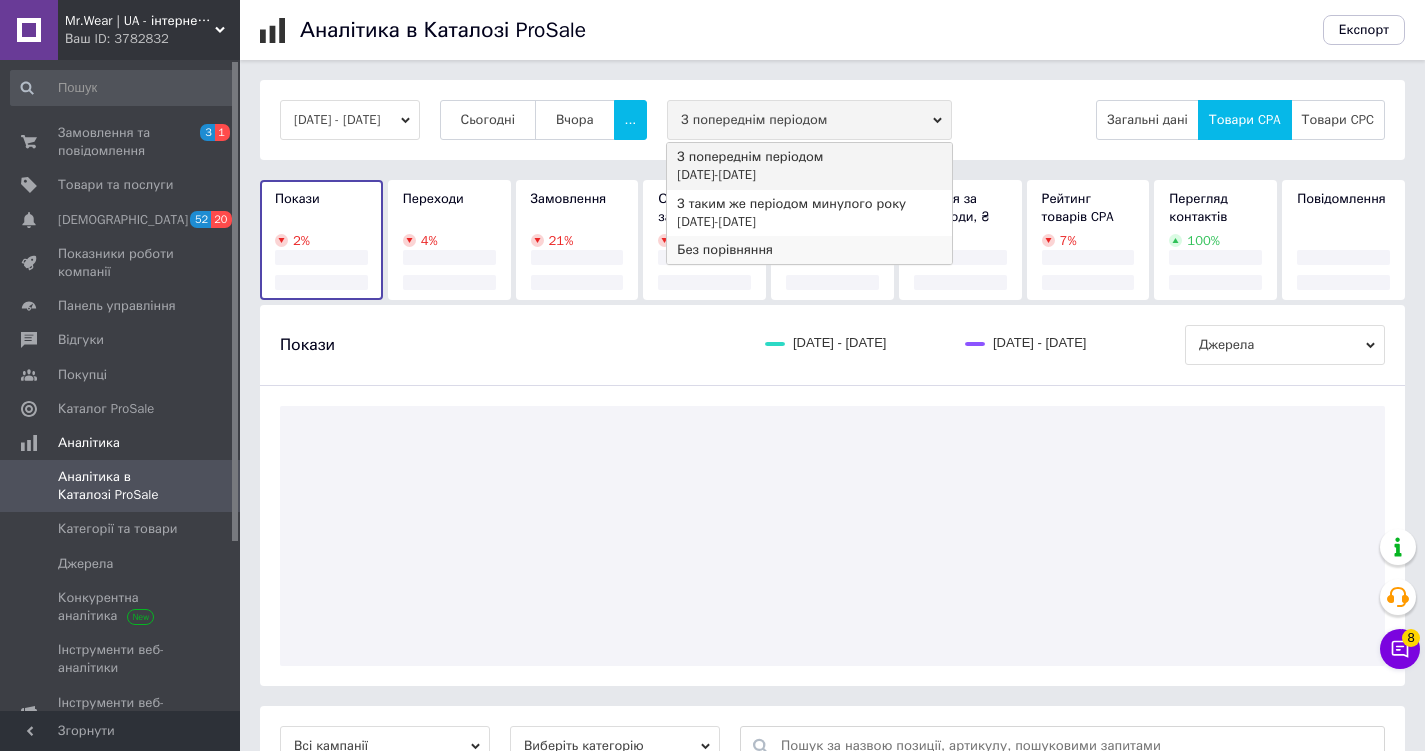 click on "Без порівняння" at bounding box center [809, 250] 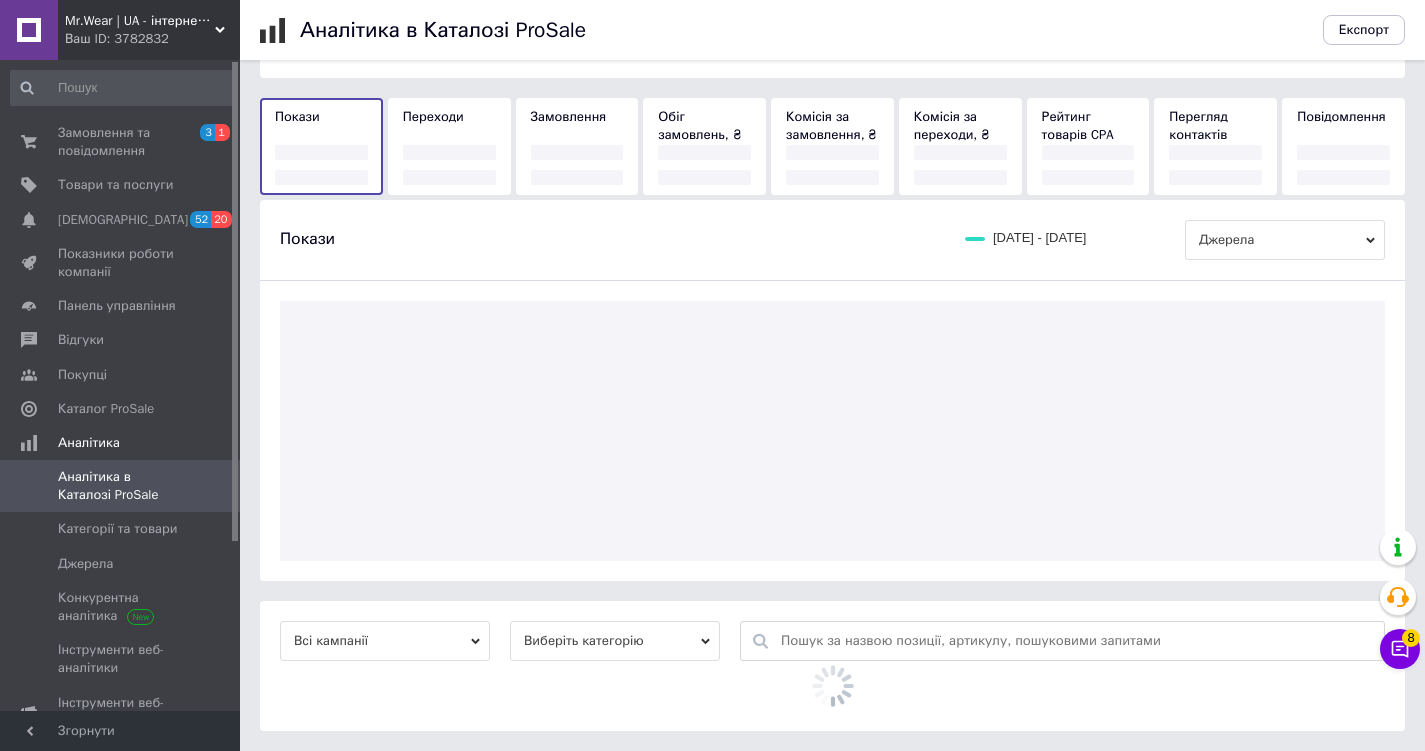 scroll, scrollTop: 81, scrollLeft: 0, axis: vertical 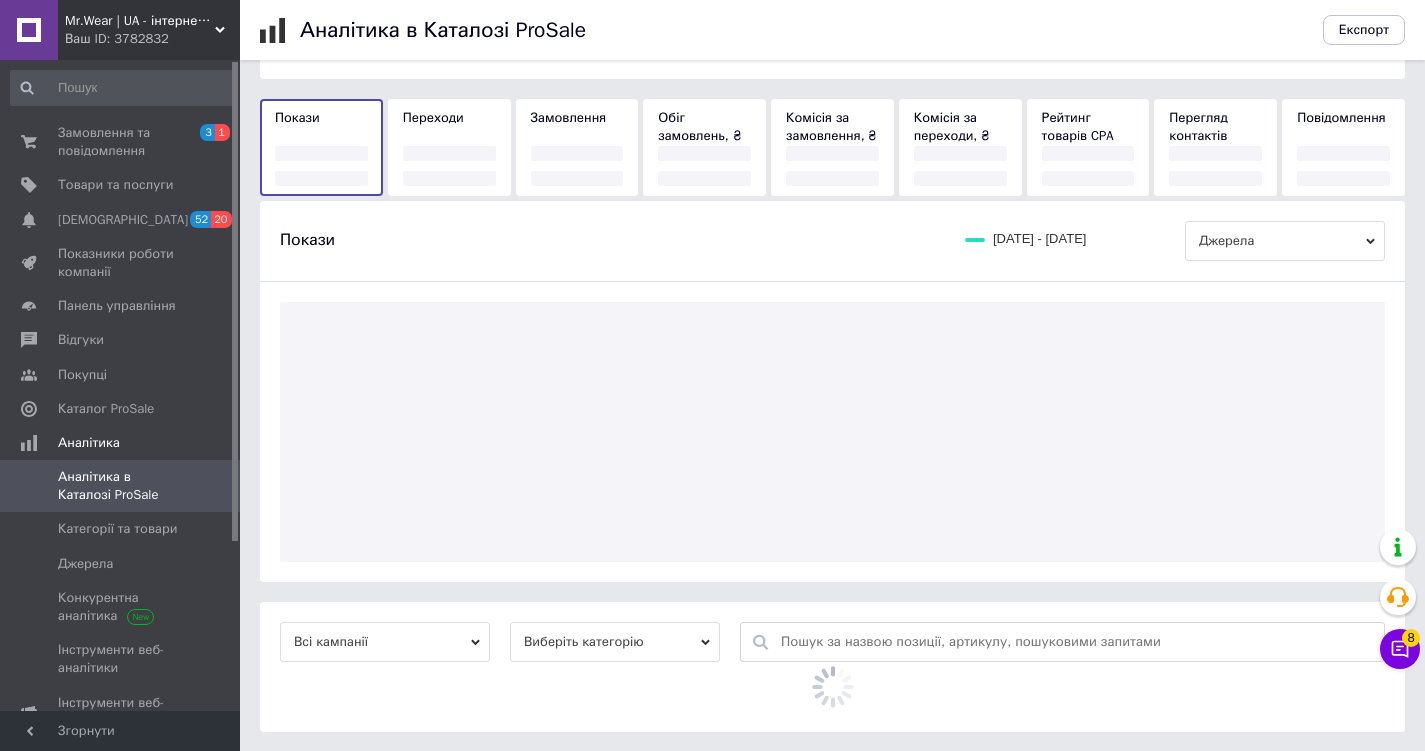 click on "Виберіть категорію" at bounding box center [615, 642] 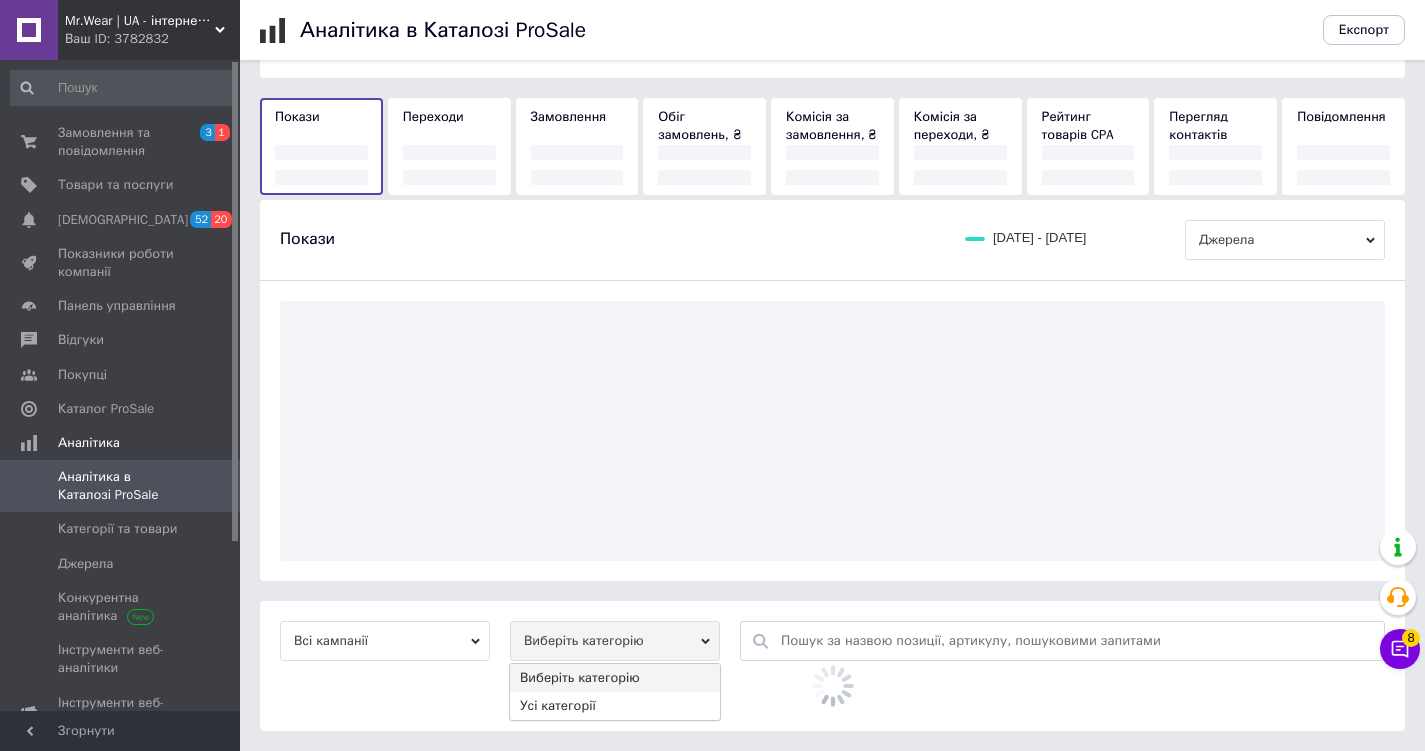 scroll, scrollTop: 81, scrollLeft: 0, axis: vertical 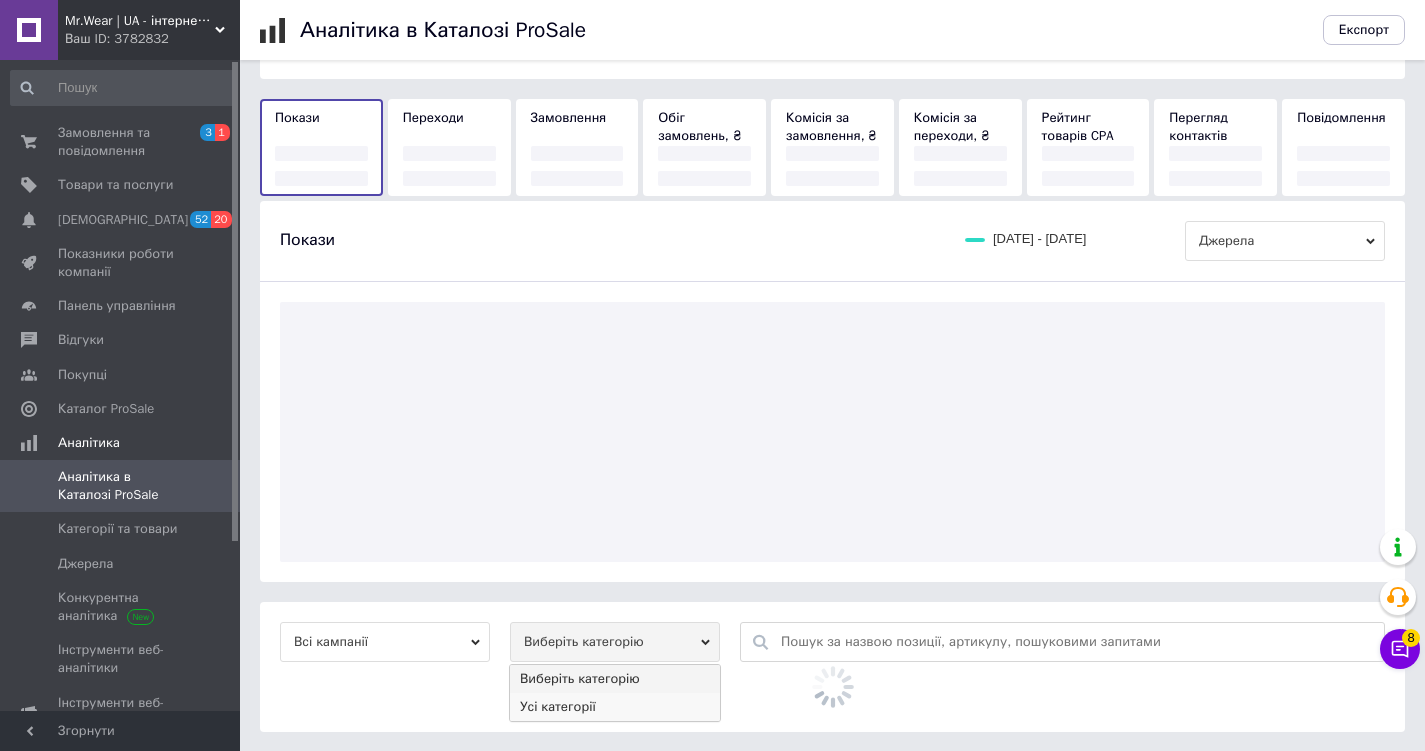 click on "Усі категорії" at bounding box center (615, 707) 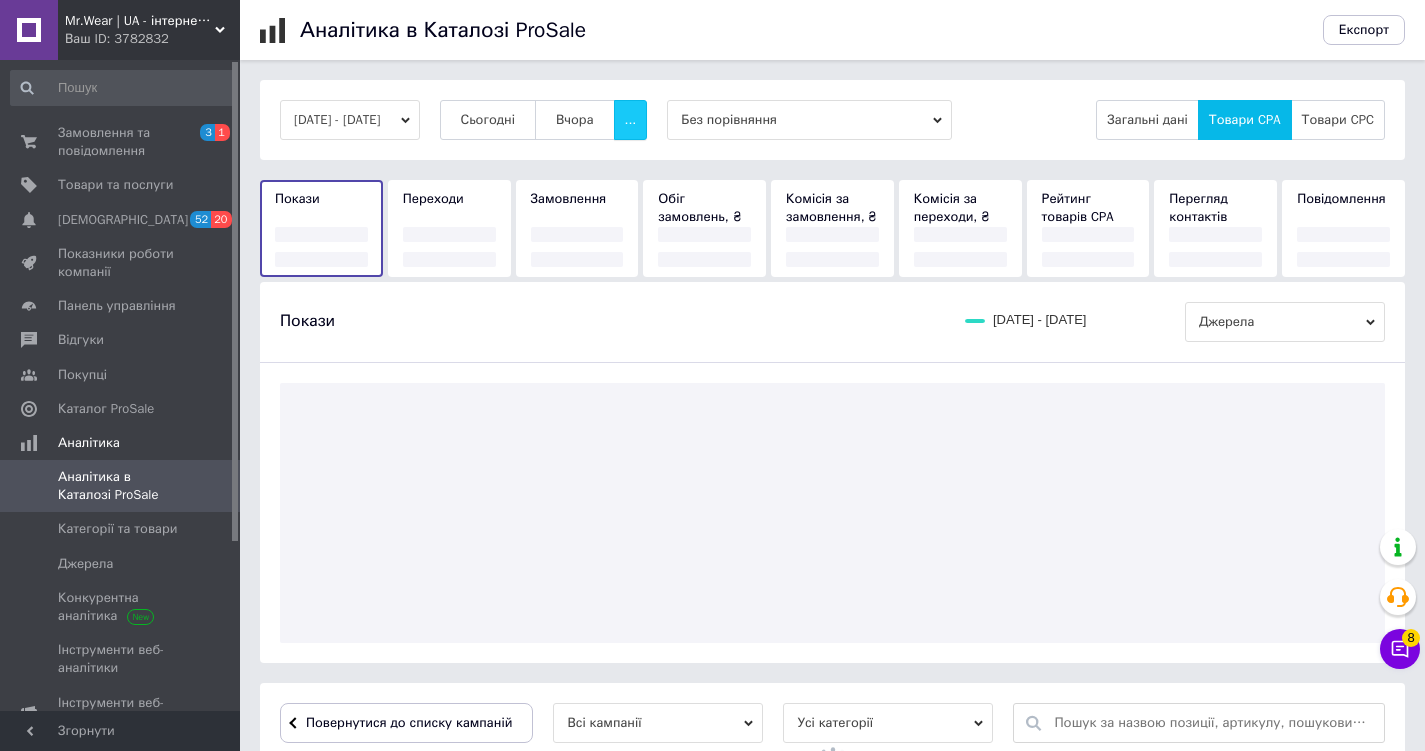 scroll, scrollTop: 0, scrollLeft: 0, axis: both 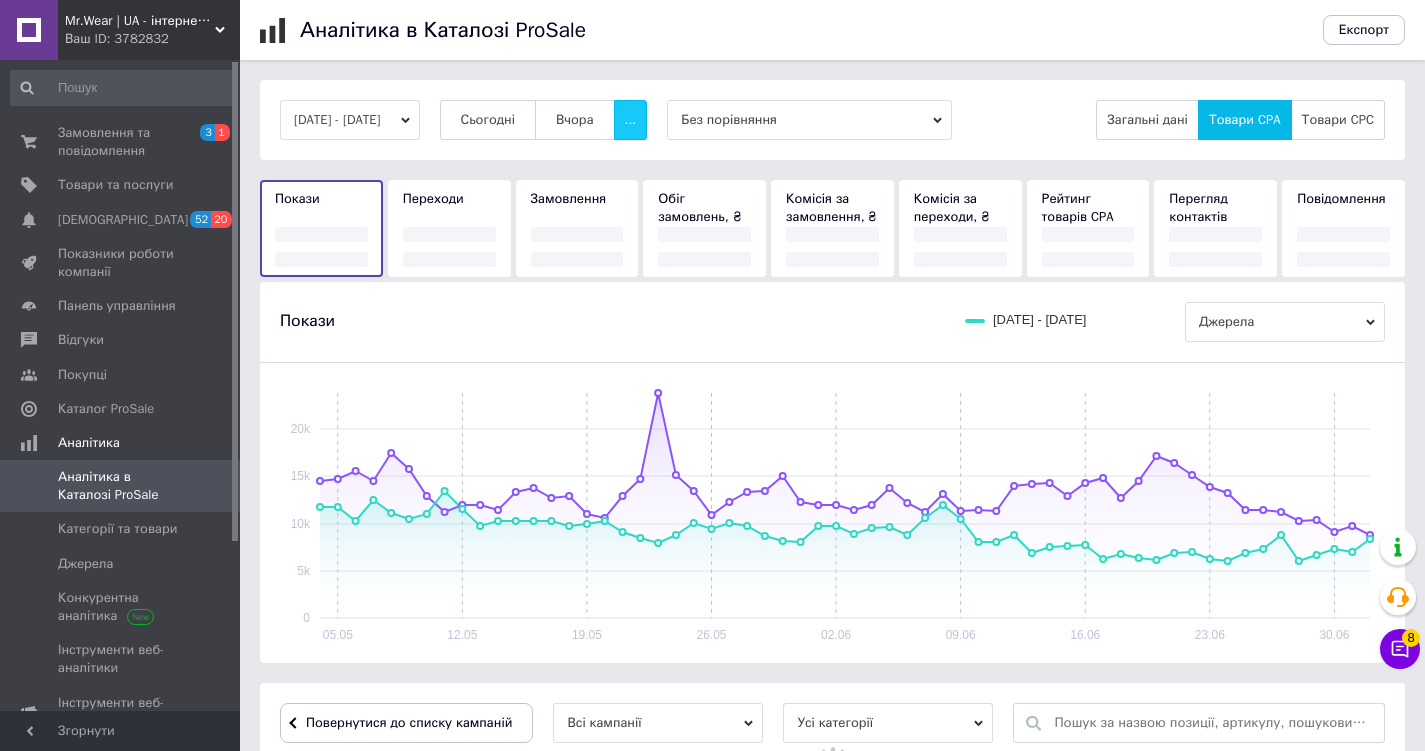 click on "..." at bounding box center (631, 120) 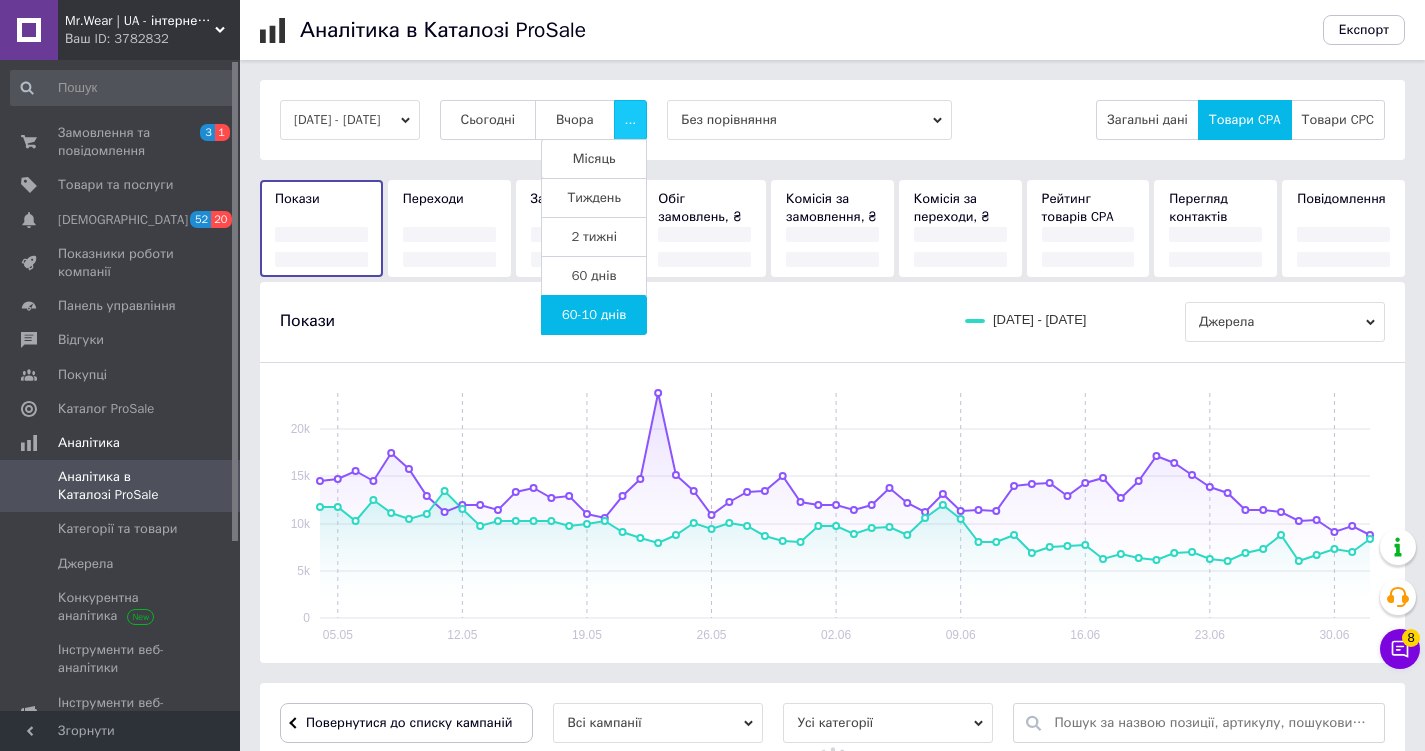 click on "..." at bounding box center [631, 120] 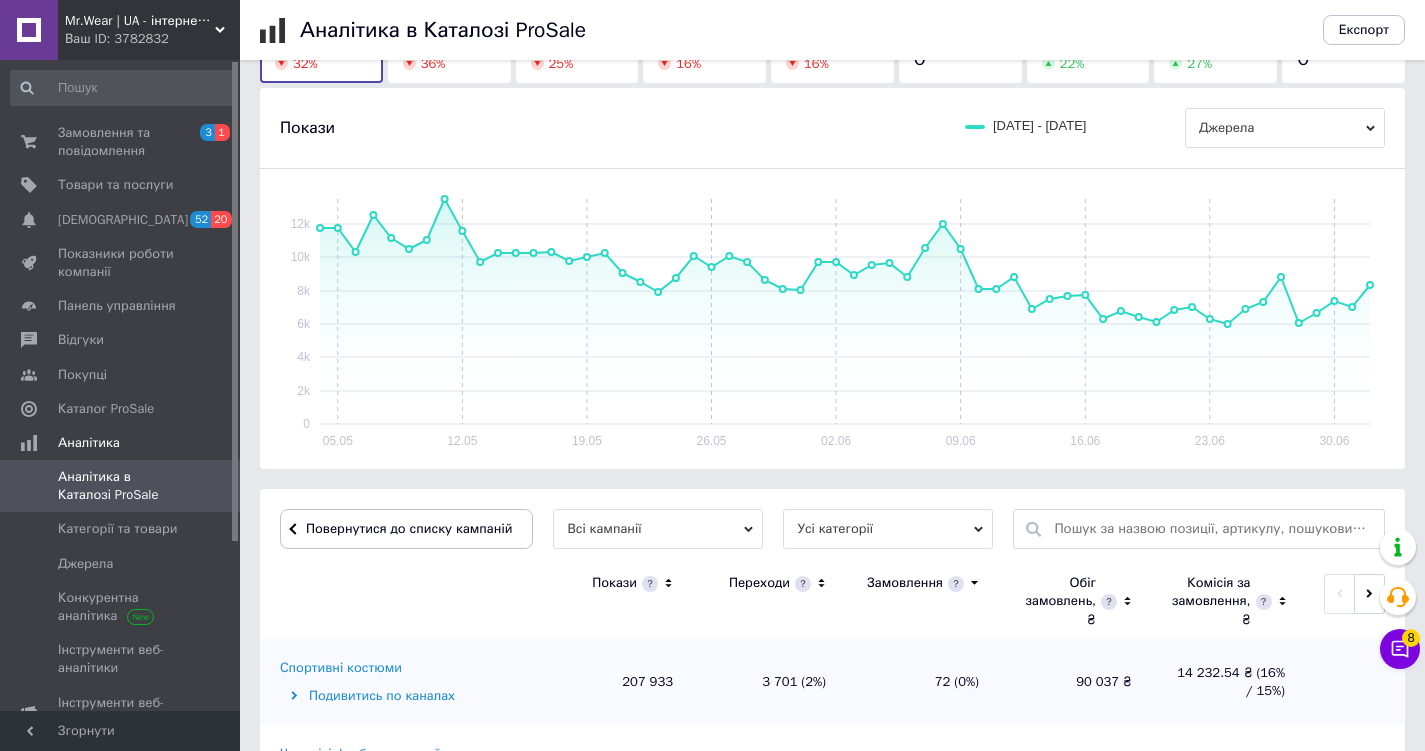 scroll, scrollTop: 321, scrollLeft: 0, axis: vertical 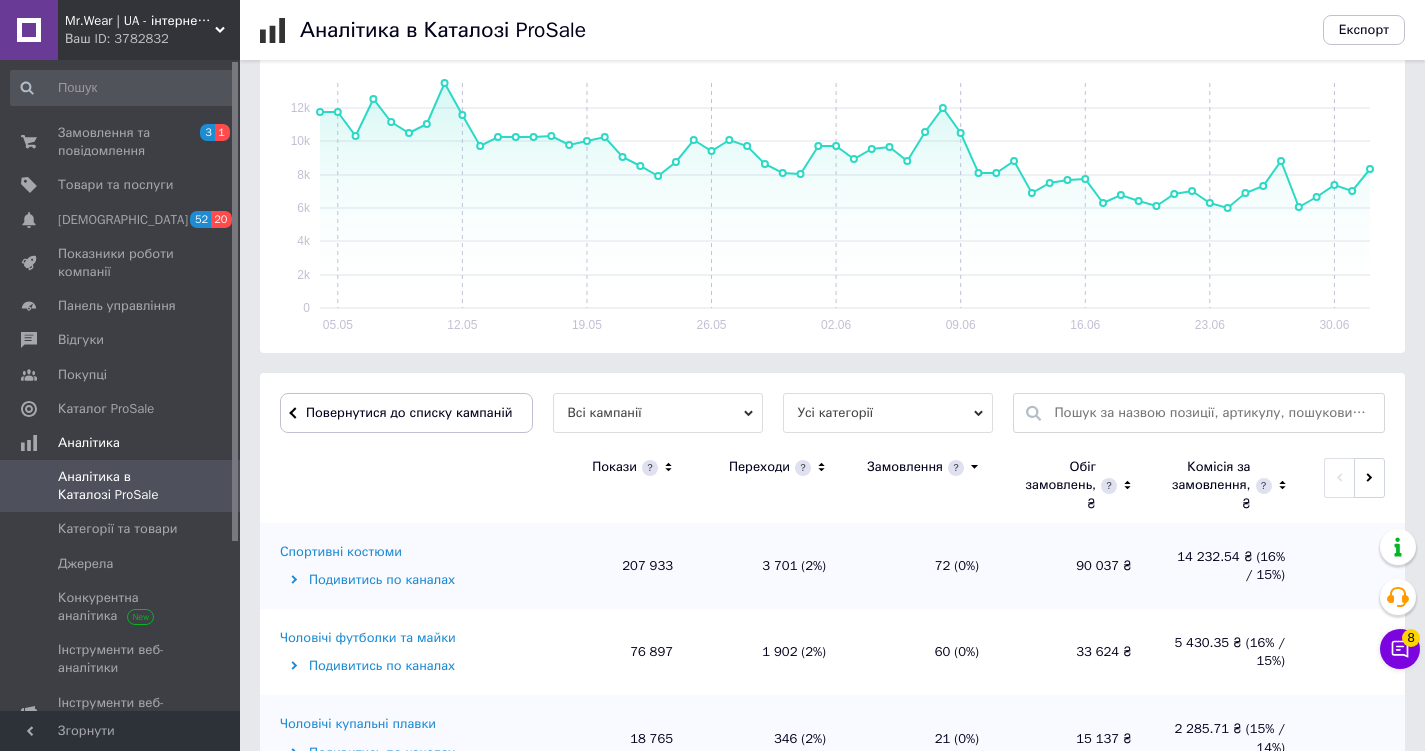 click at bounding box center [1355, 485] 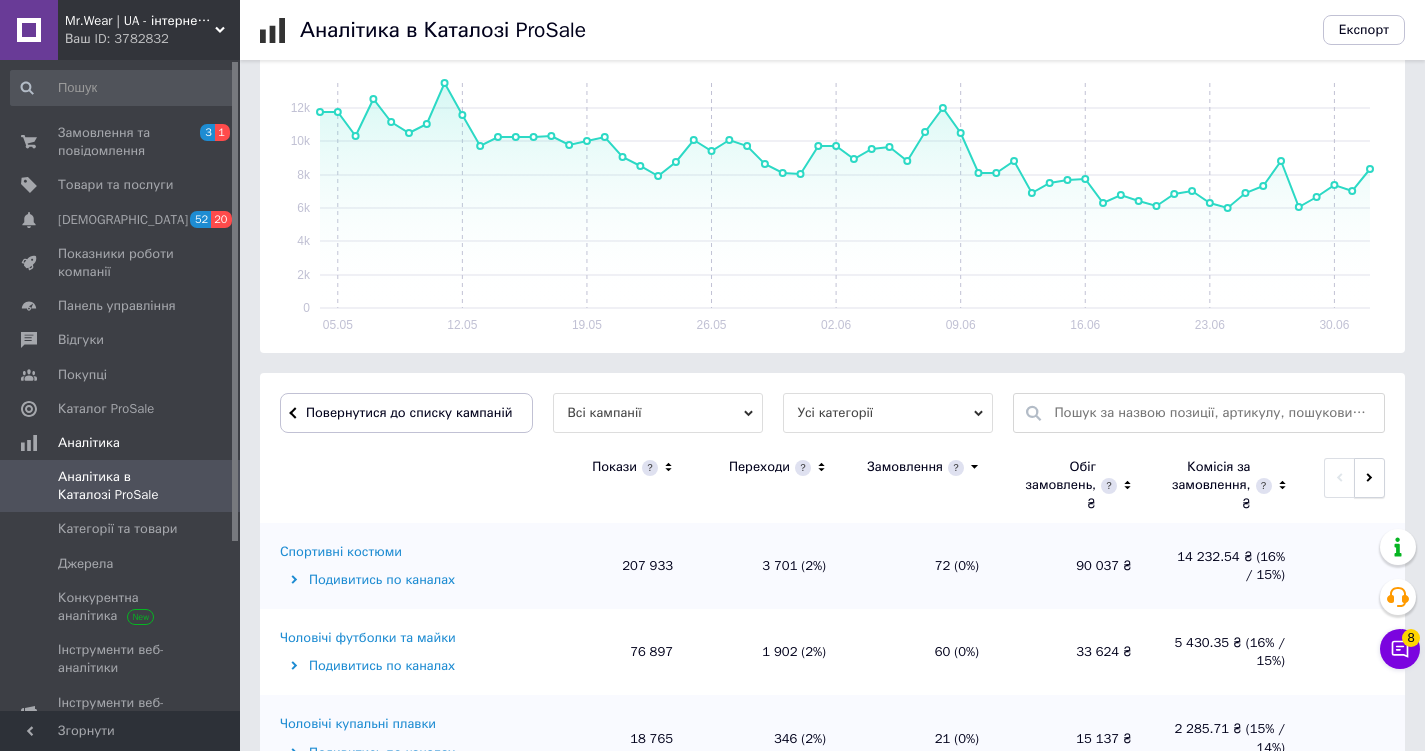click at bounding box center (1369, 478) 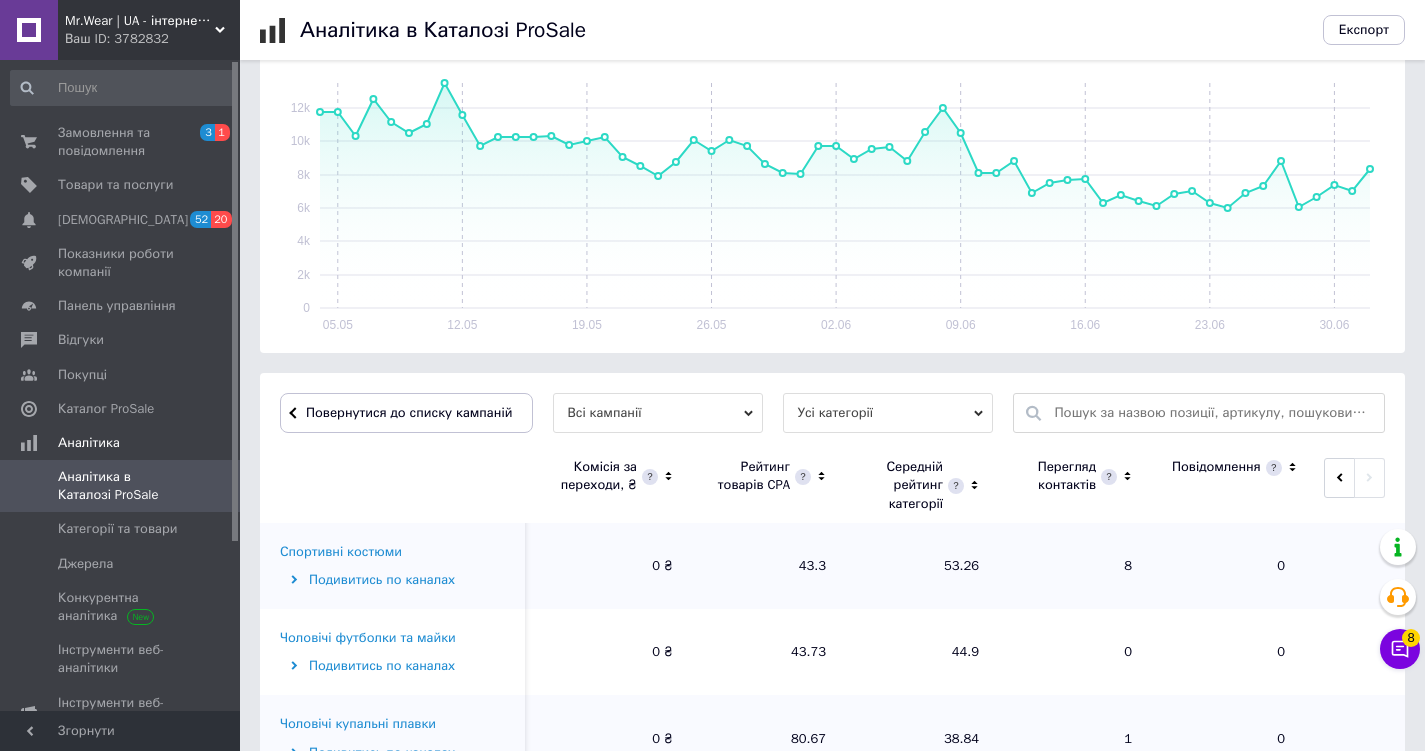 scroll, scrollTop: -9, scrollLeft: 0, axis: vertical 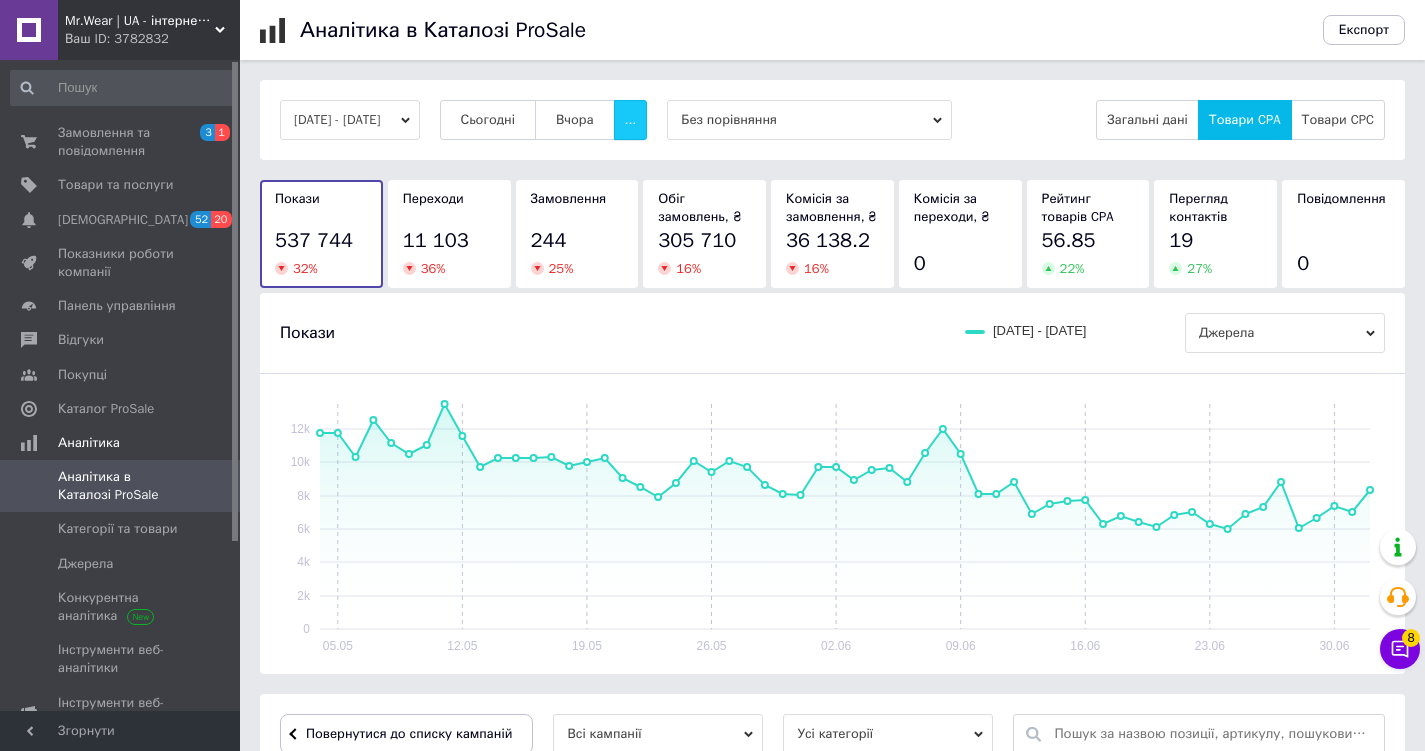 click on "..." at bounding box center (631, 120) 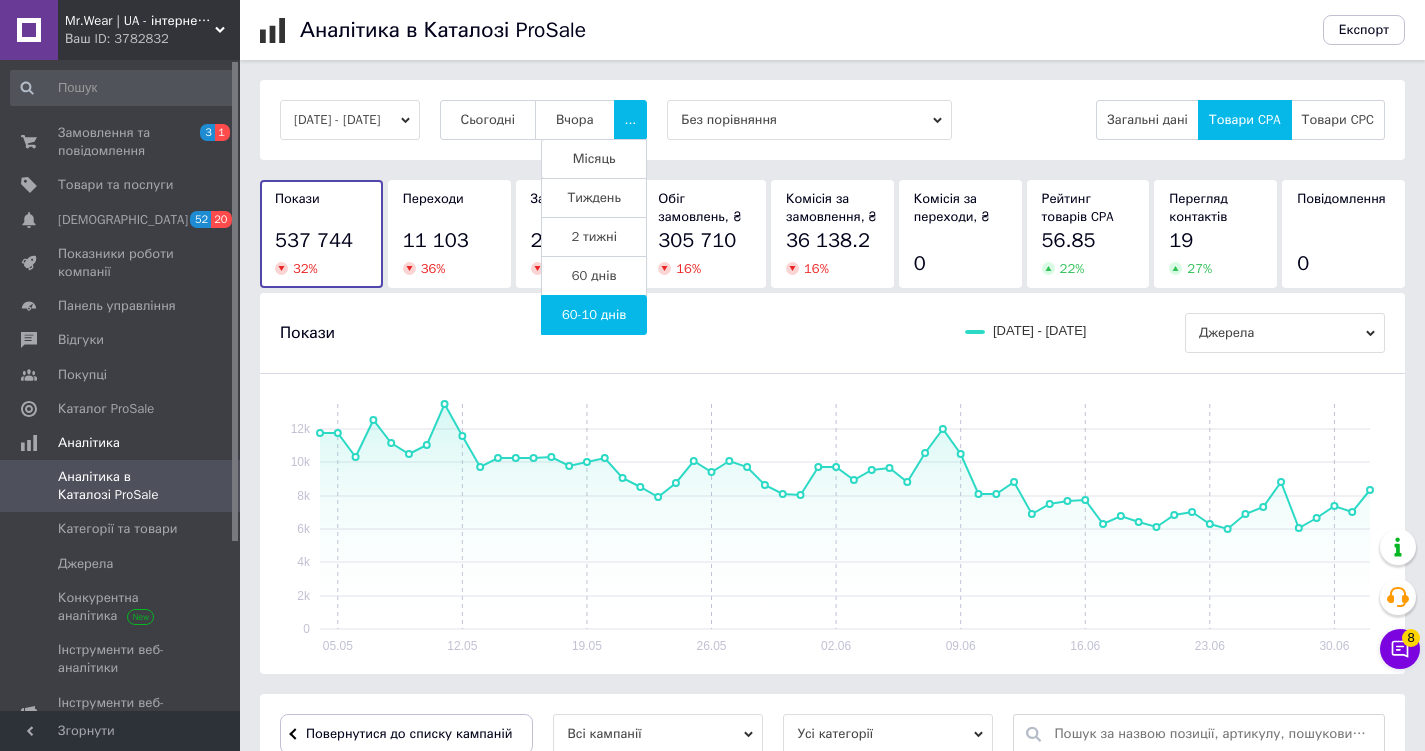 click on "60 днів" at bounding box center [594, 276] 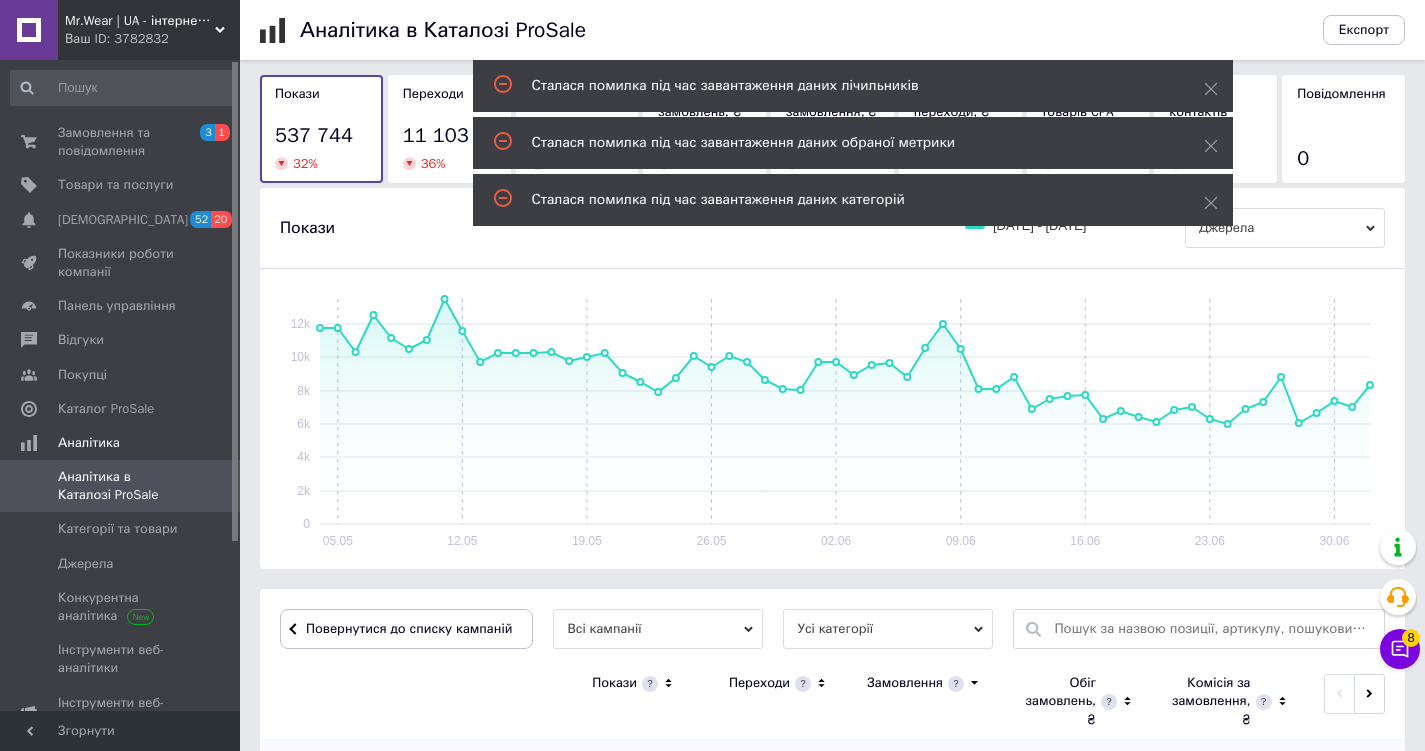 scroll, scrollTop: 413, scrollLeft: 0, axis: vertical 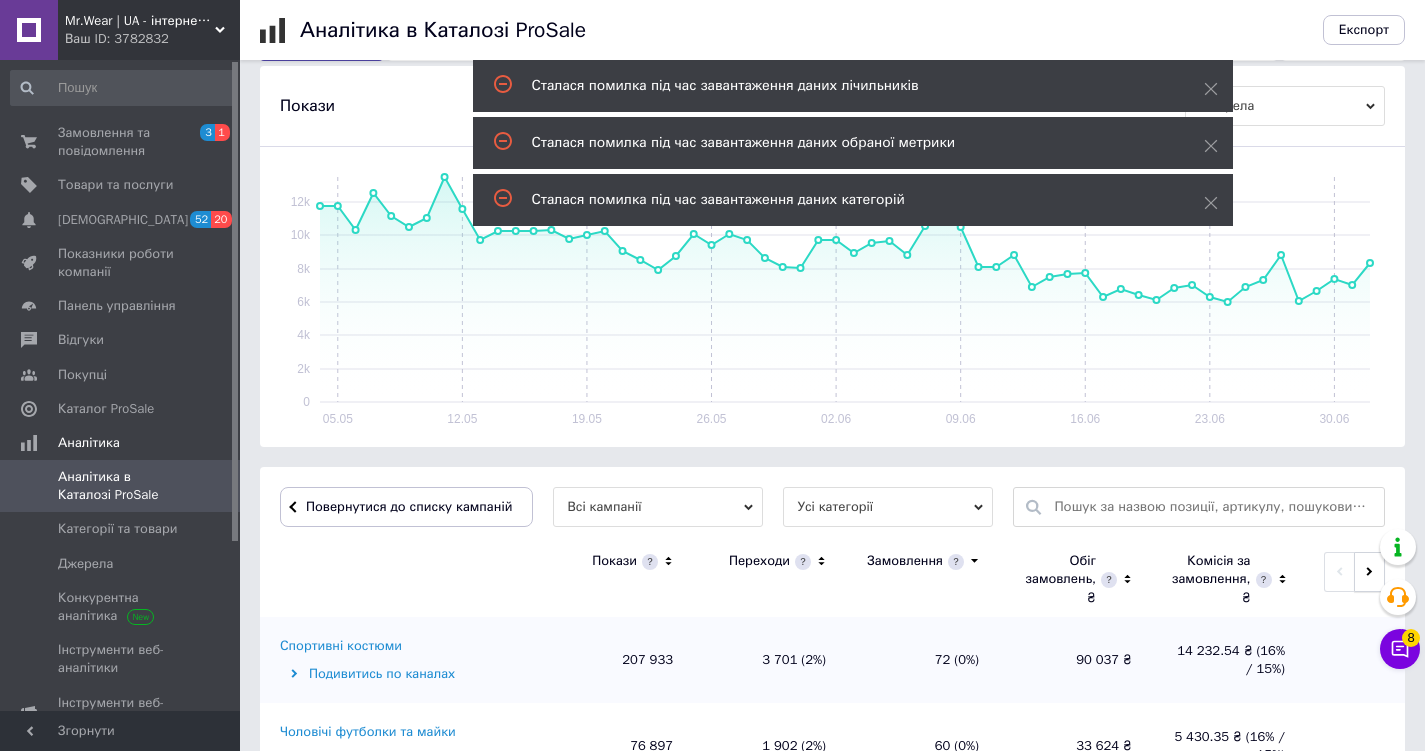click at bounding box center [1369, 572] 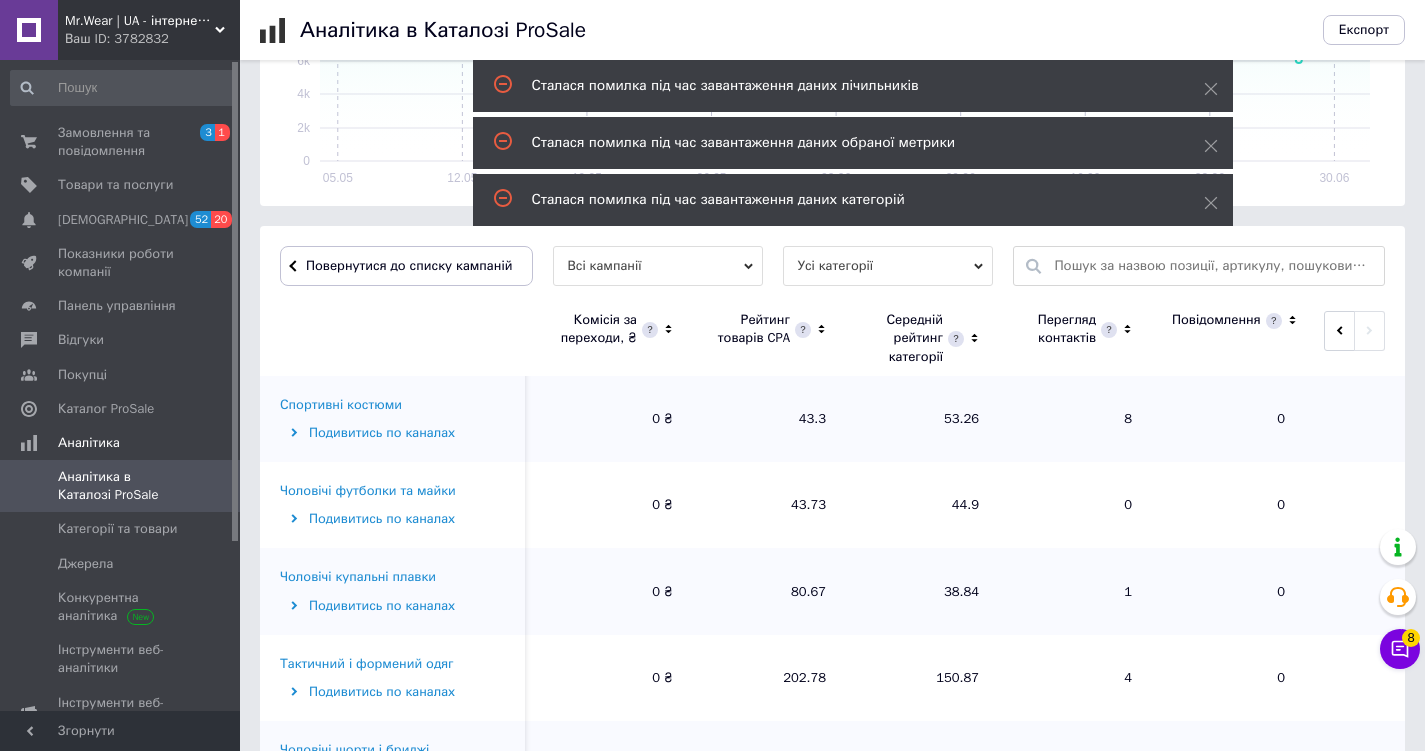 scroll, scrollTop: 618, scrollLeft: 0, axis: vertical 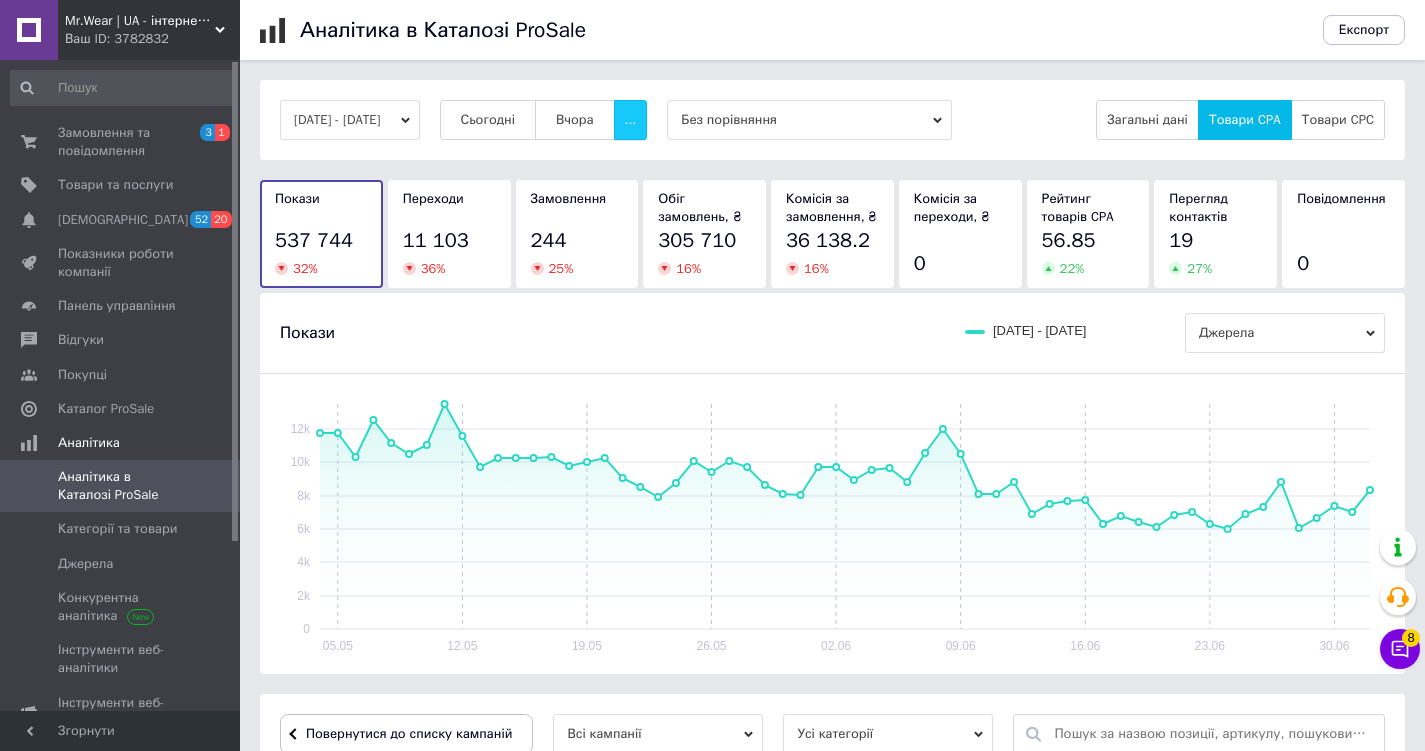 click on "..." at bounding box center [631, 120] 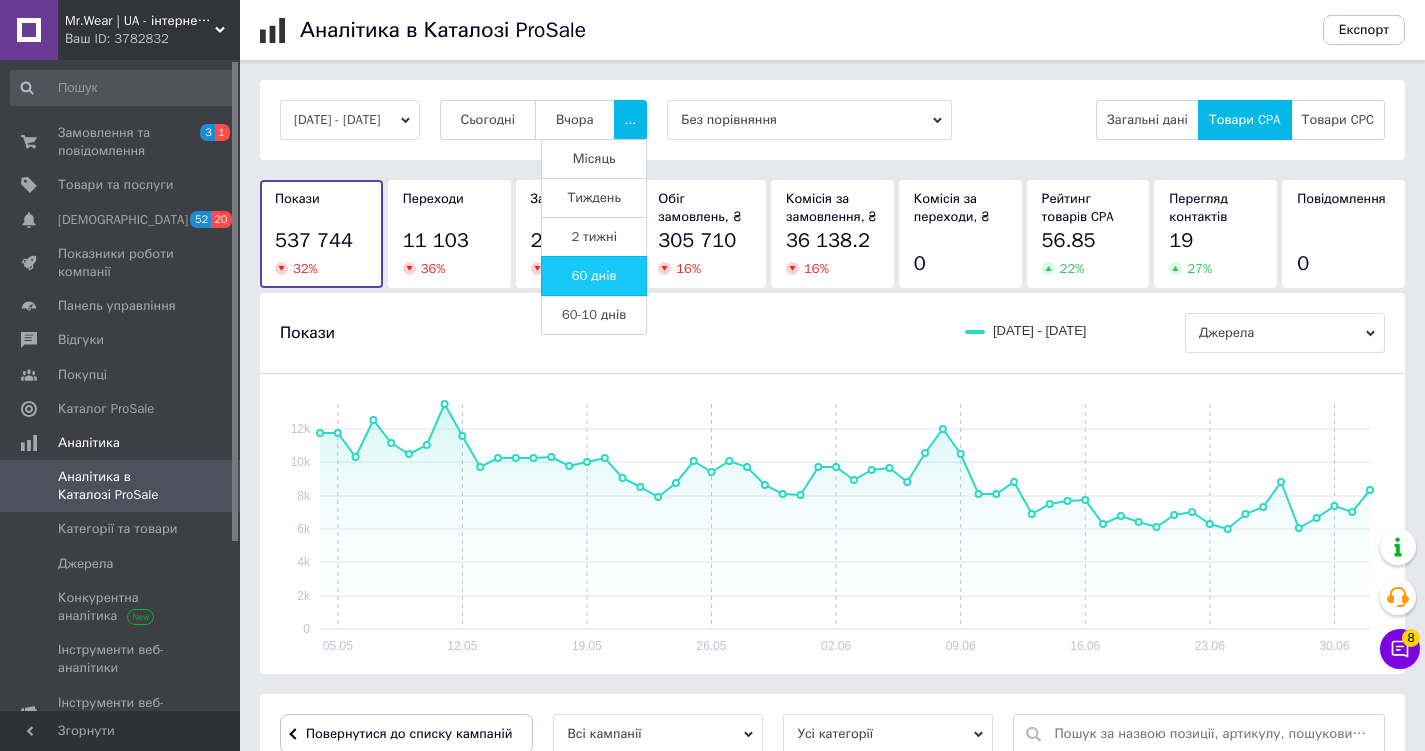 click on "60 днів" at bounding box center [594, 276] 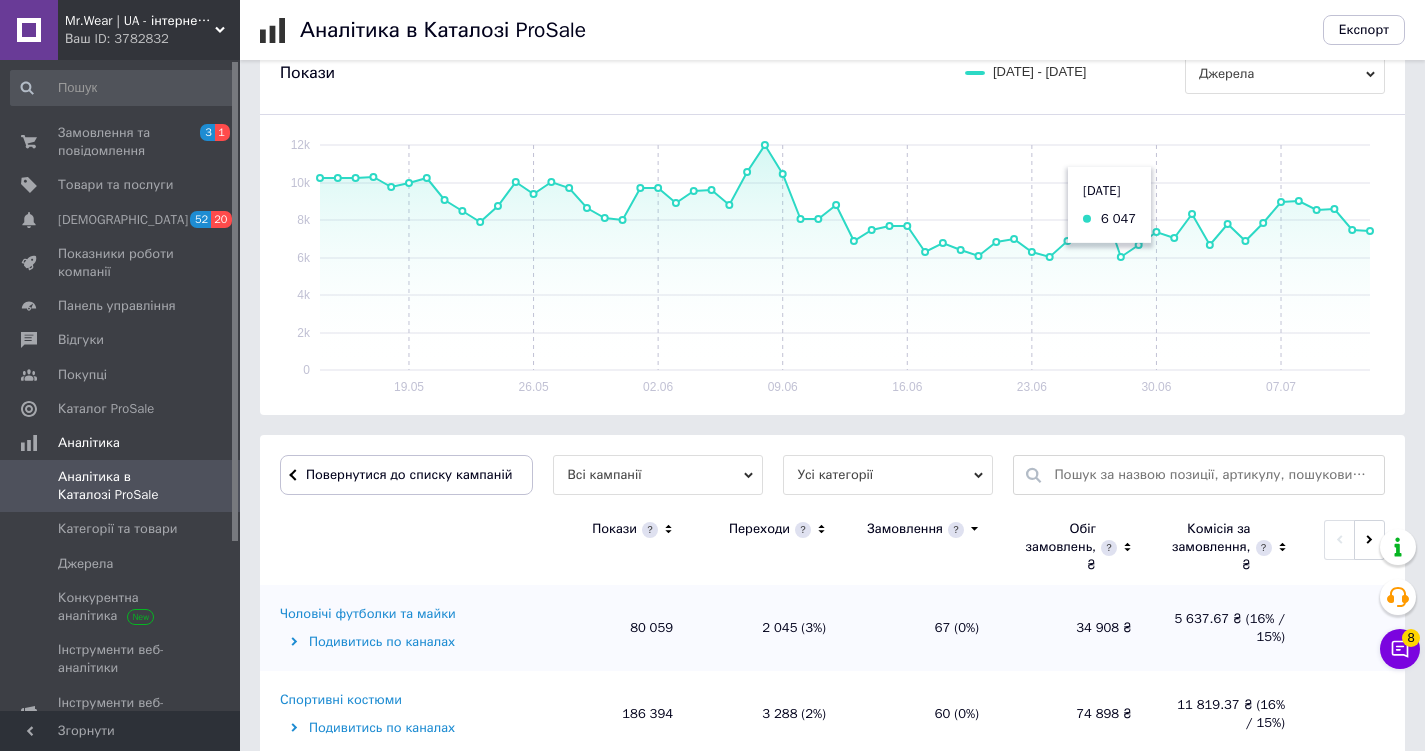 scroll, scrollTop: 337, scrollLeft: 0, axis: vertical 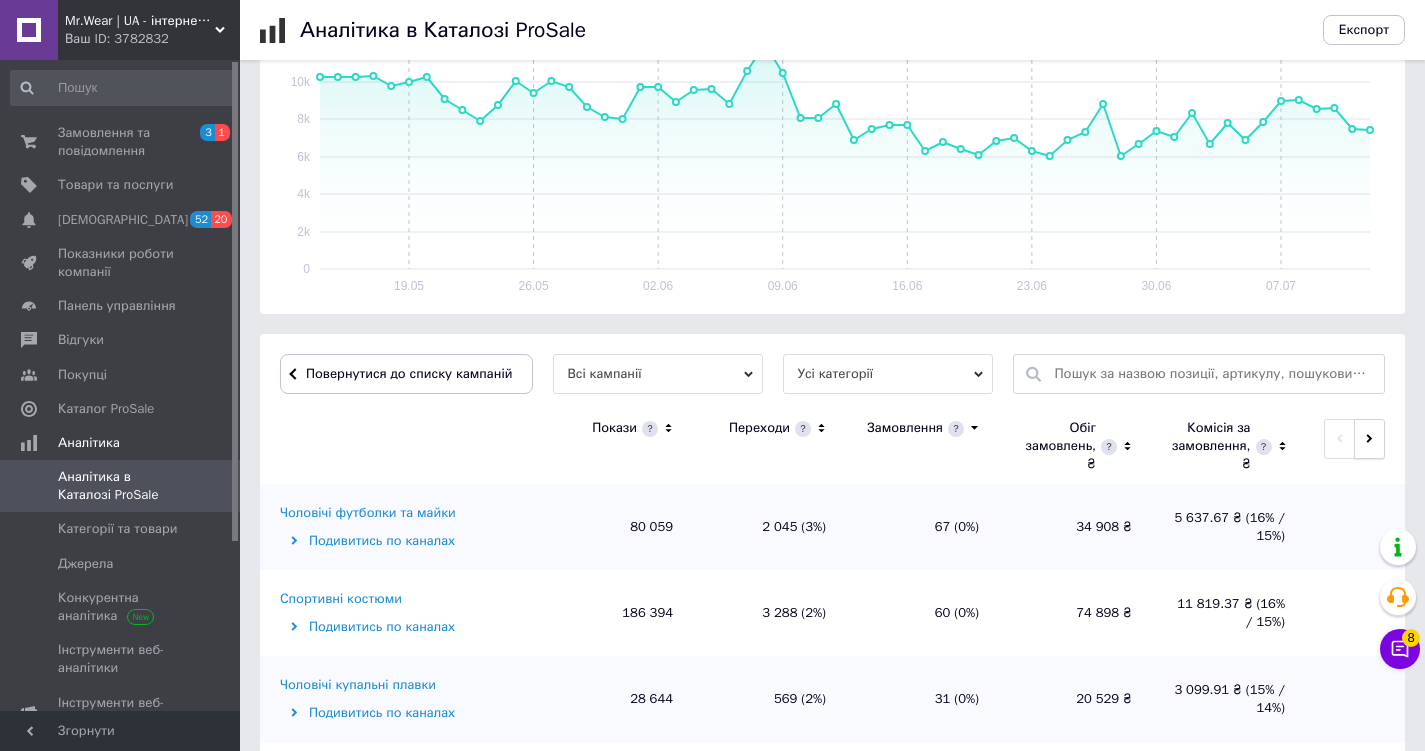 click at bounding box center (1369, 439) 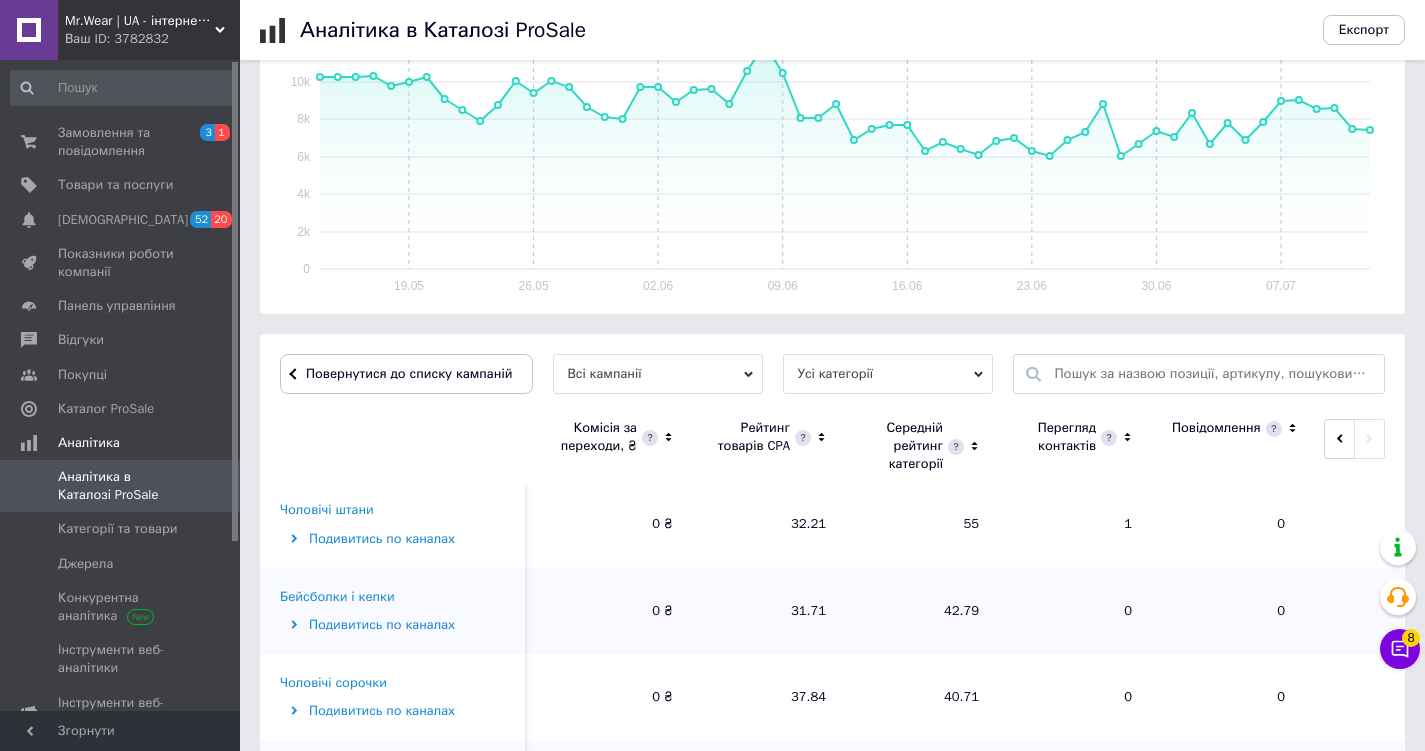 scroll, scrollTop: 442, scrollLeft: 0, axis: vertical 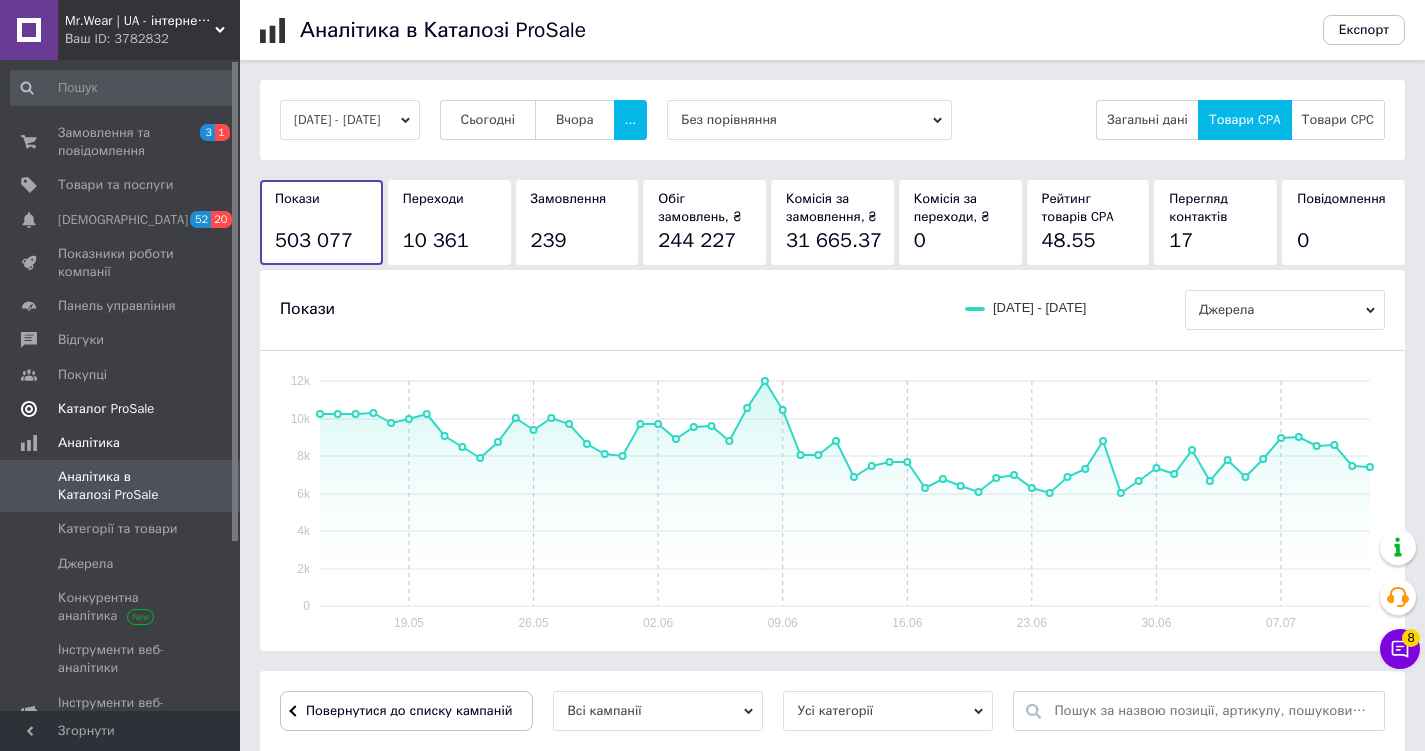 click on "Каталог ProSale" at bounding box center (123, 409) 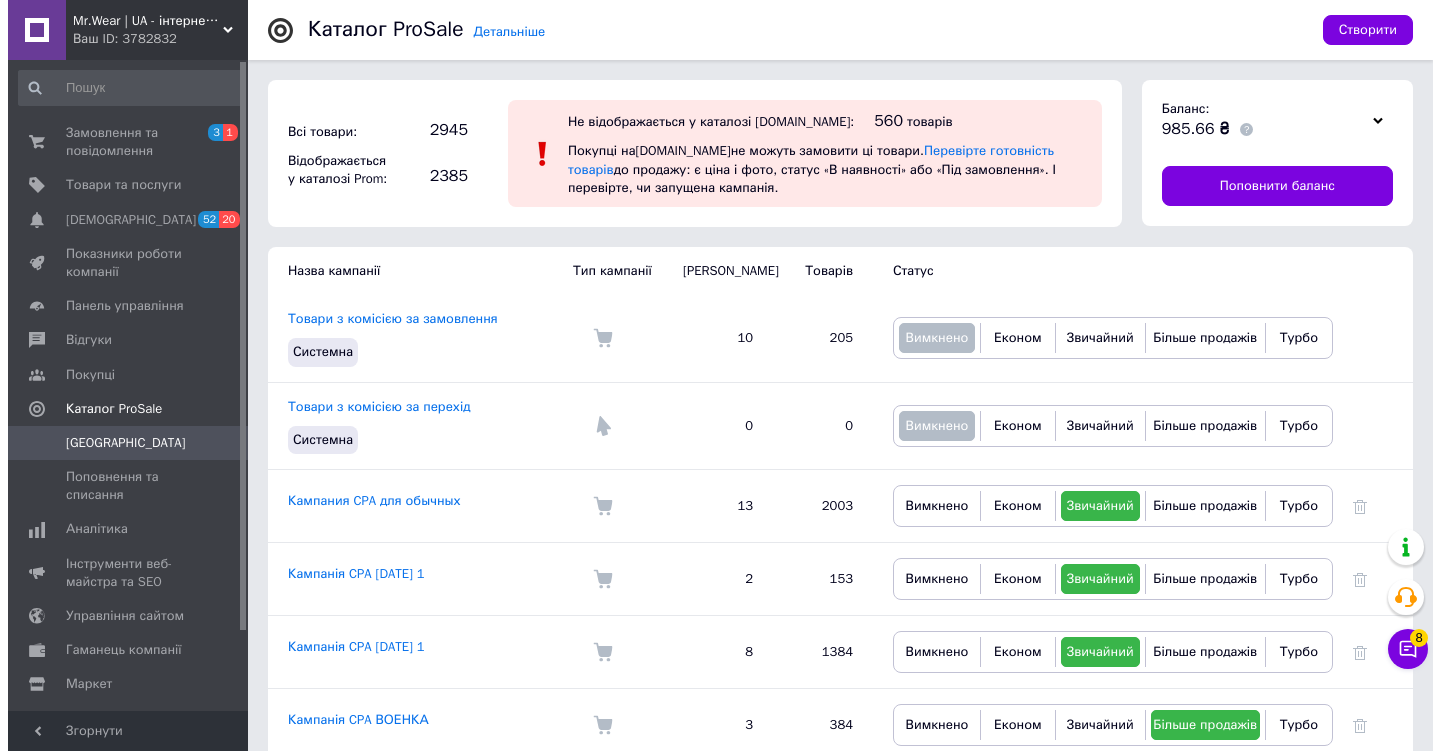 scroll, scrollTop: 0, scrollLeft: 0, axis: both 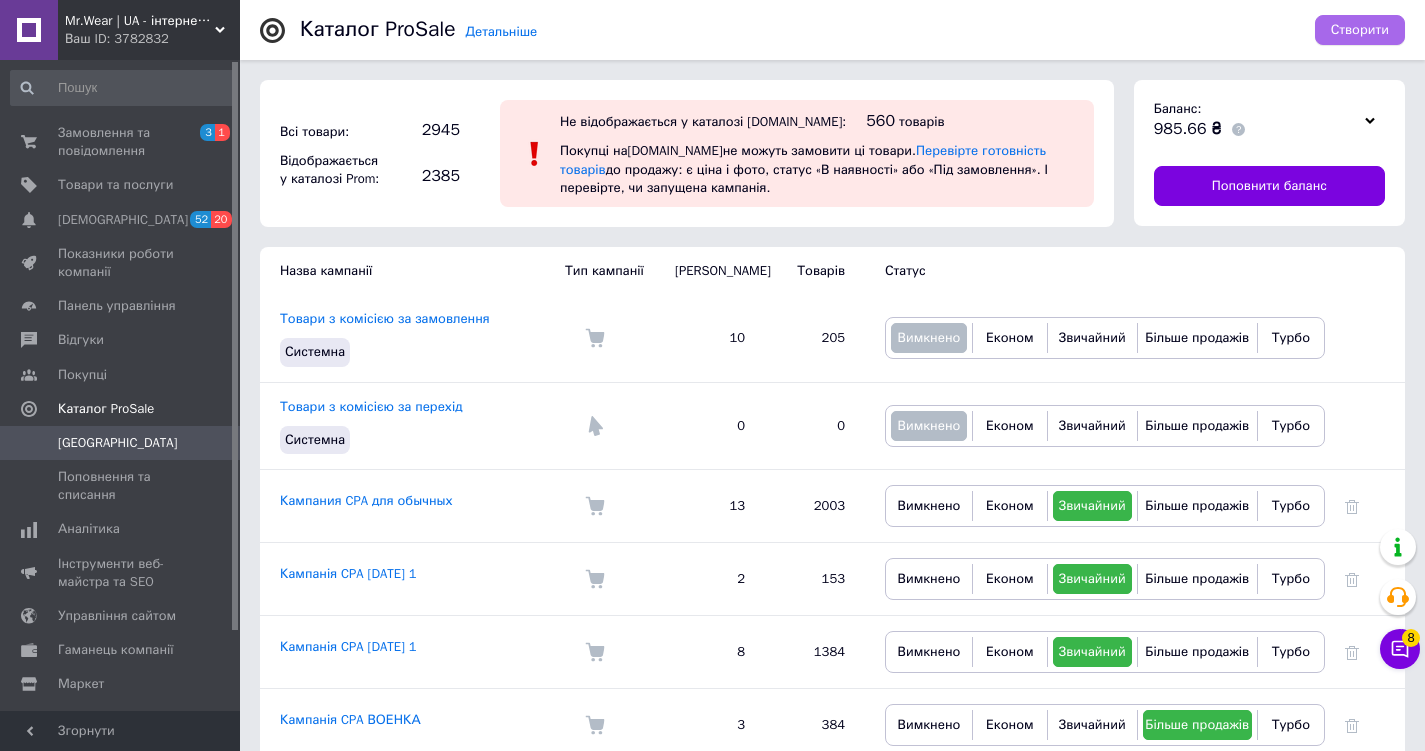 click on "Створити" at bounding box center [1360, 30] 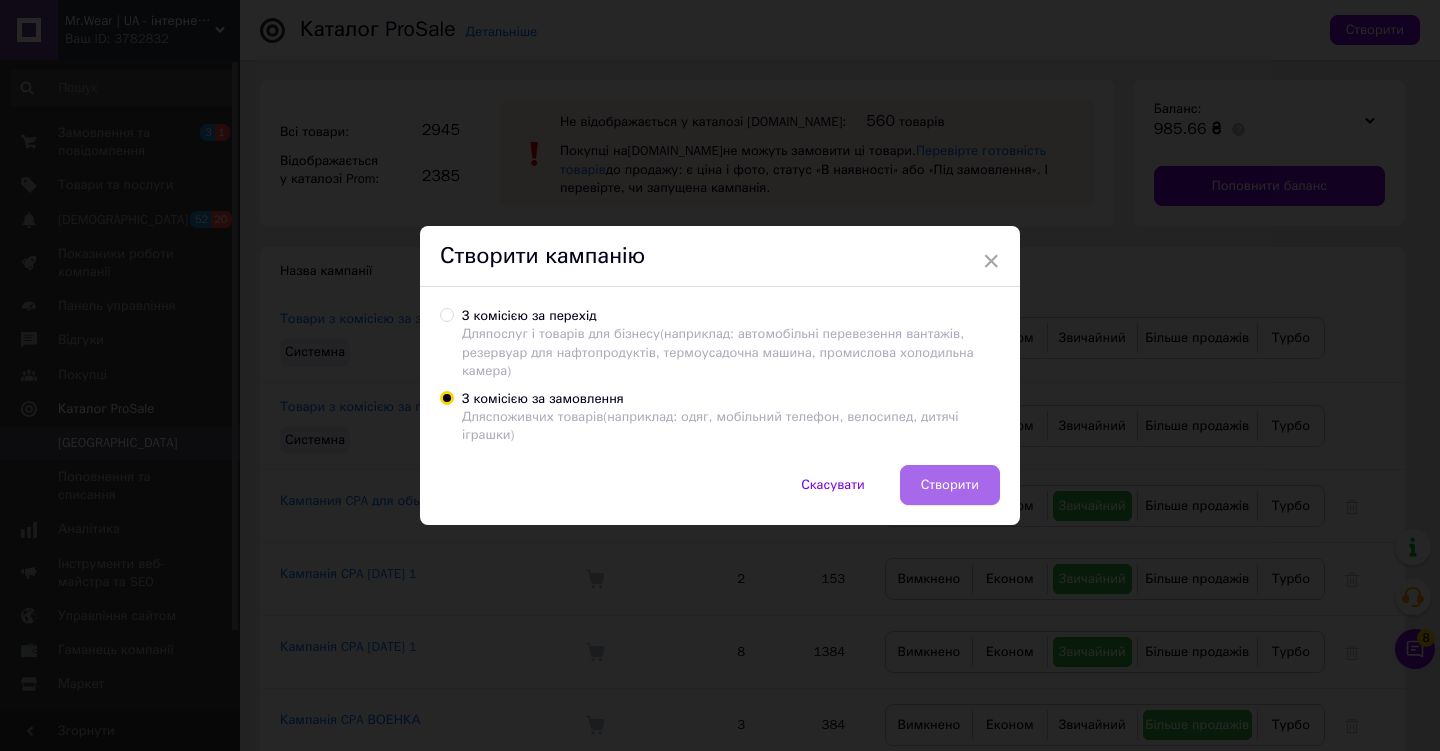 click on "Створити" at bounding box center (950, 485) 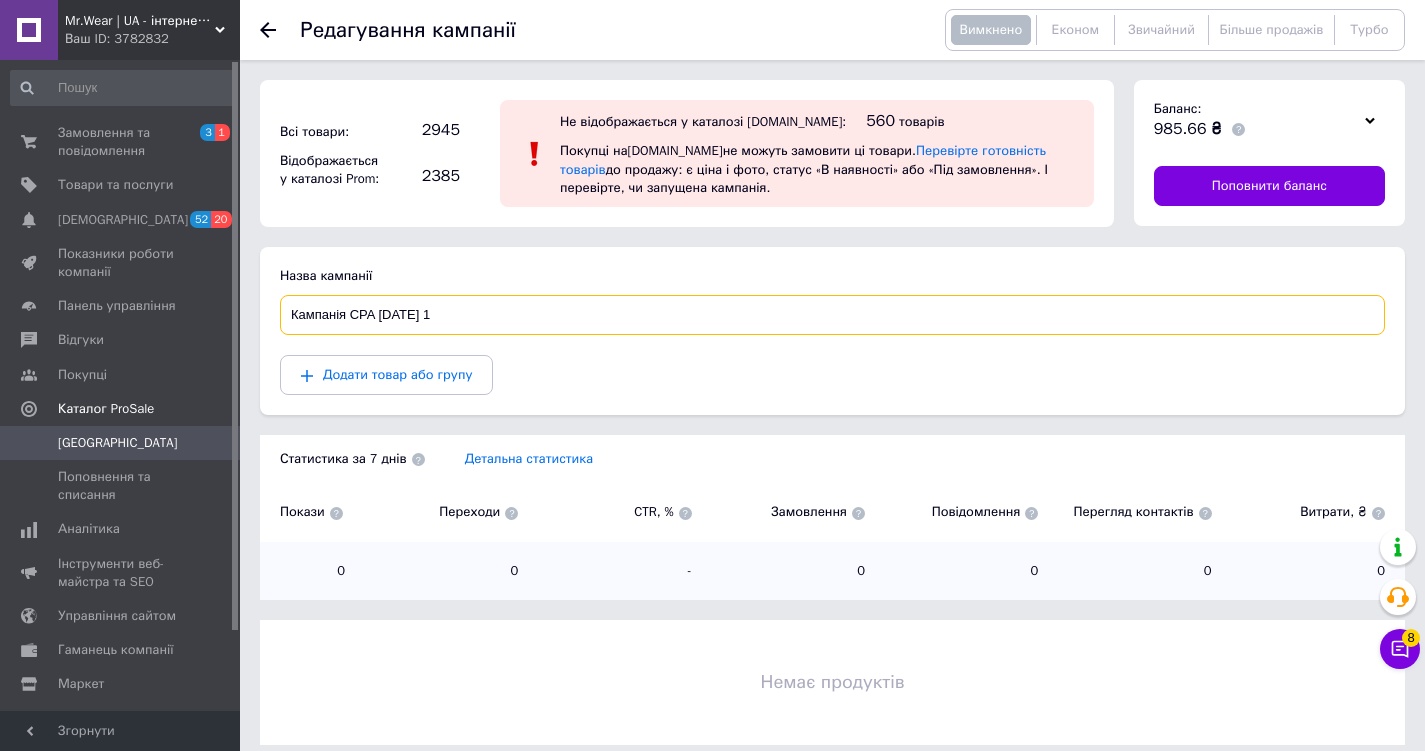drag, startPoint x: 482, startPoint y: 322, endPoint x: 382, endPoint y: 311, distance: 100.60318 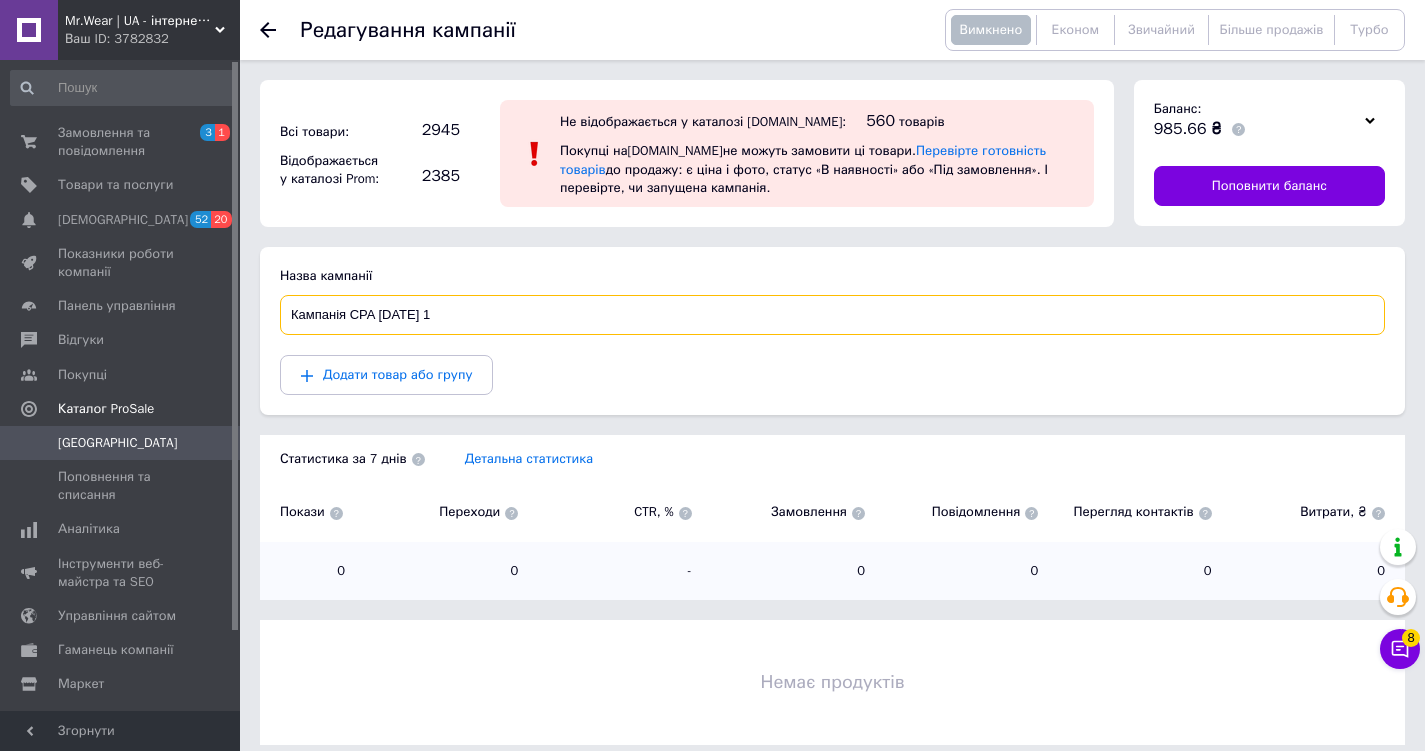 click on "Кампанія CPA [DATE] 1" at bounding box center (832, 315) 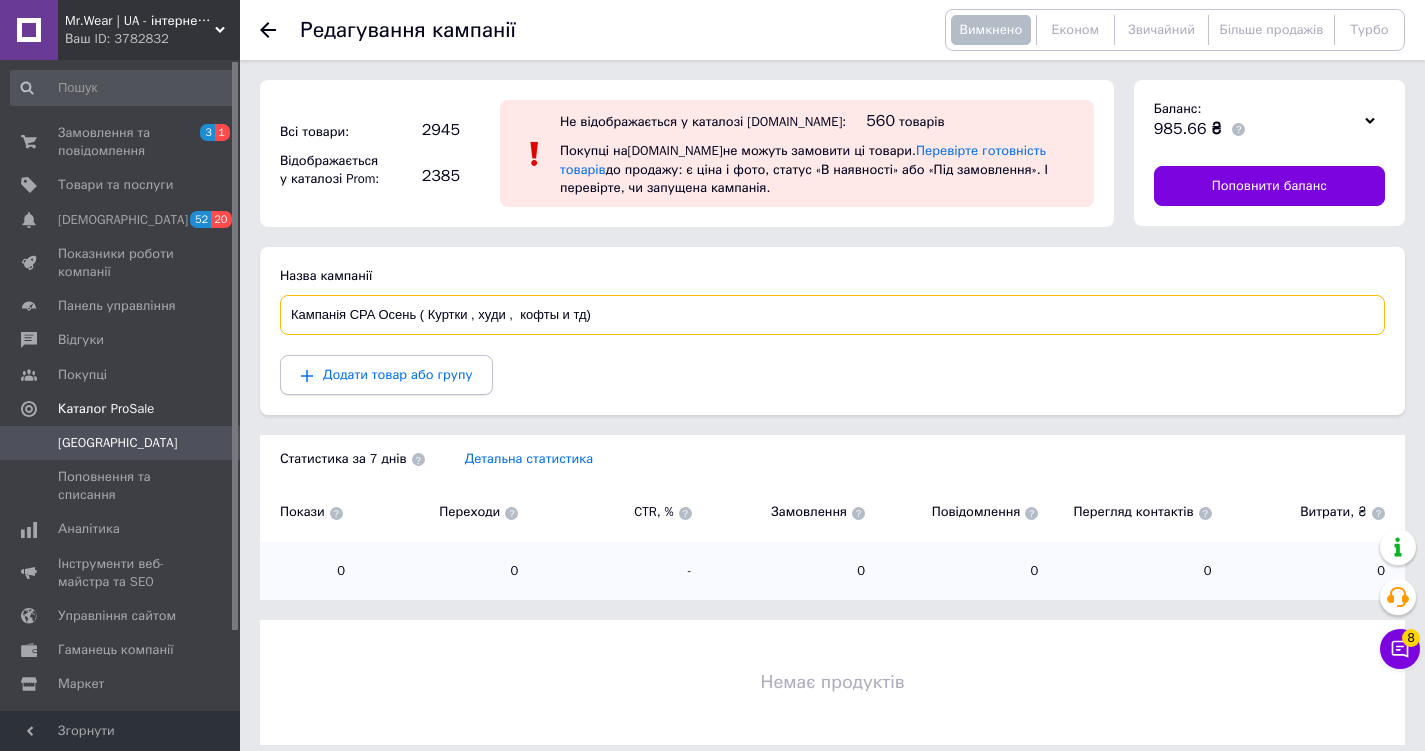 type on "Кампанія CPA Осень ( Куртки , худи ,  кофты и тд)" 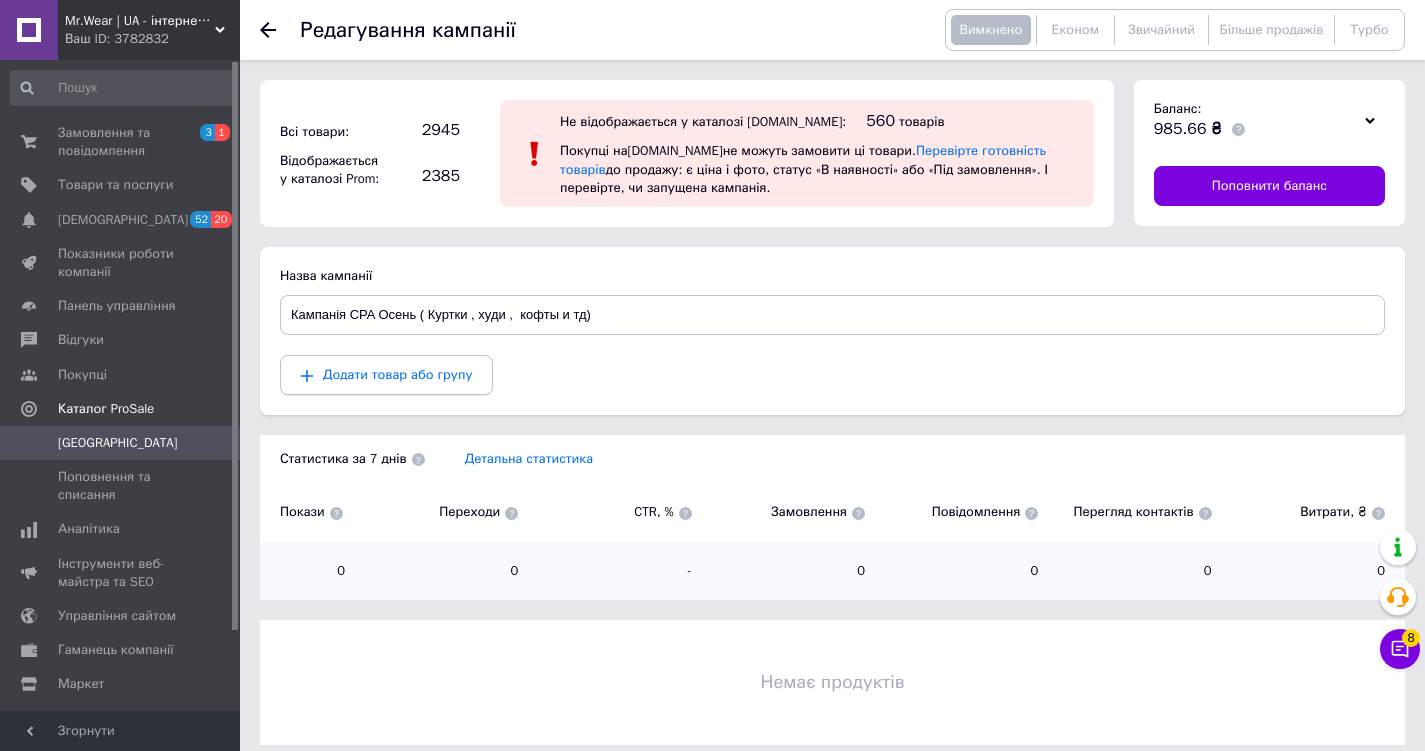 click on "Додати товар або групу" at bounding box center (397, 374) 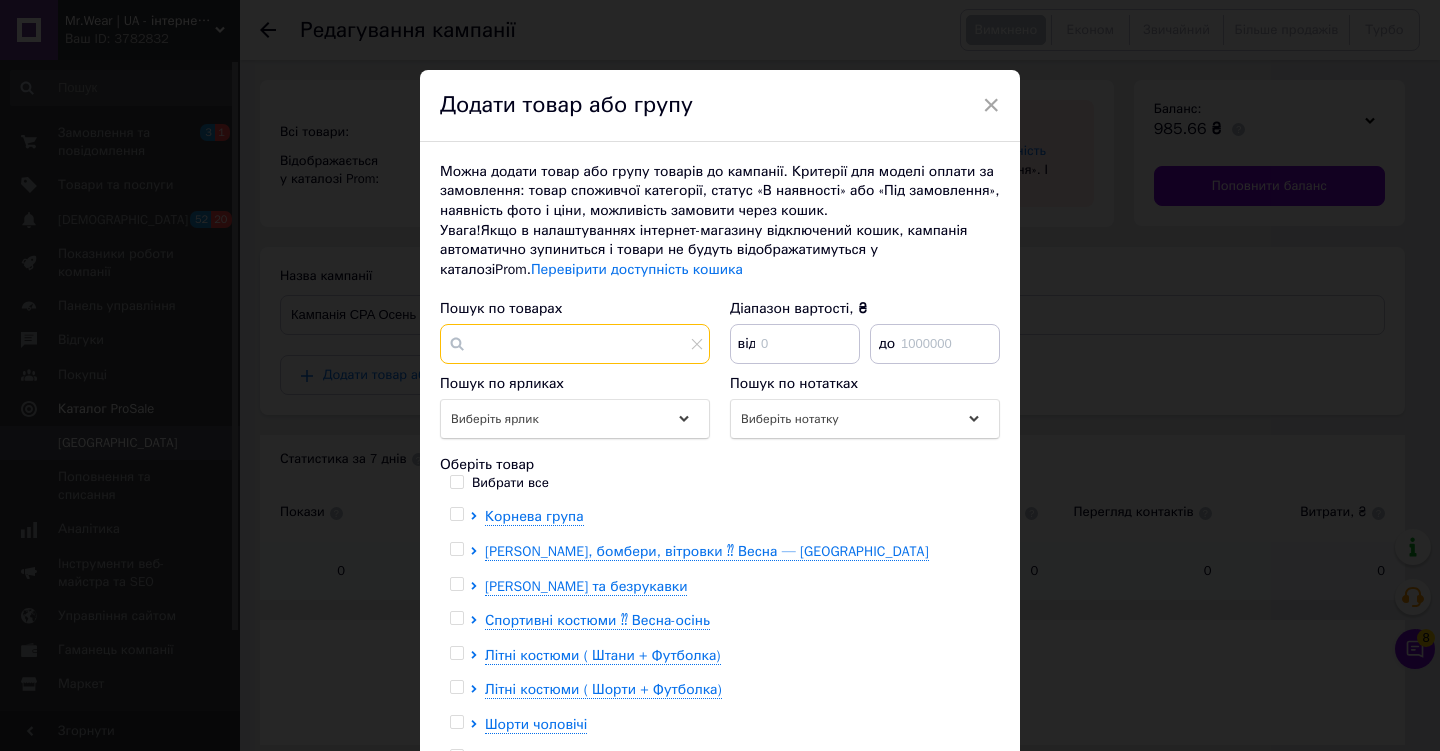 click at bounding box center (575, 344) 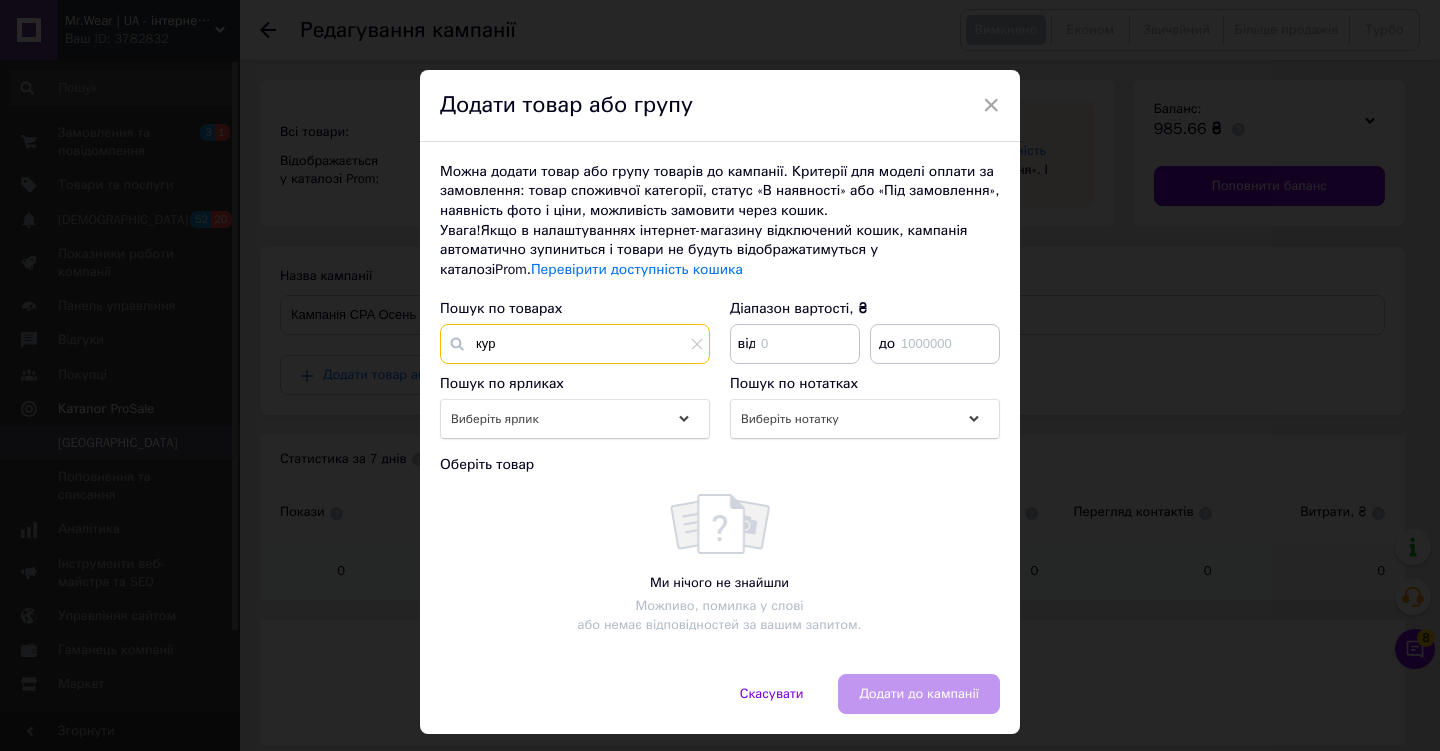 type on "курт" 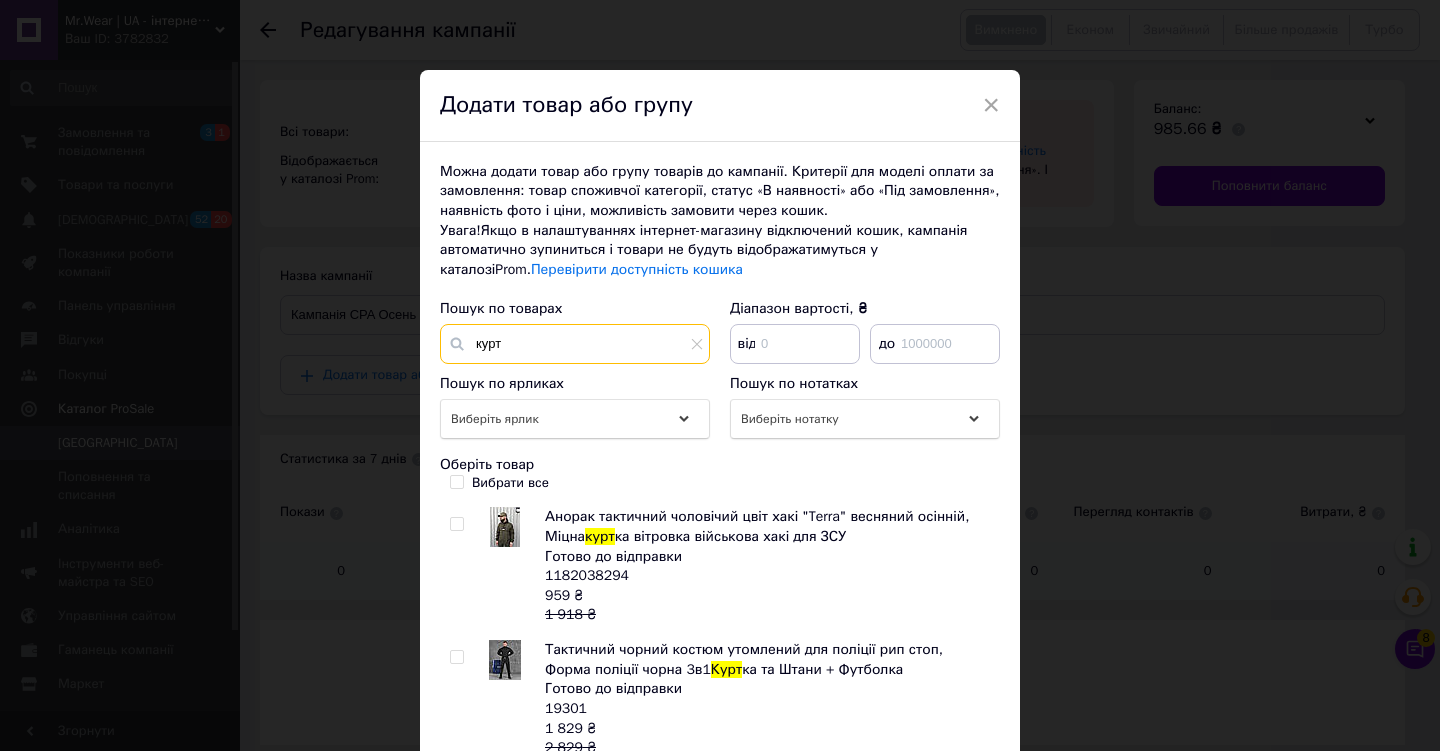 click on "курт" at bounding box center (575, 344) 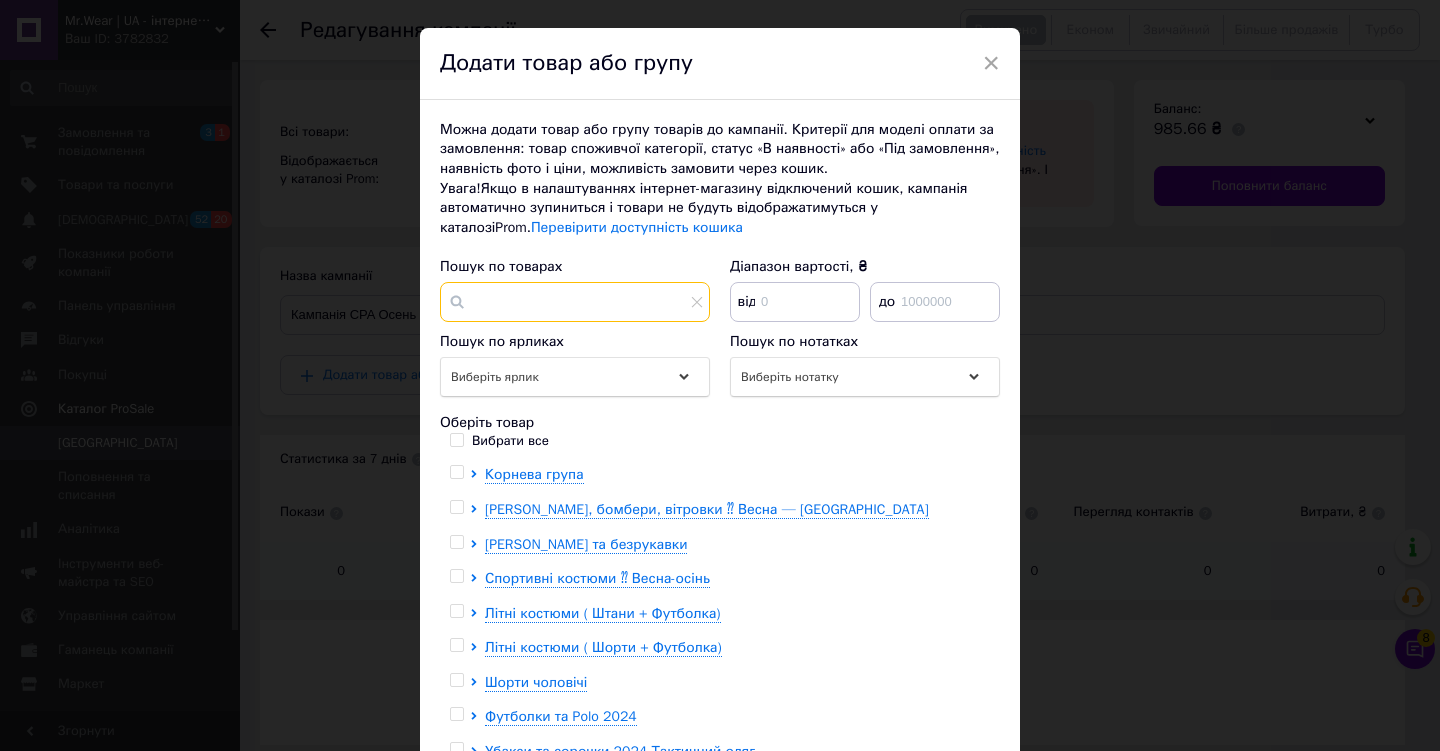 scroll, scrollTop: 58, scrollLeft: 0, axis: vertical 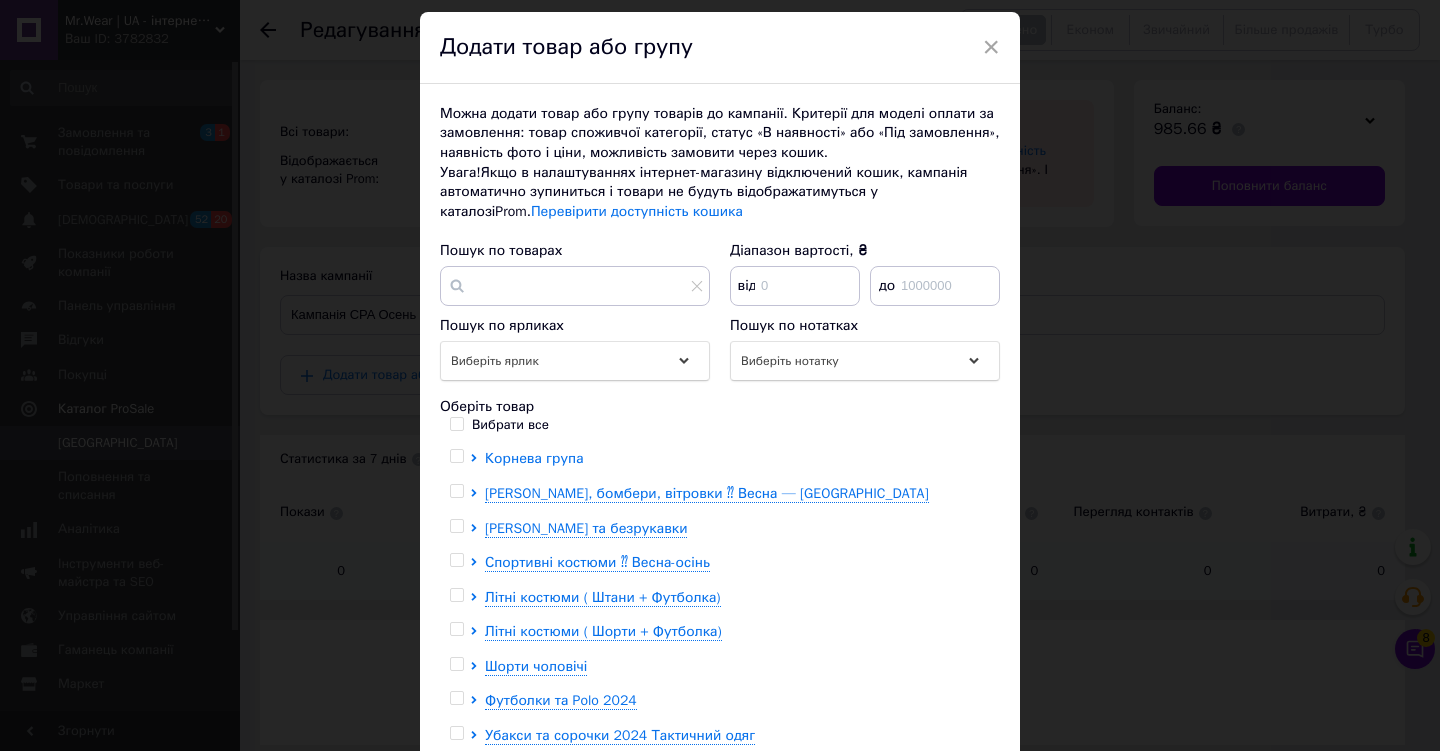 click on "Корнева група" at bounding box center (534, 458) 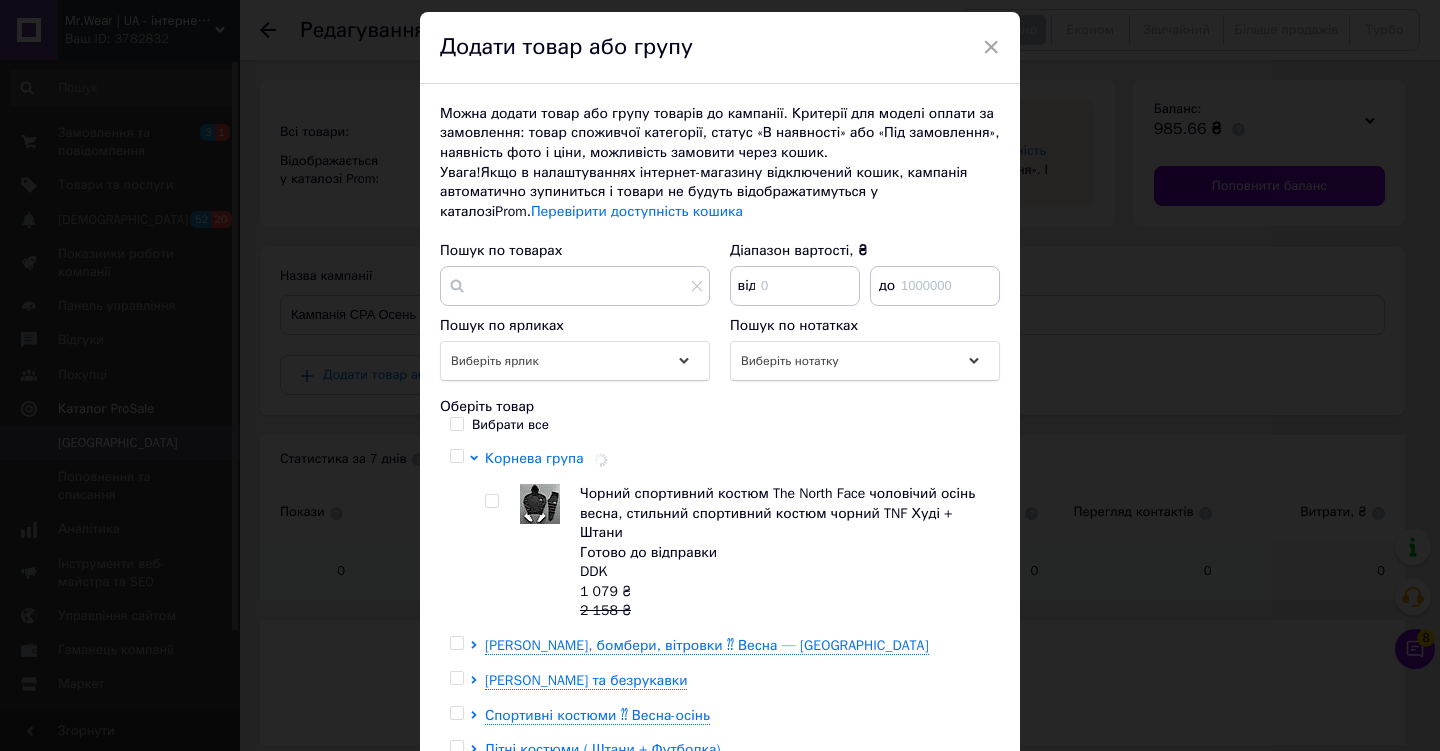 click on "Корнева група" at bounding box center (534, 458) 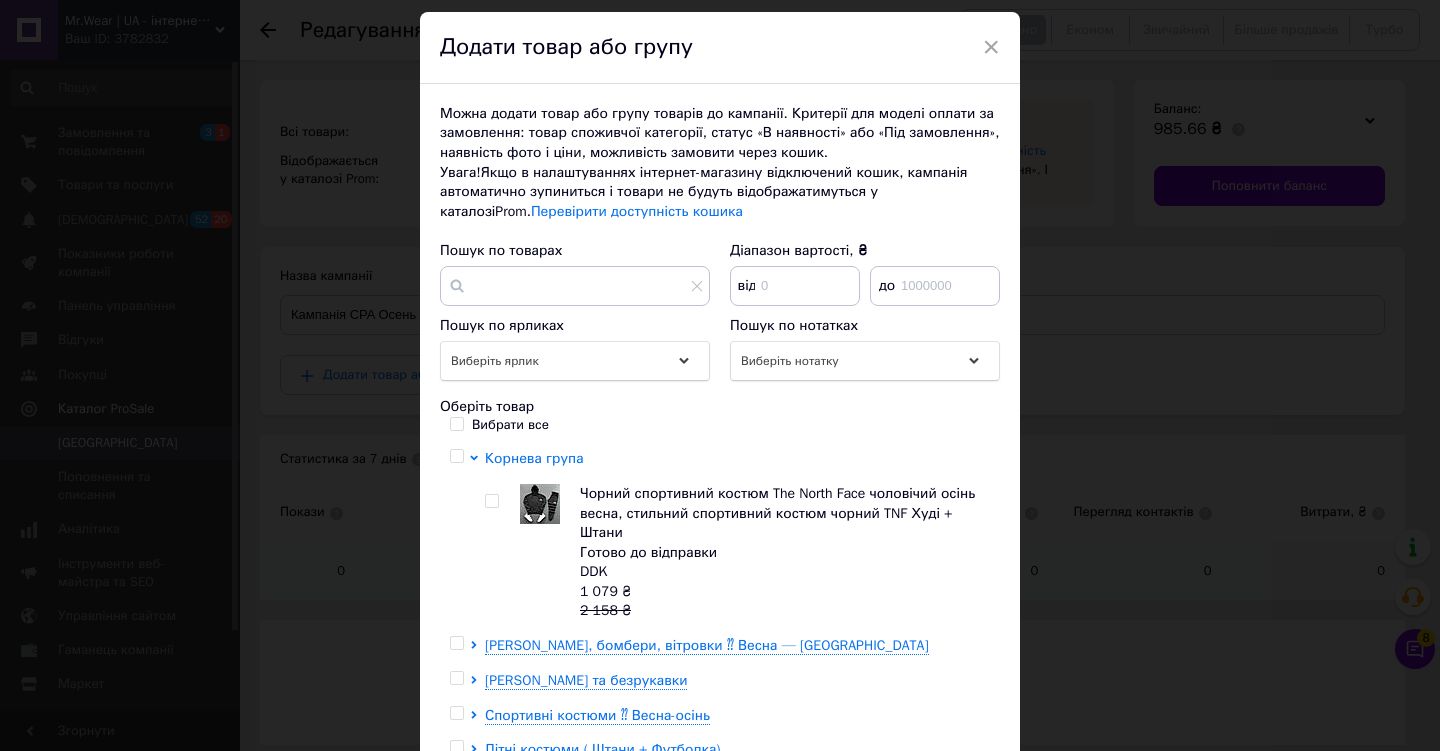 scroll, scrollTop: -1, scrollLeft: 0, axis: vertical 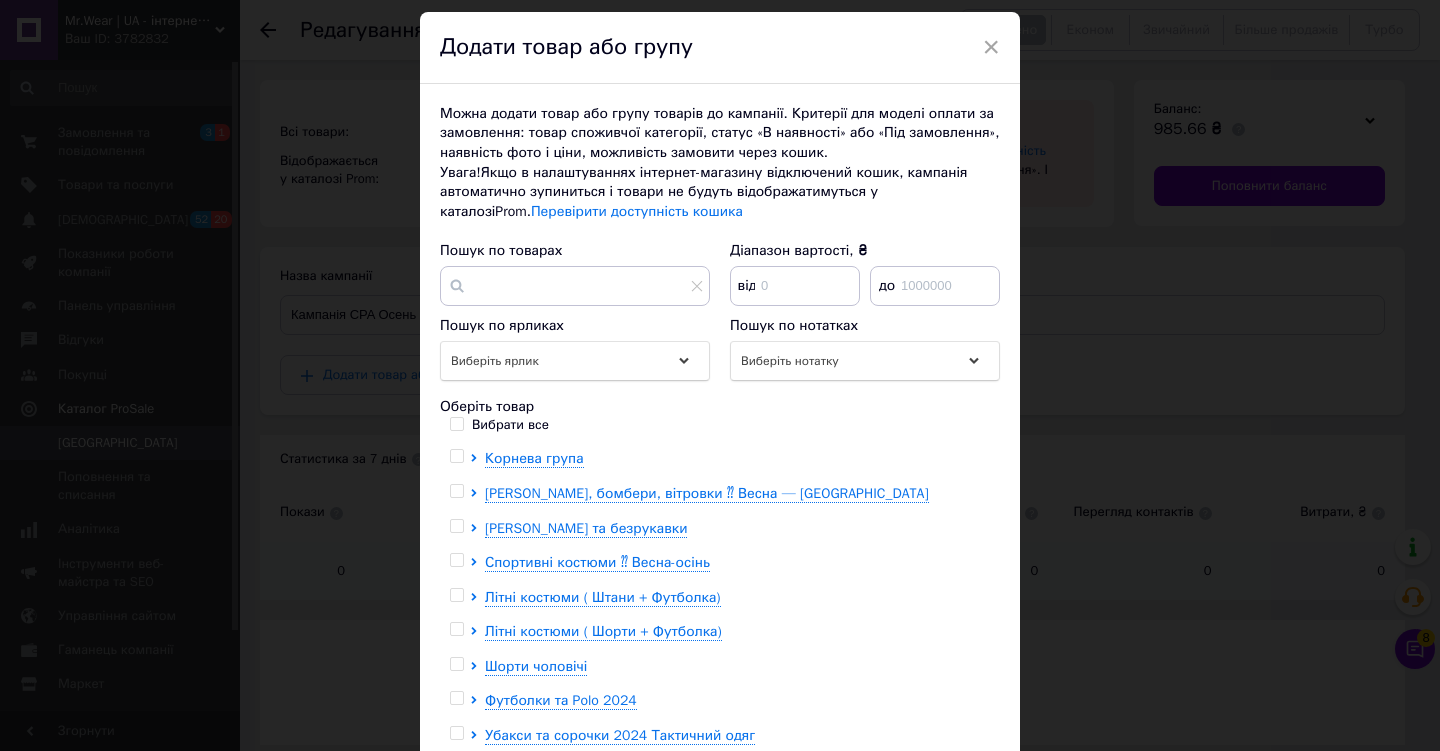 click at bounding box center (456, 491) 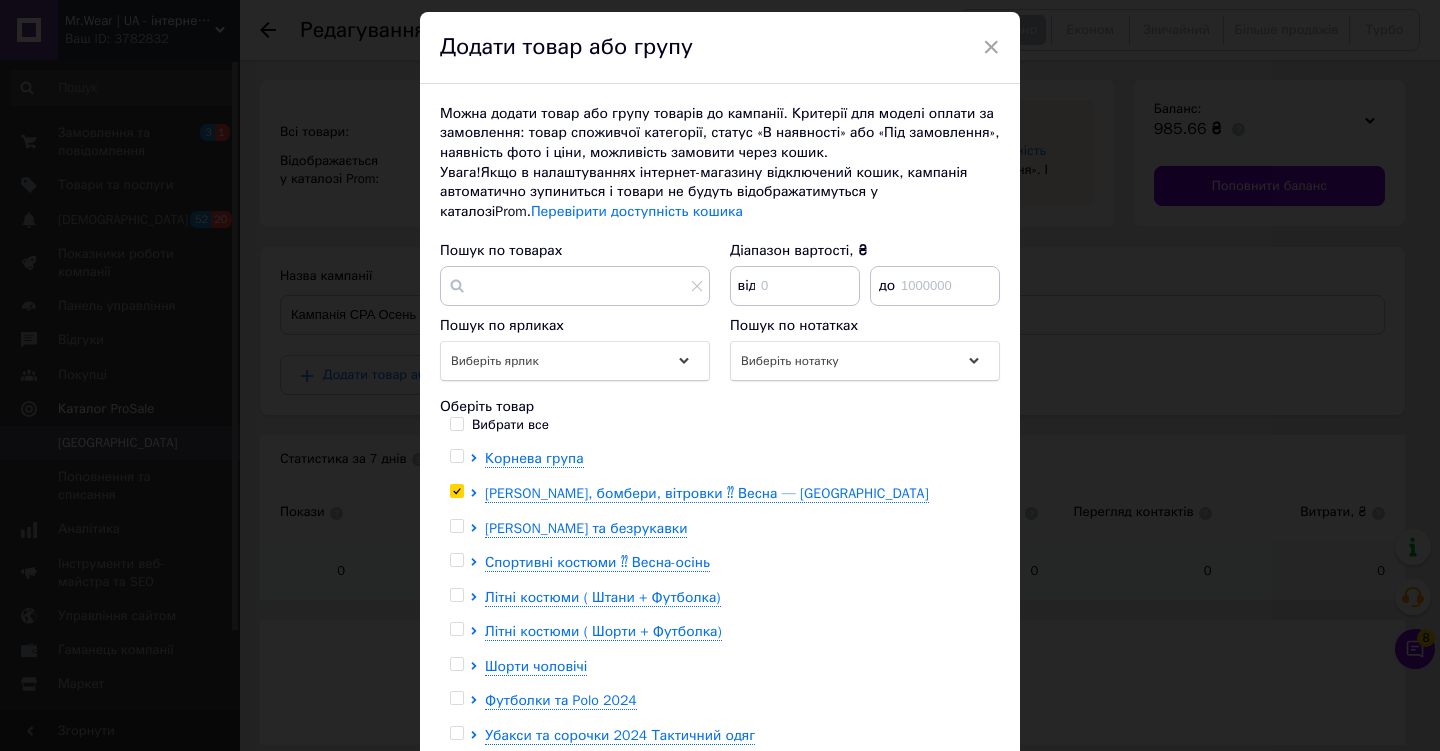 checkbox on "true" 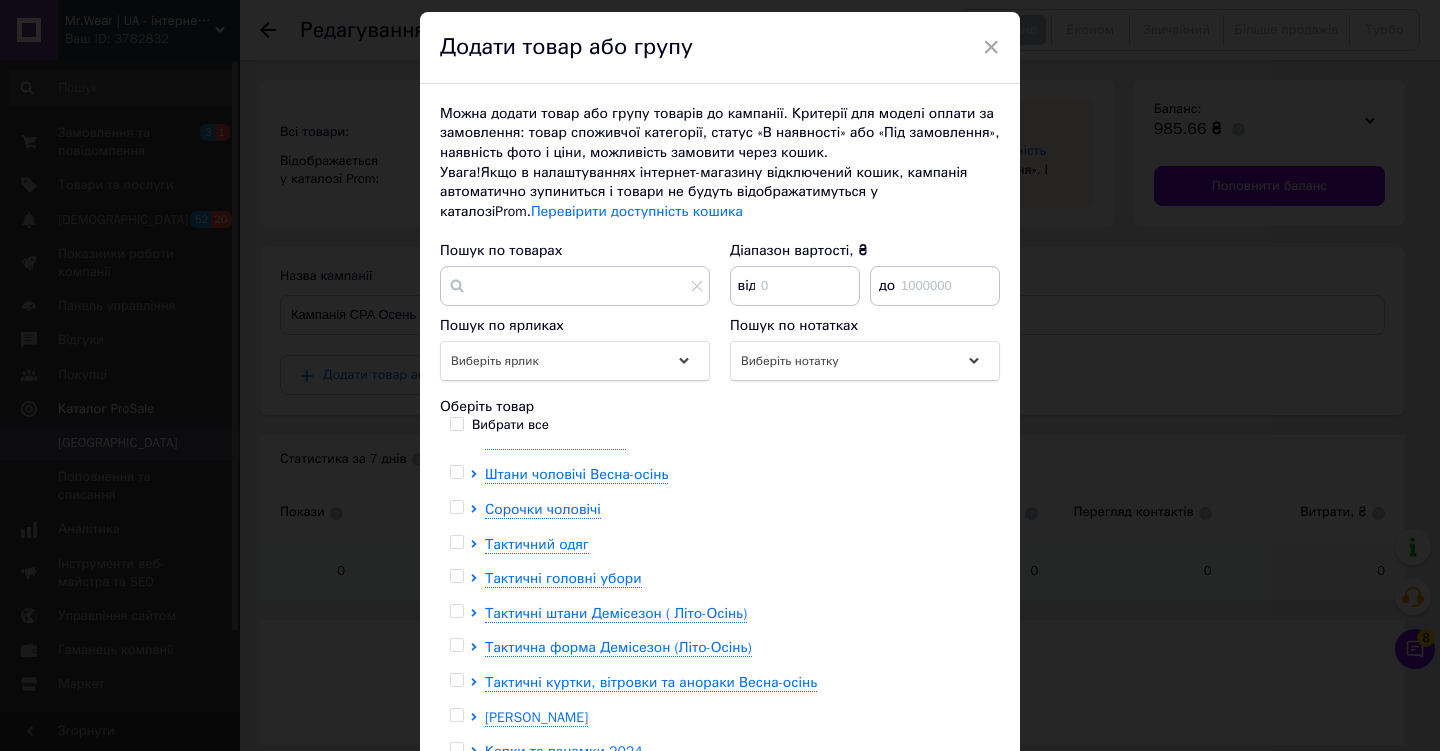 scroll, scrollTop: 397, scrollLeft: 0, axis: vertical 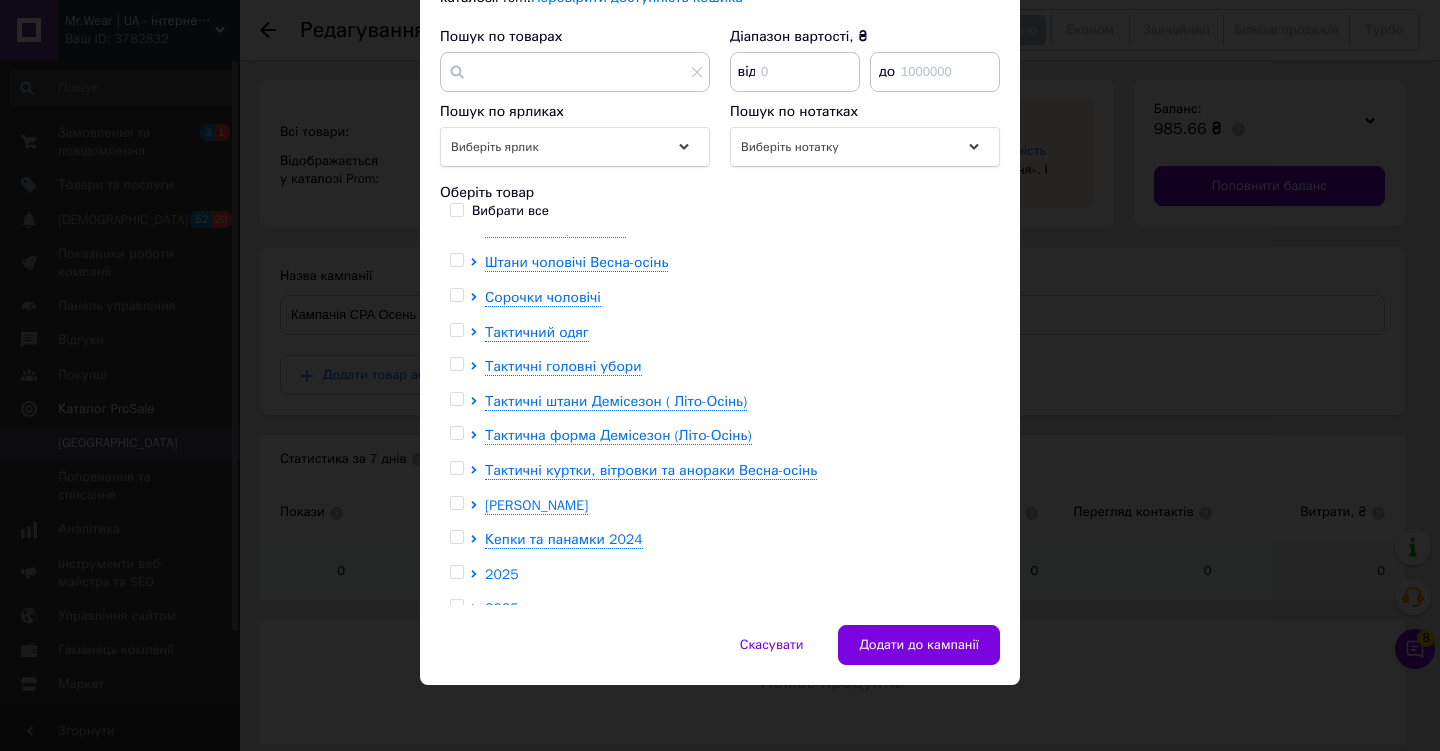 click on "2025" at bounding box center [502, 574] 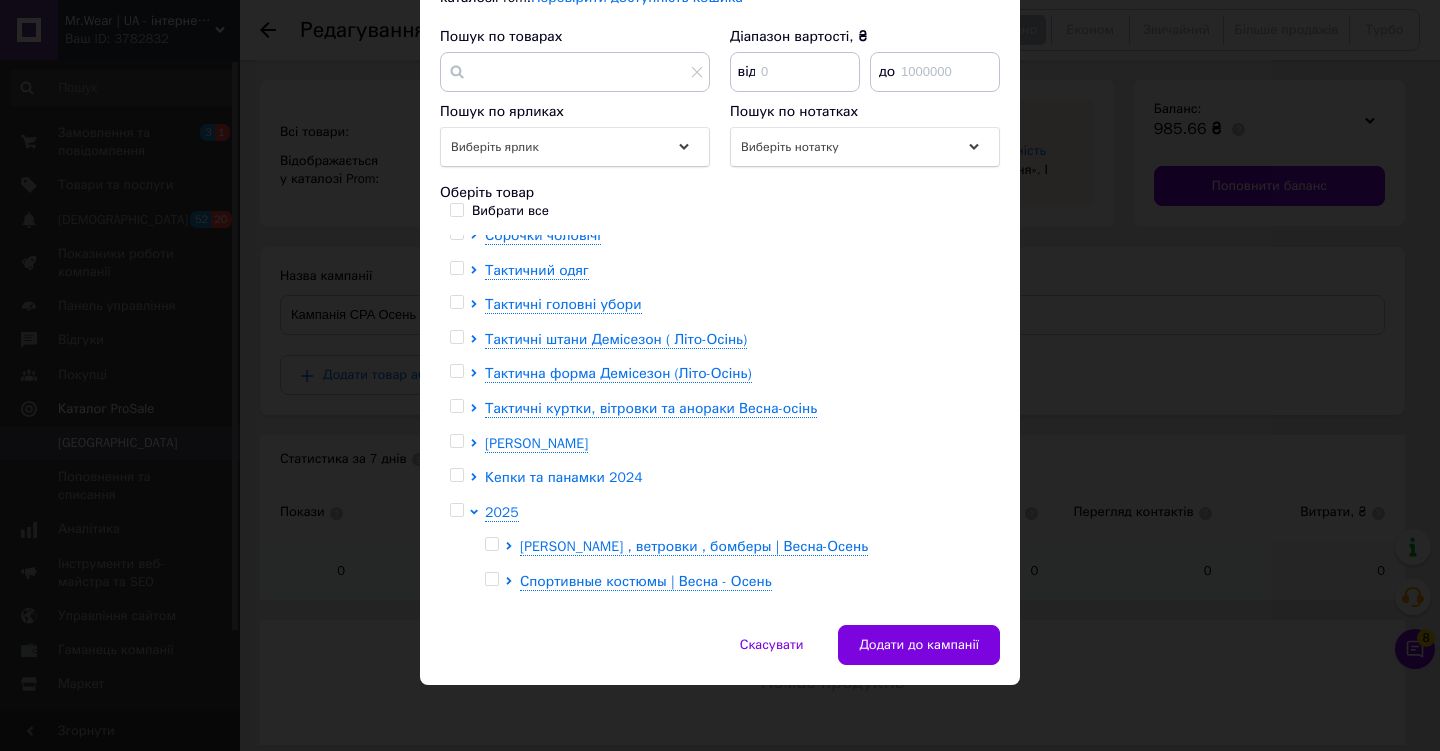 scroll, scrollTop: 508, scrollLeft: 0, axis: vertical 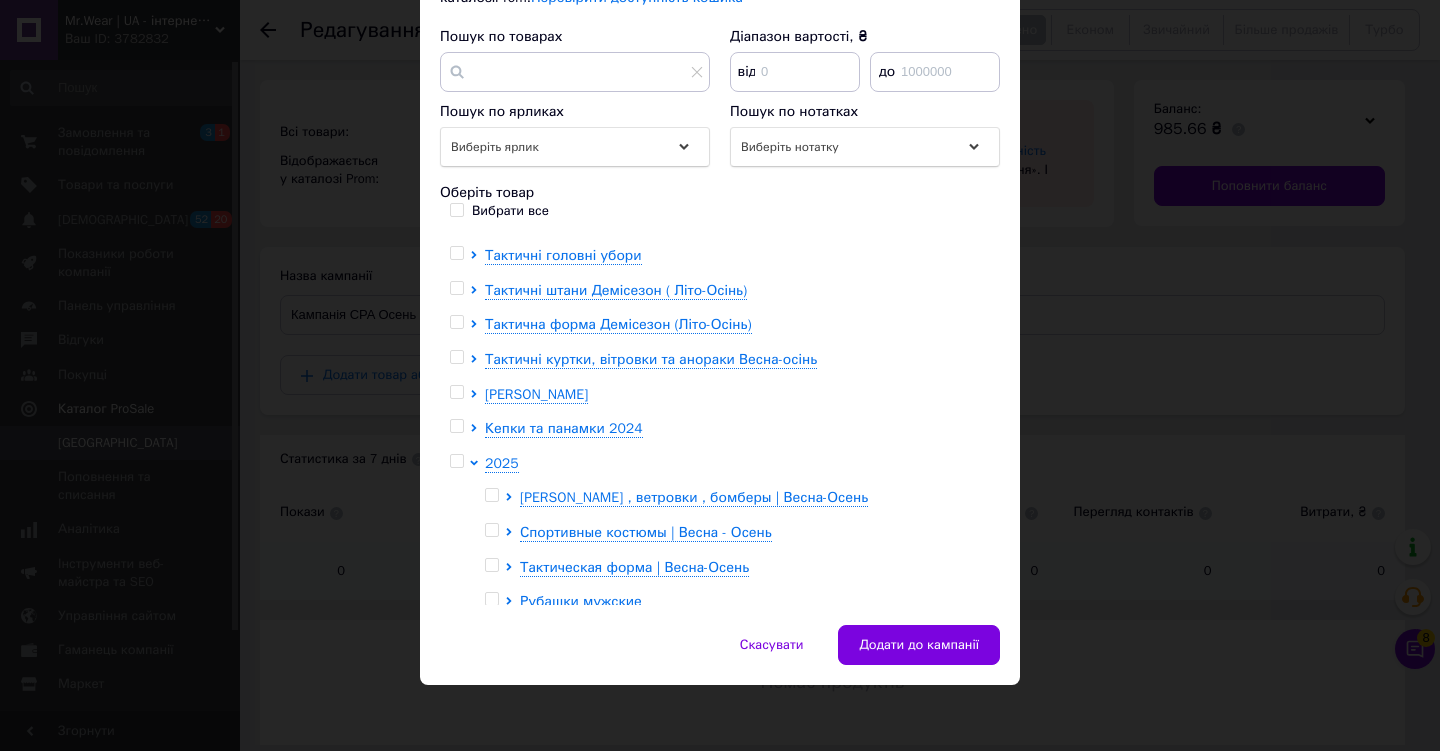 click at bounding box center (491, 495) 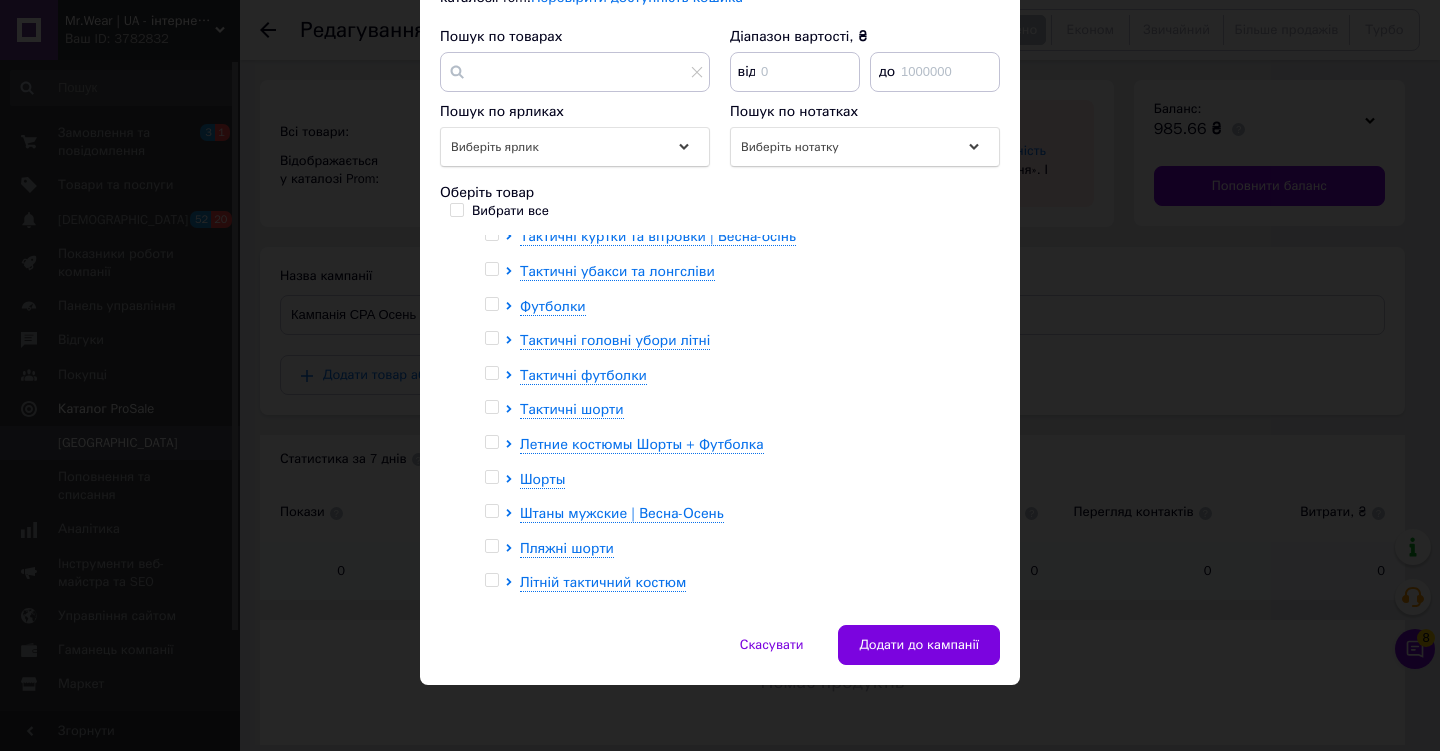 scroll, scrollTop: 941, scrollLeft: 0, axis: vertical 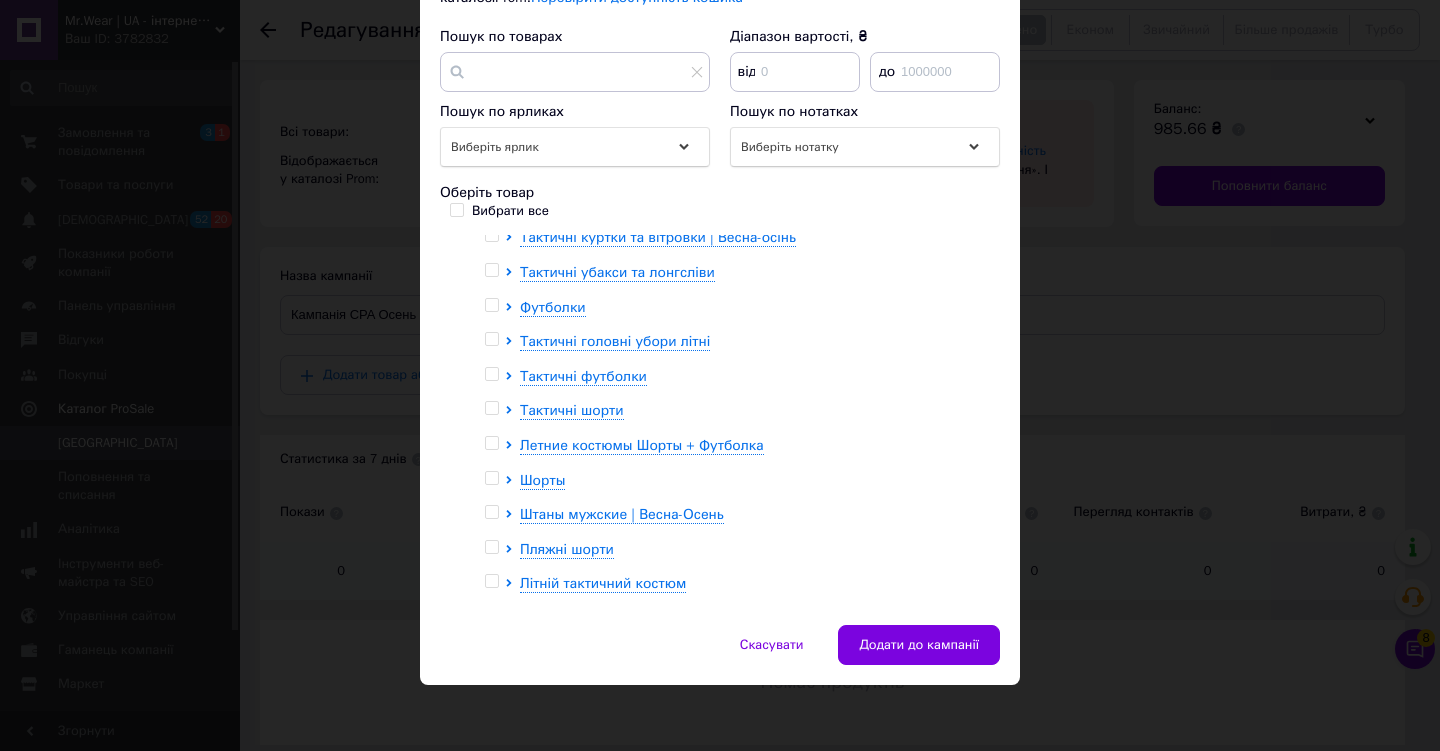 click on "2025" at bounding box center (502, 618) 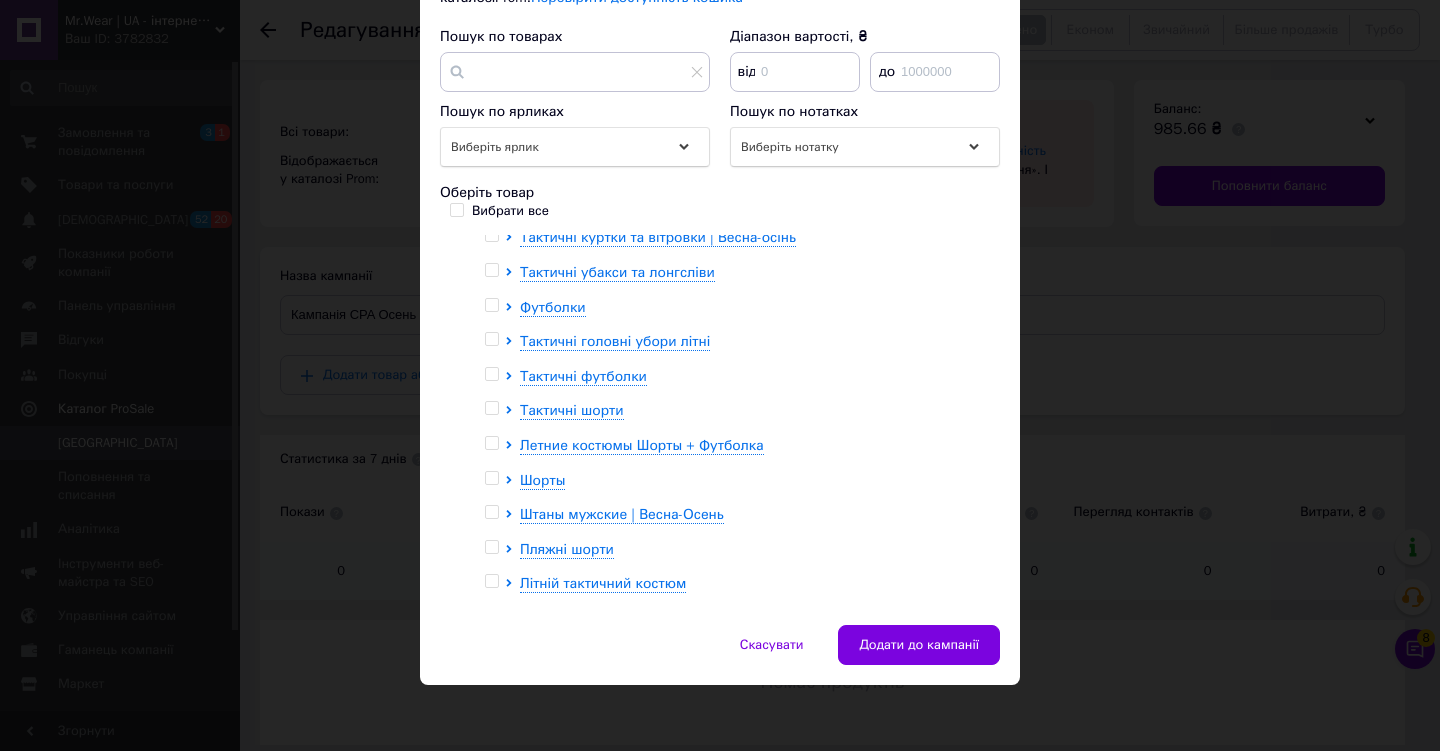 scroll, scrollTop: 1126, scrollLeft: 0, axis: vertical 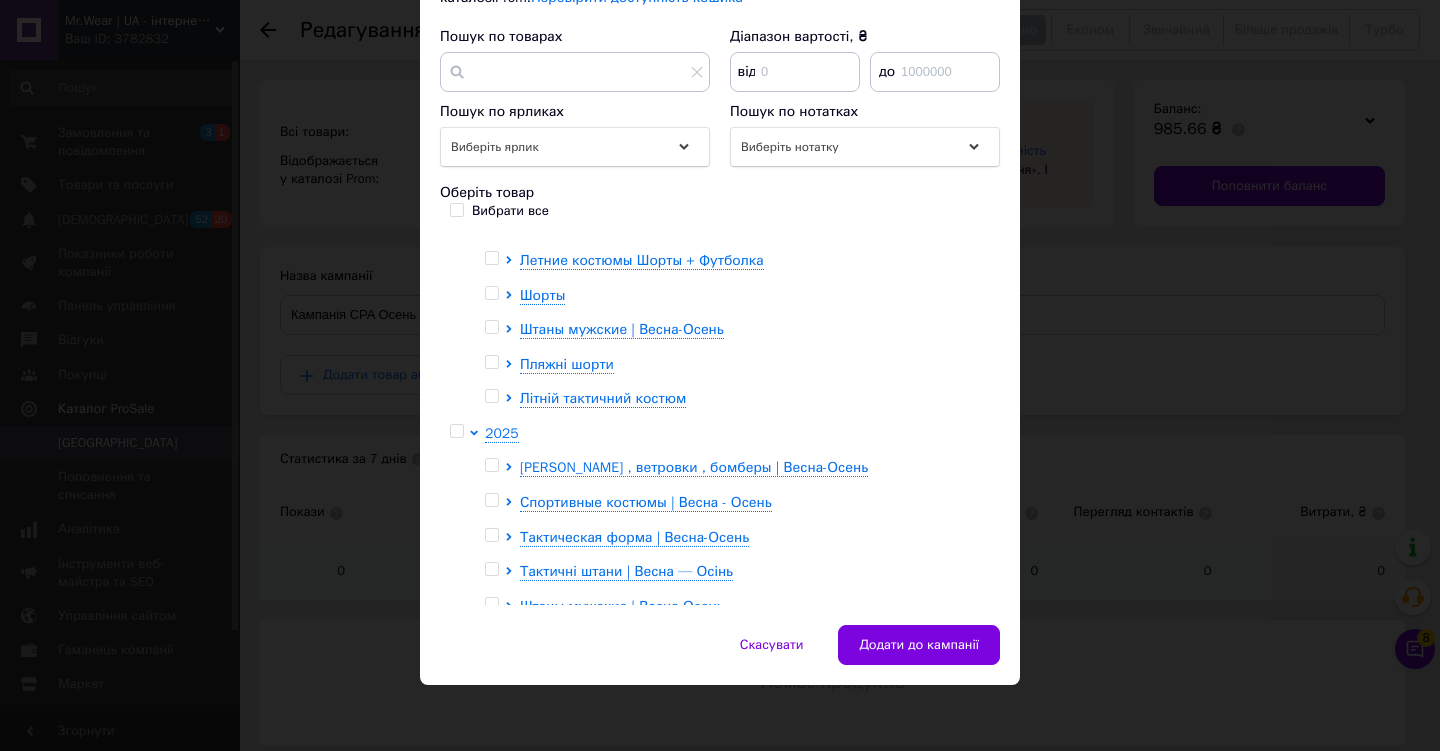 click at bounding box center (477, 589) 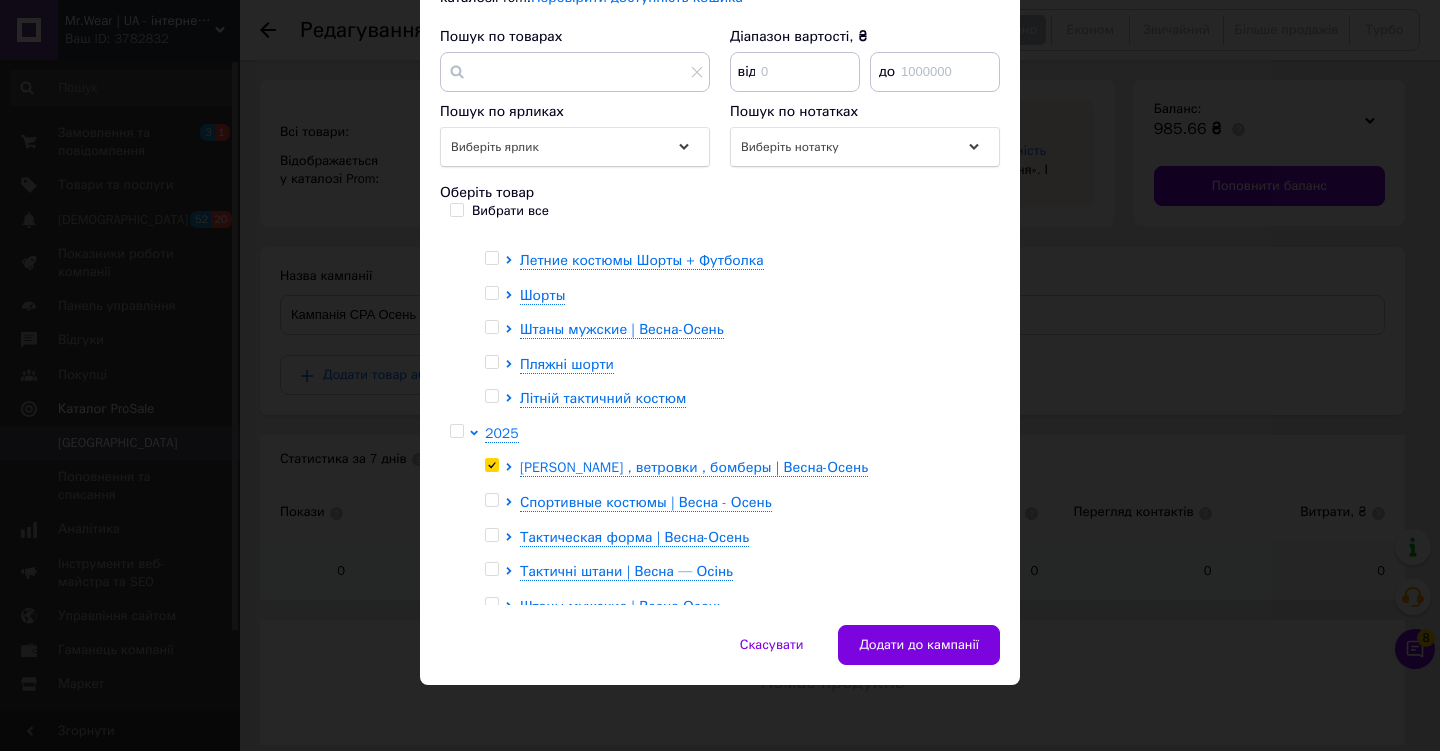 checkbox on "true" 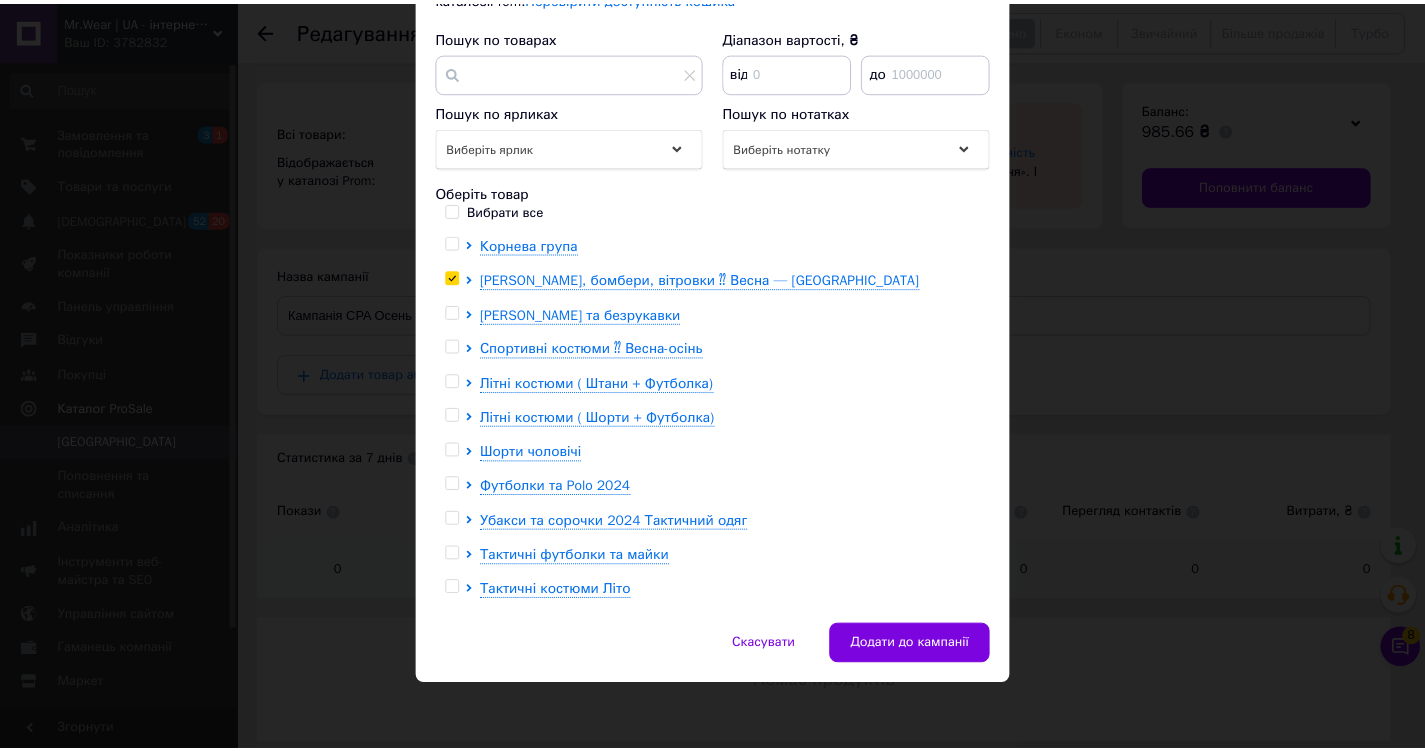 scroll, scrollTop: 0, scrollLeft: 0, axis: both 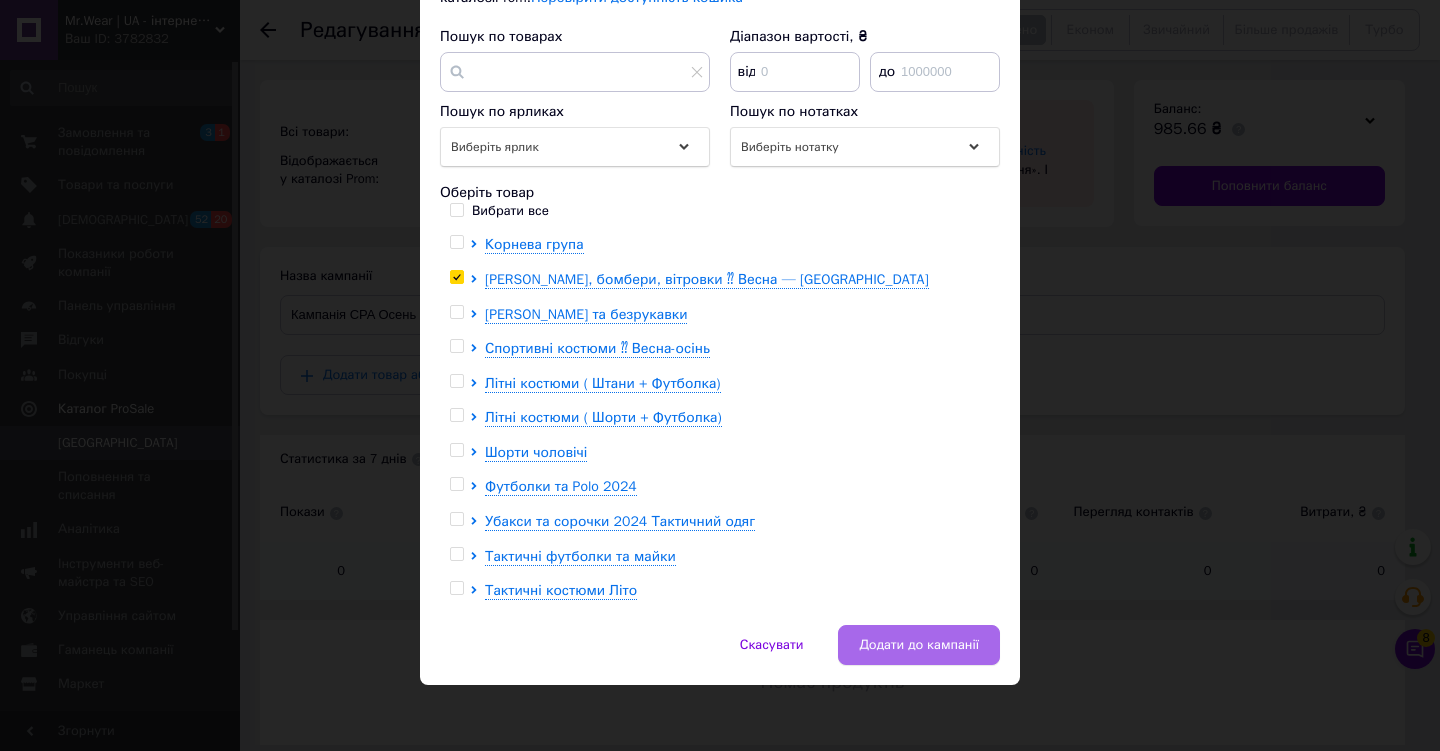 click on "Додати до кампанії" at bounding box center (919, 645) 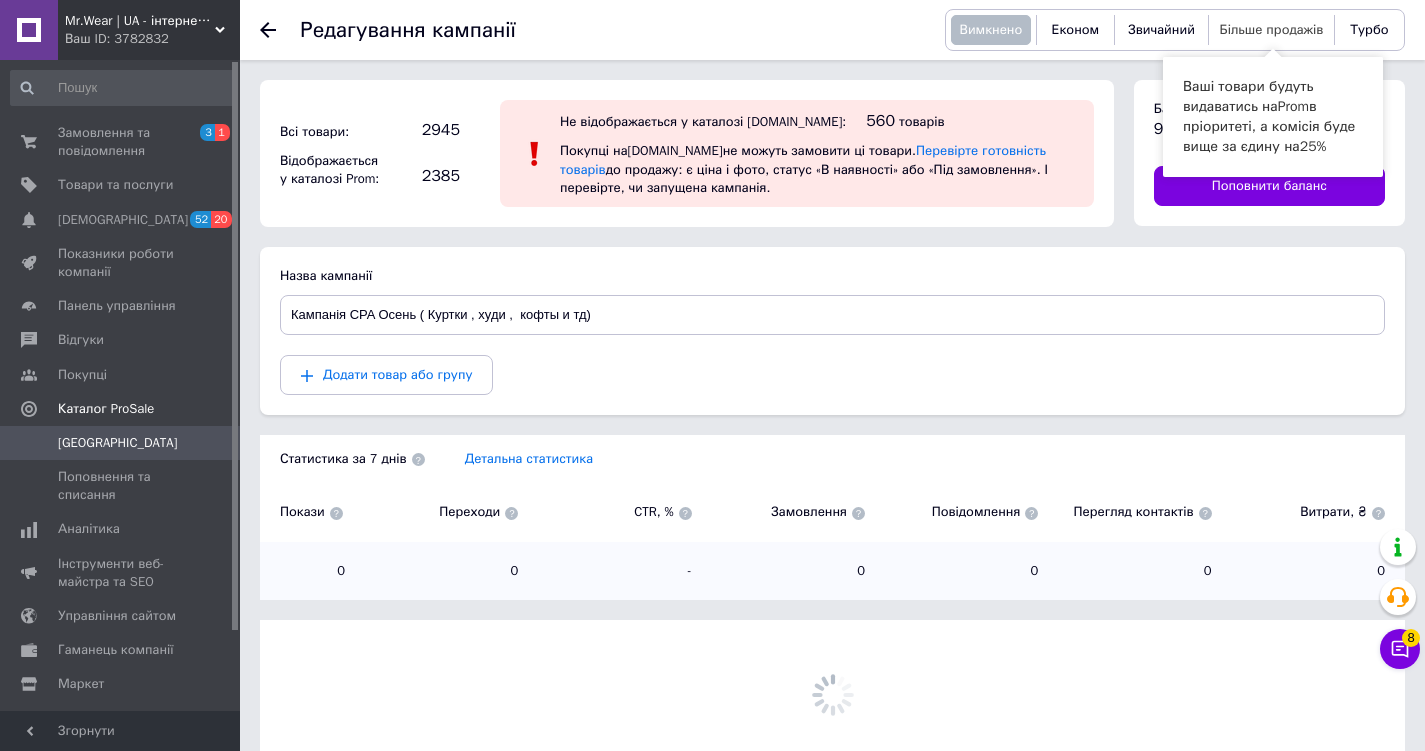 click on "Більше продажів" at bounding box center (1272, 29) 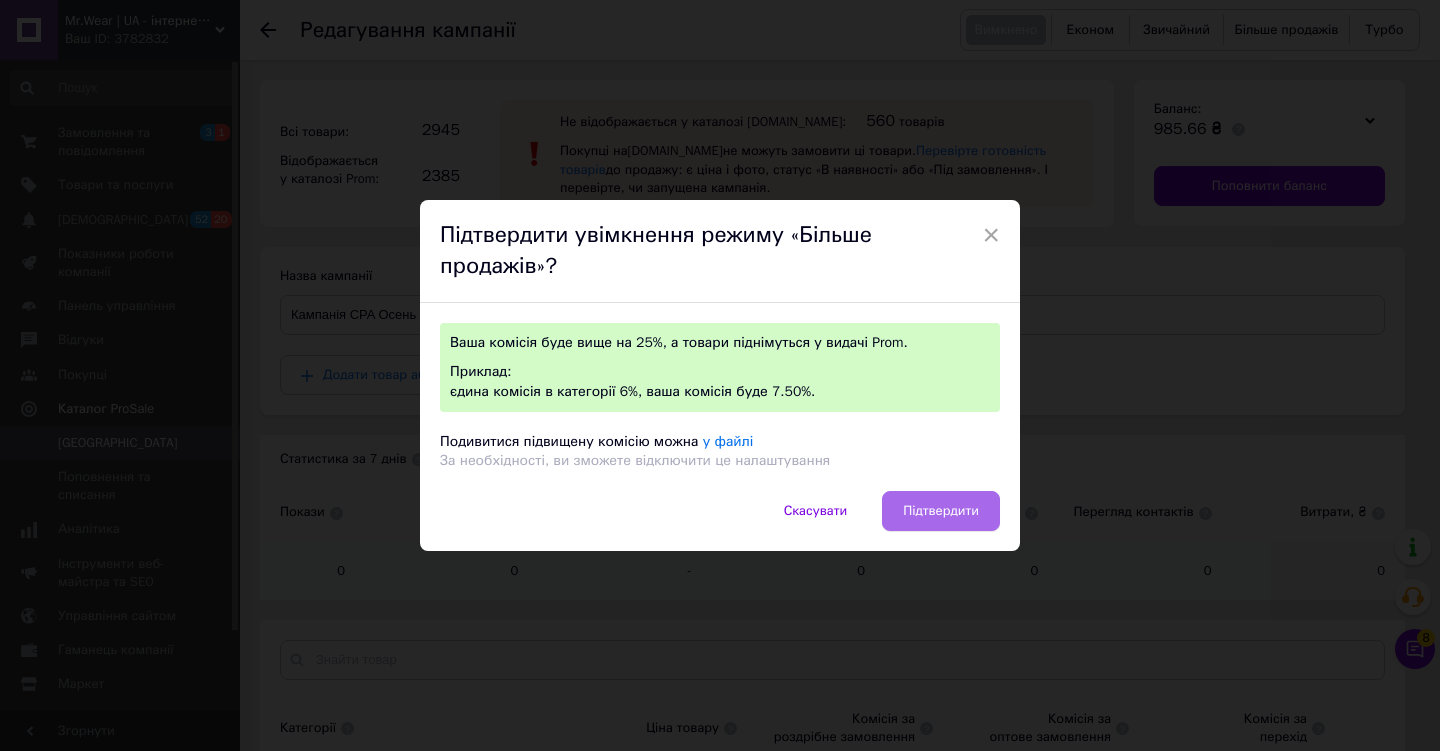 click on "Підтвердити" at bounding box center (941, 511) 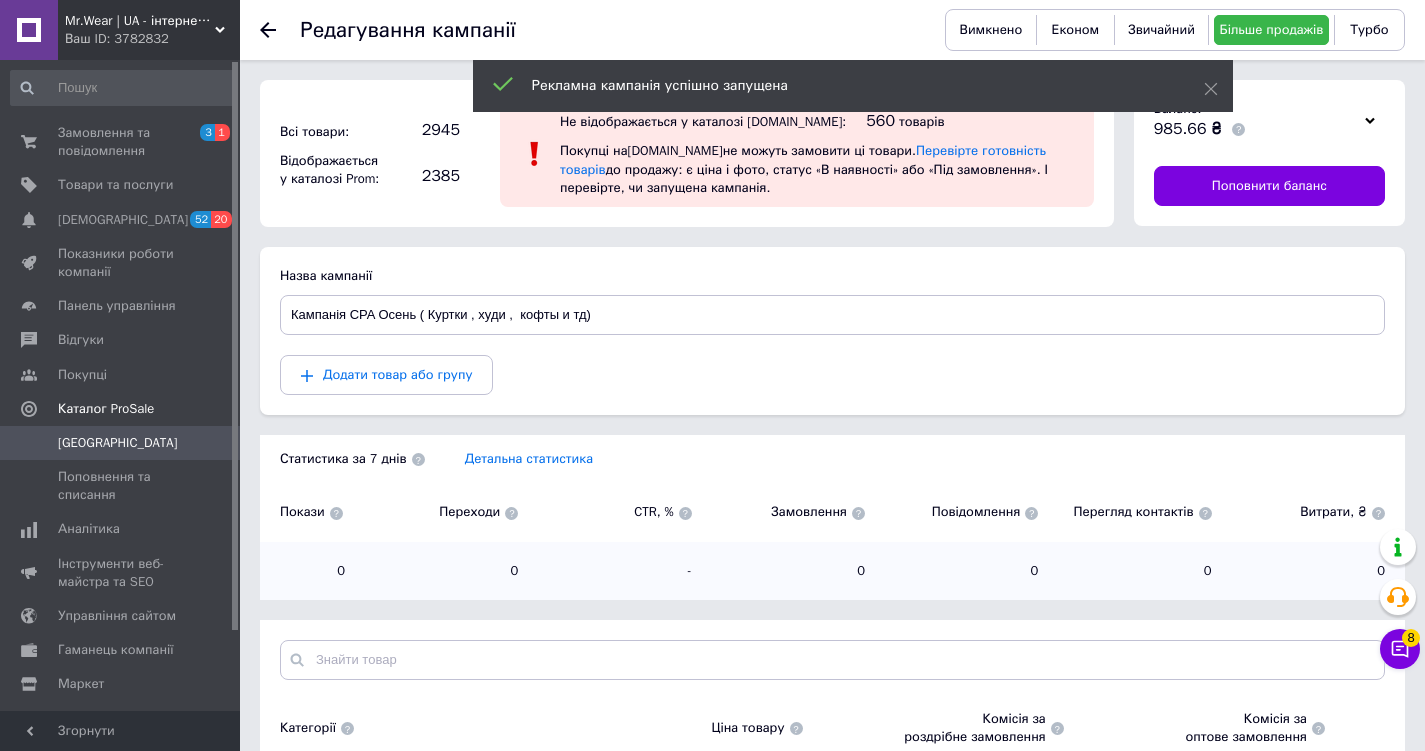 click on "[GEOGRAPHIC_DATA]" at bounding box center (121, 443) 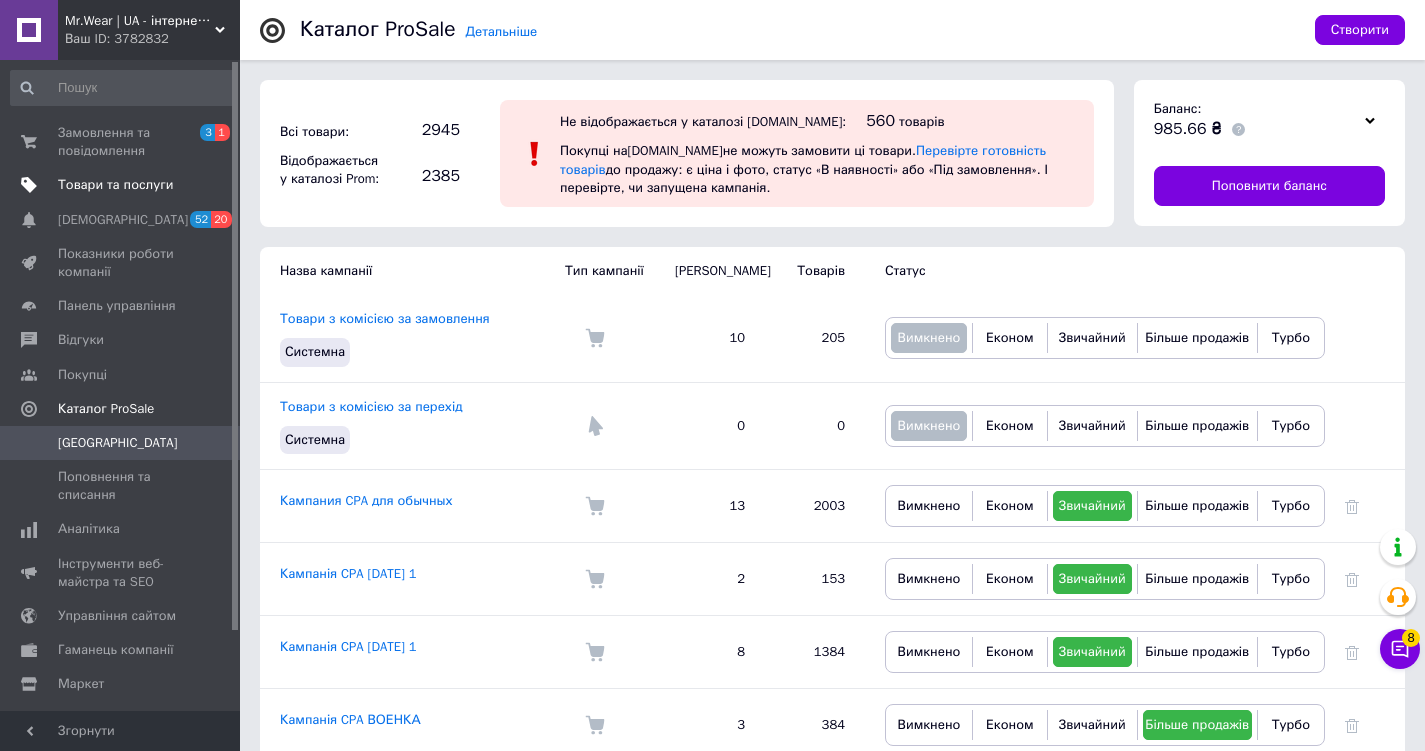 scroll, scrollTop: 0, scrollLeft: 0, axis: both 